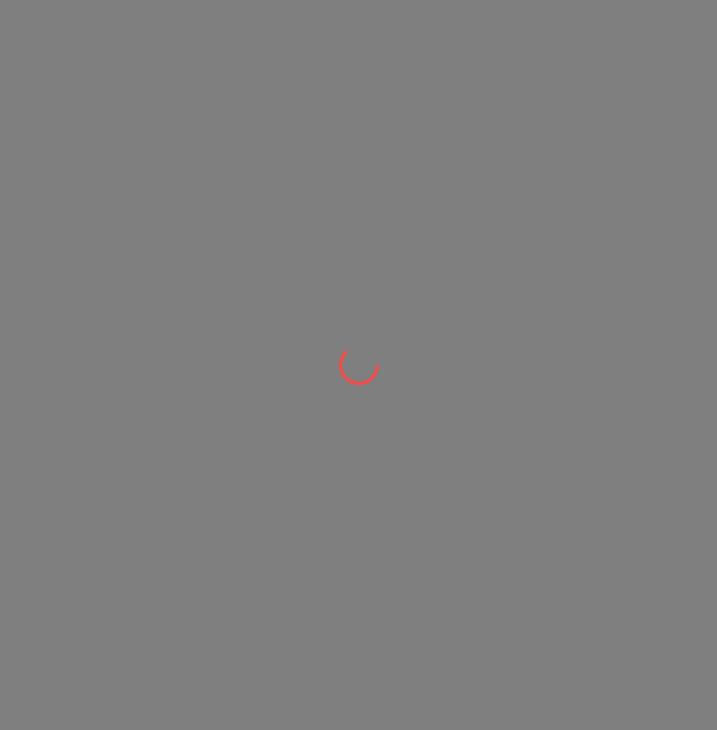 scroll, scrollTop: 0, scrollLeft: 0, axis: both 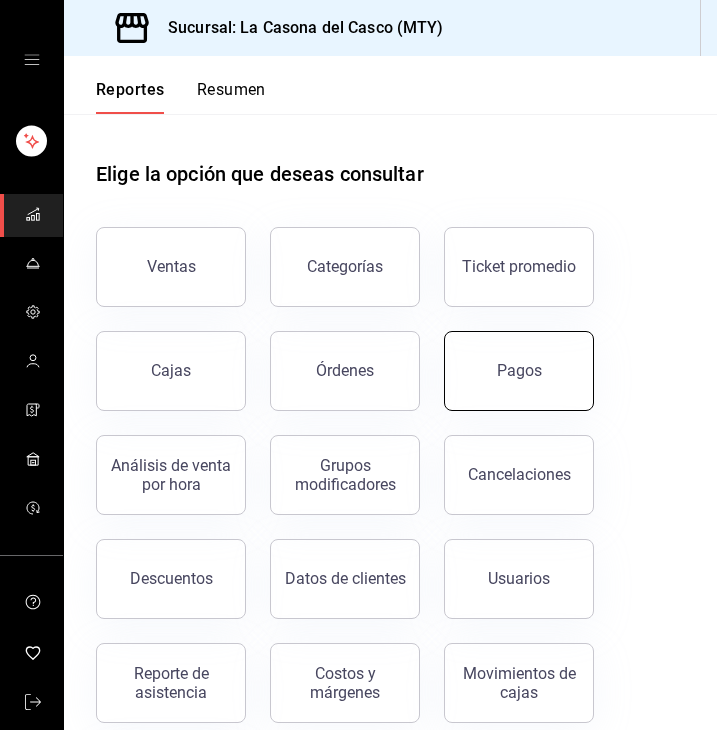 click on "Pagos" at bounding box center [519, 370] 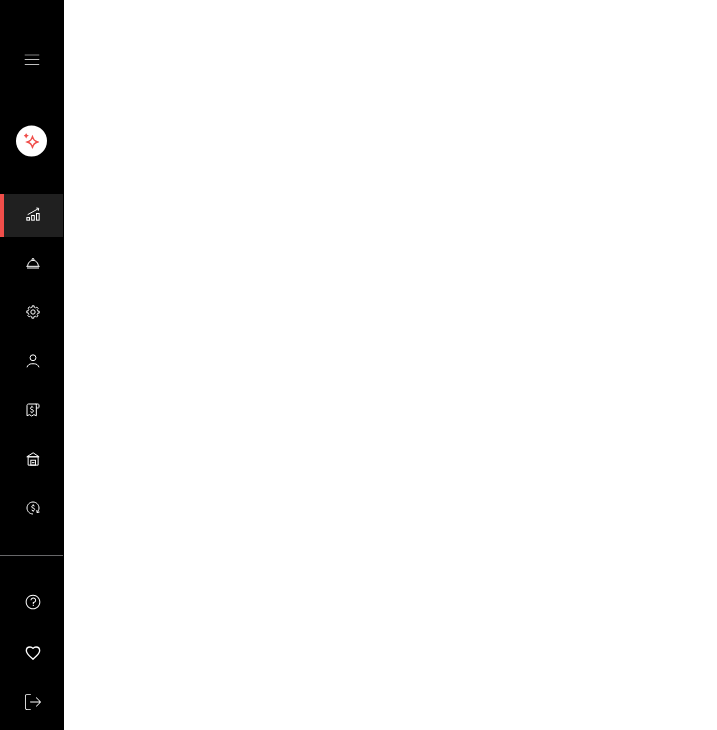 click on "GANA 1 MES GRATIS EN TU SUSCRIPCIÓN AQUÍ ¿Recuerdas cómo empezó tu restaurante?
Hoy puedes ayudar a un colega a tener el mismo cambio que tú viviste.
Recomienda Parrot directamente desde tu Portal Administrador.
Es fácil y rápido.
🎁 Por cada restaurante que se una, ganas 1 mes gratis. Ver video tutorial Ir a video Visitar centro de ayuda (81) 2046 6363 soporte@parrotsoftware.io Visitar centro de ayuda (81) 2046 6363 soporte@parrotsoftware.io" at bounding box center (358, 0) 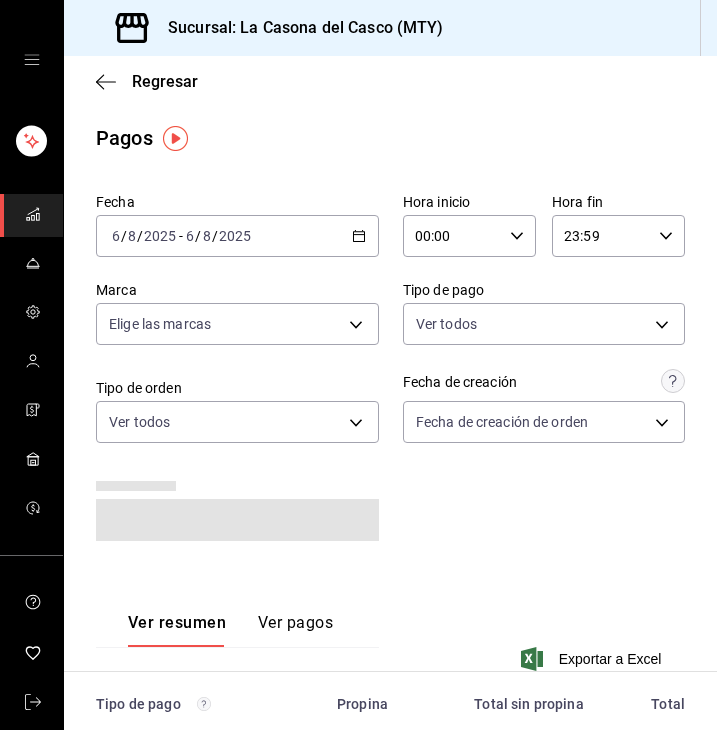 click on "2025" at bounding box center (160, 236) 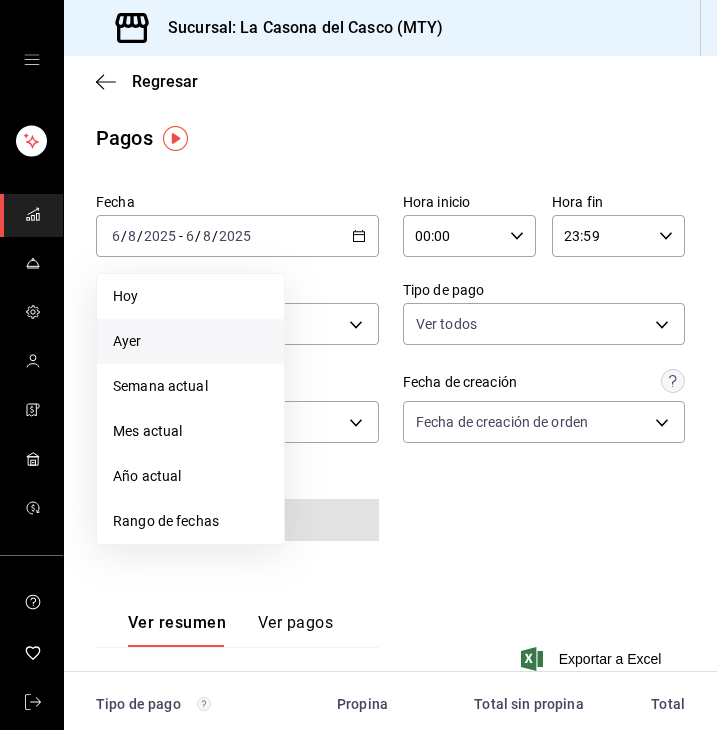click on "Ayer" at bounding box center (190, 341) 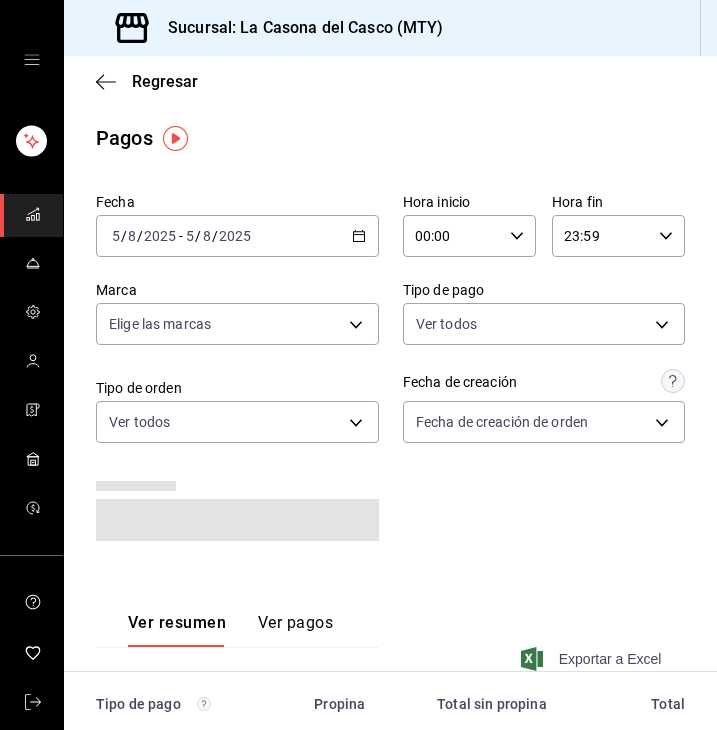 click on "Exportar a Excel" at bounding box center [593, 659] 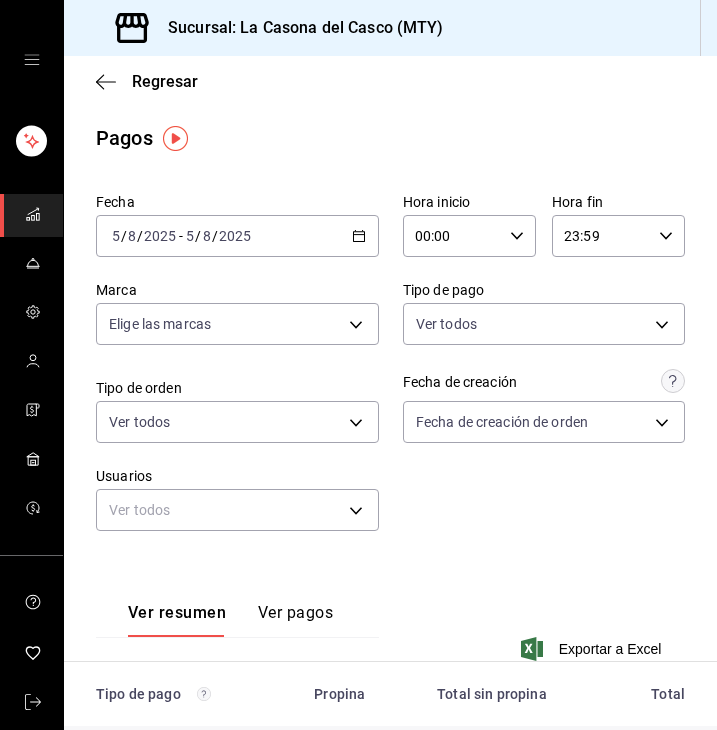 click on "Regresar" at bounding box center (390, 81) 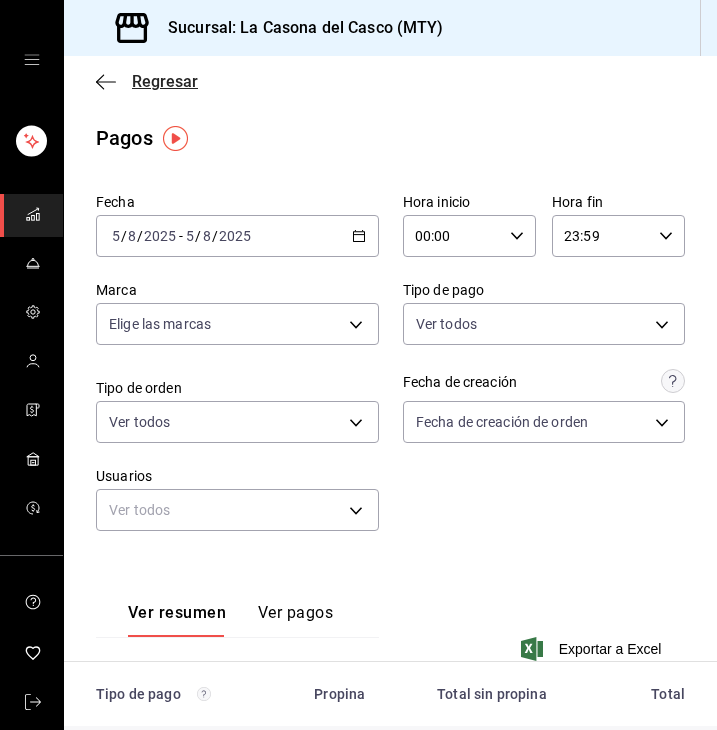 click on "Regresar" at bounding box center (165, 81) 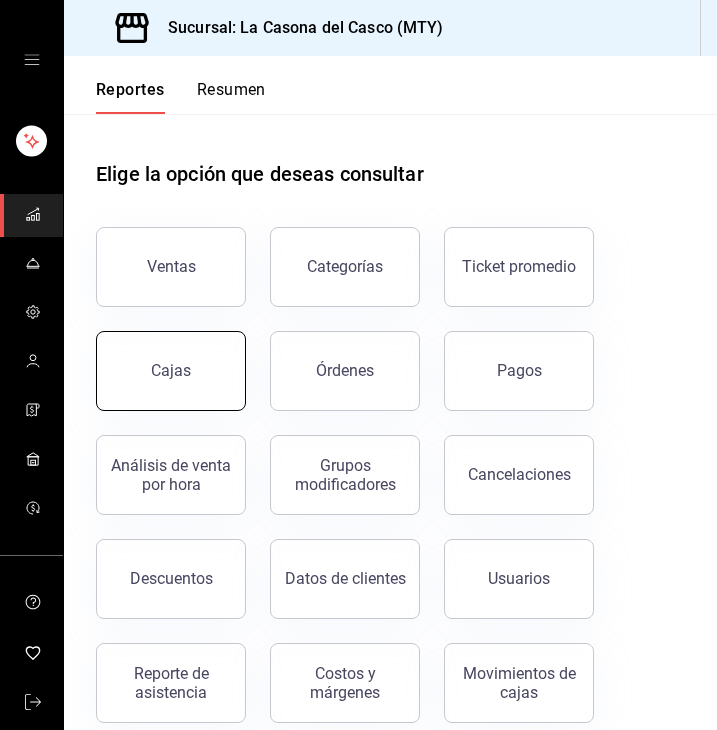 click on "Cajas" at bounding box center [171, 371] 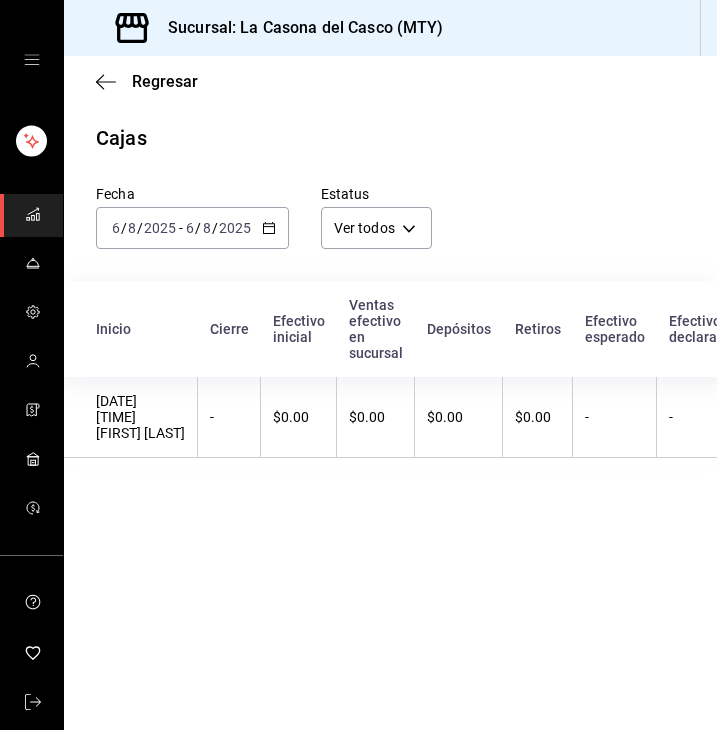 click on "2025-08-06 6 / 8 / 2025 - 2025-08-06 6 / 8 / 2025" at bounding box center [192, 228] 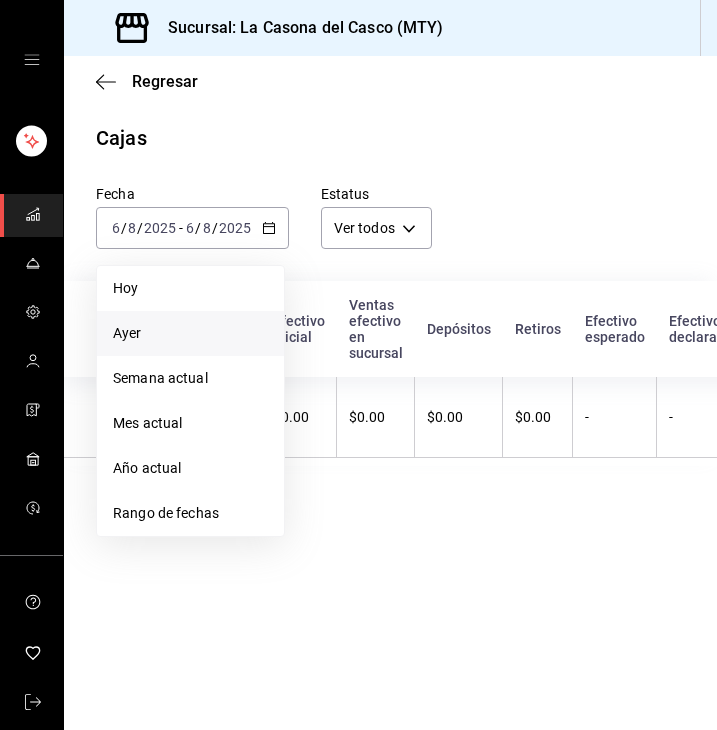 click on "Ayer" at bounding box center (190, 333) 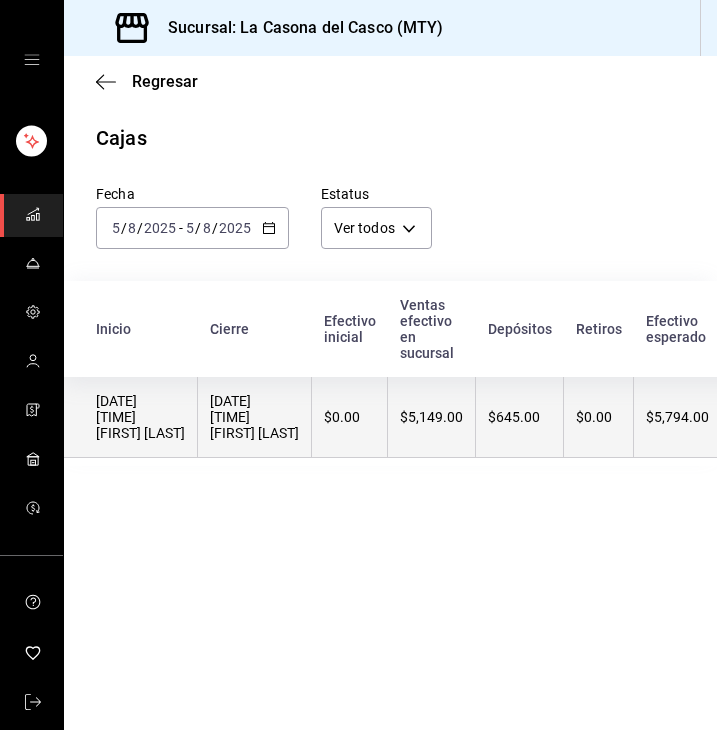 click on "$0.00" at bounding box center [349, 417] 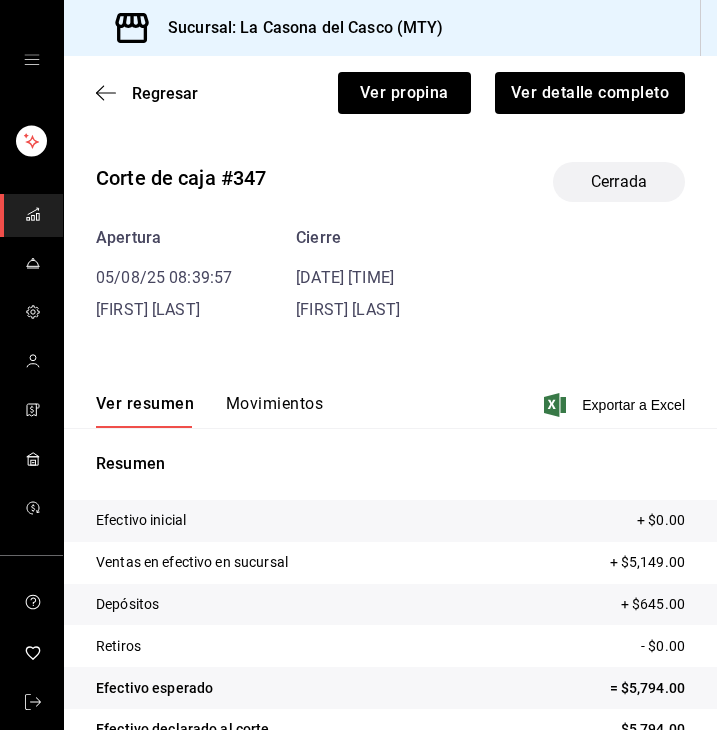 click on "Ver resumen Movimientos Exportar a Excel" at bounding box center (390, 399) 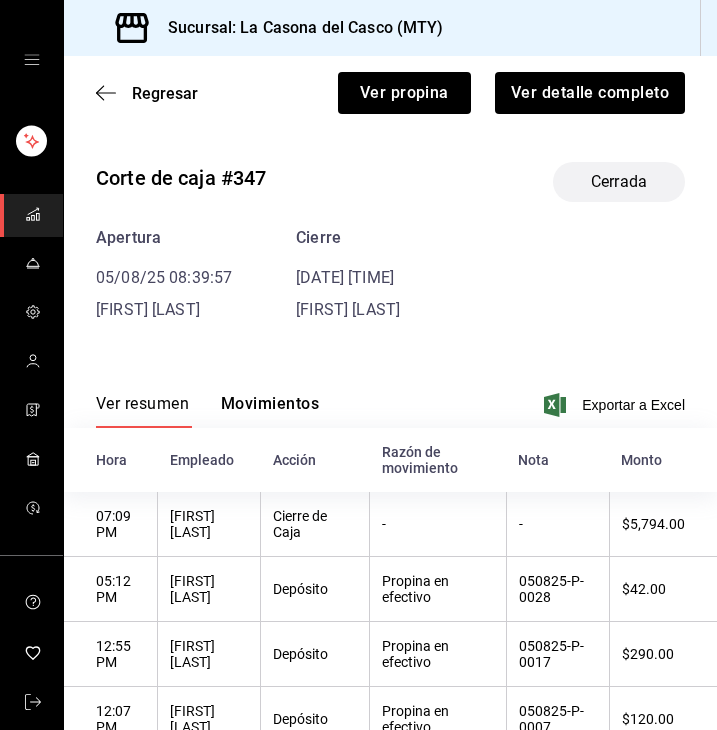 click on "Movimientos" at bounding box center (270, 411) 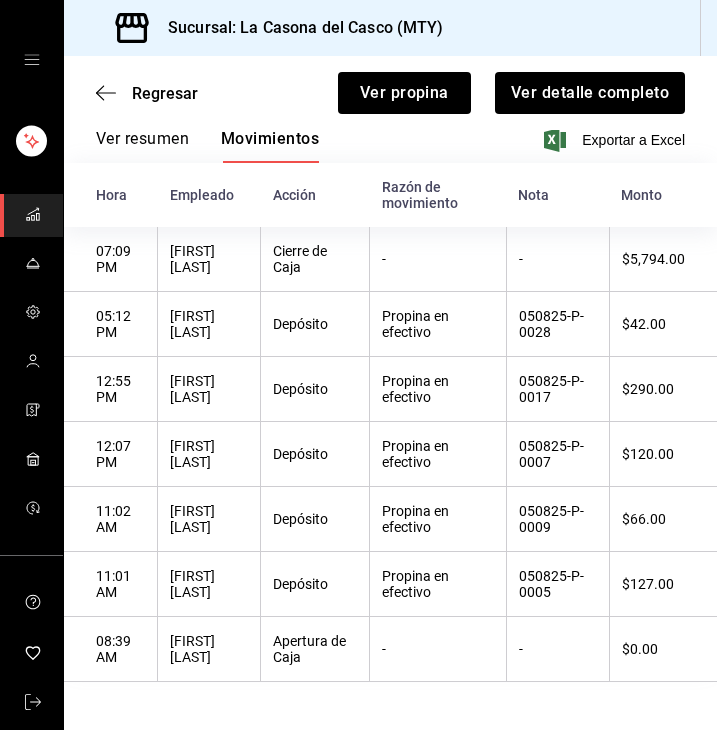 scroll, scrollTop: 265, scrollLeft: 0, axis: vertical 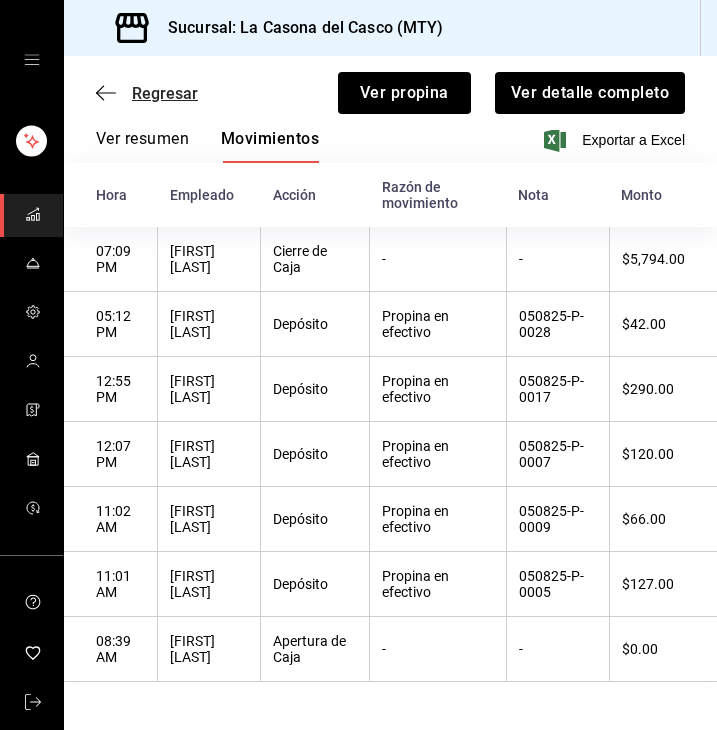 click 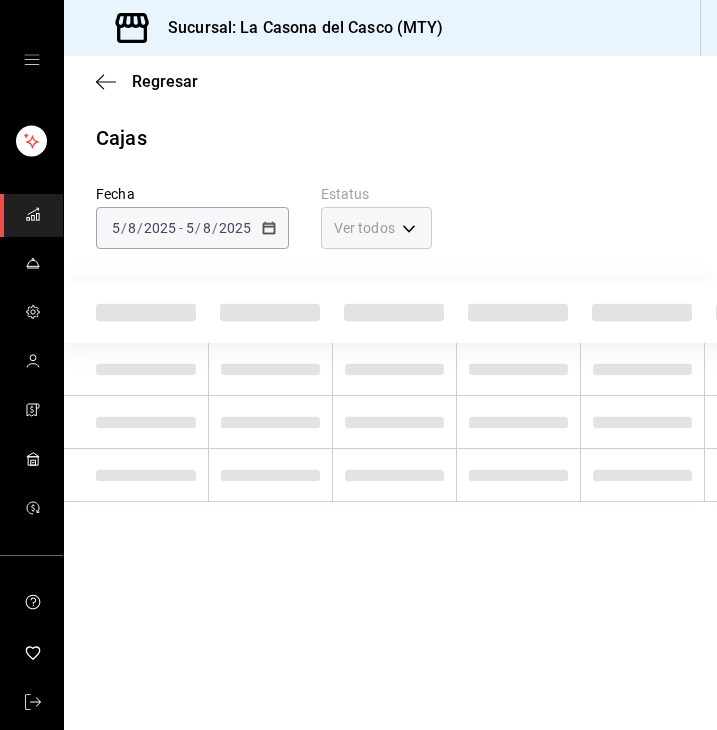 scroll, scrollTop: 0, scrollLeft: 0, axis: both 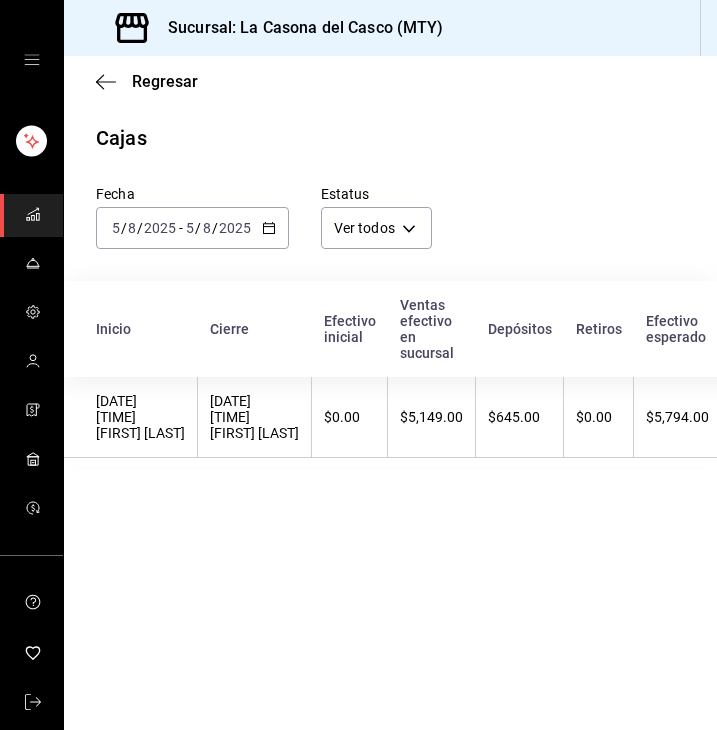 click on "Fecha [DATE] [DATE] - [DATE] [DATE] Estatus Ver todos ALL Inicio Cierre Efectivo inicial Ventas efectivo en sucursal Depósitos Retiros Efectivo esperado Efectivo declarado Diferencia efectivo Retenciones Estatus [DATE]
[TIME]
[FIRST] [LAST] [DATE]
[TIME]
[FIRST] [LAST] $0.00 $5,149.00 $645.00 $0.00 $5,794.00 $5,794.00 $0.00 $0.00 Cerrada" at bounding box center (390, 309) 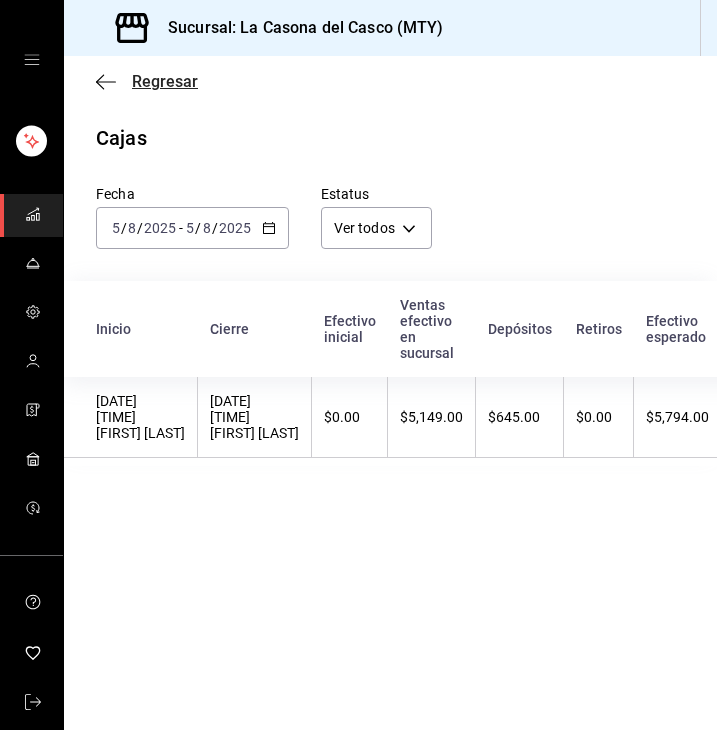 click on "Regresar" at bounding box center (147, 81) 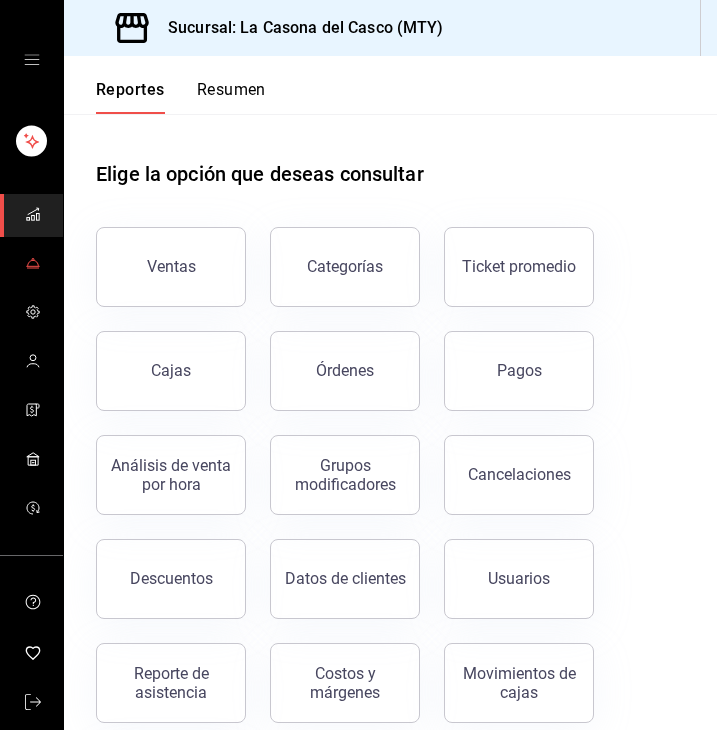 click at bounding box center [31, 264] 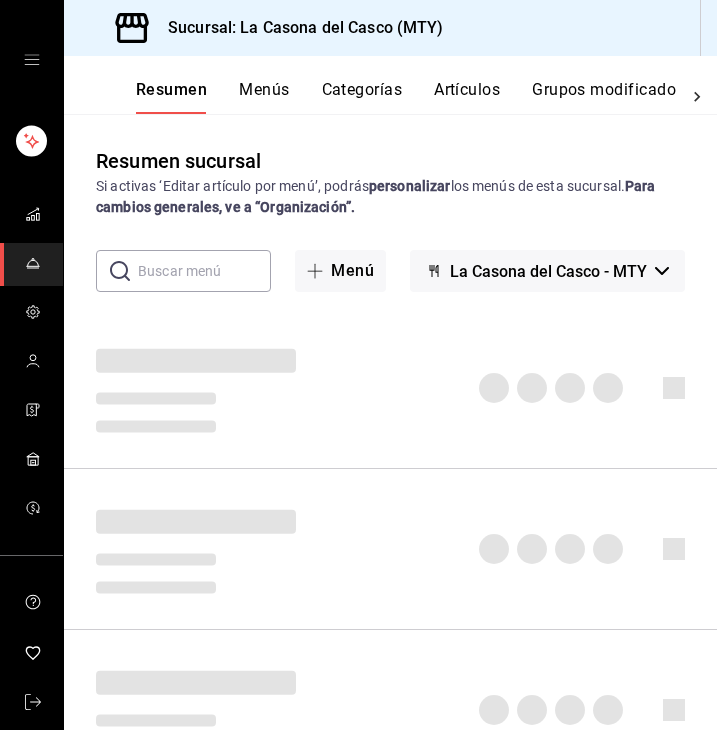 click on "Artículos" at bounding box center (467, 97) 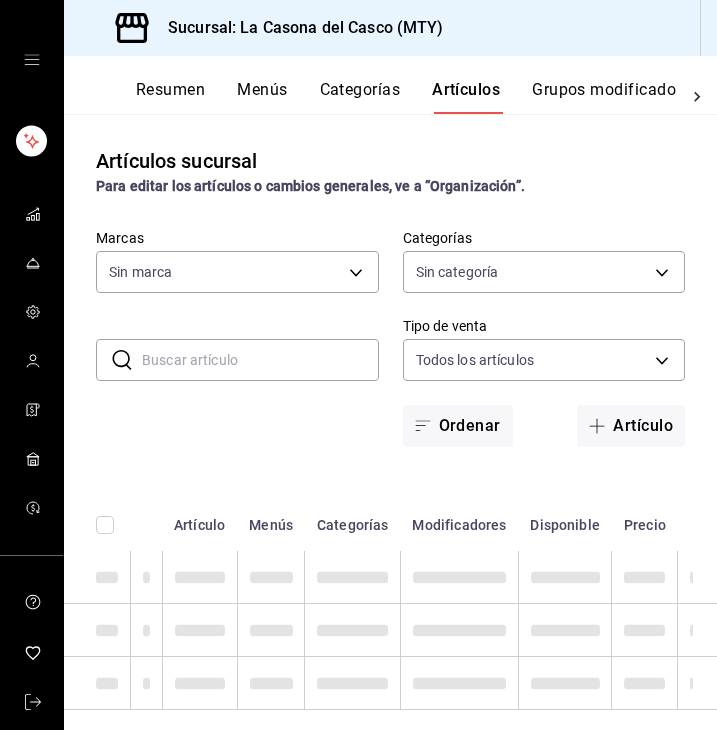 type on "7e4e7643-bc2c-442b-8a2a-9b04da6139a5" 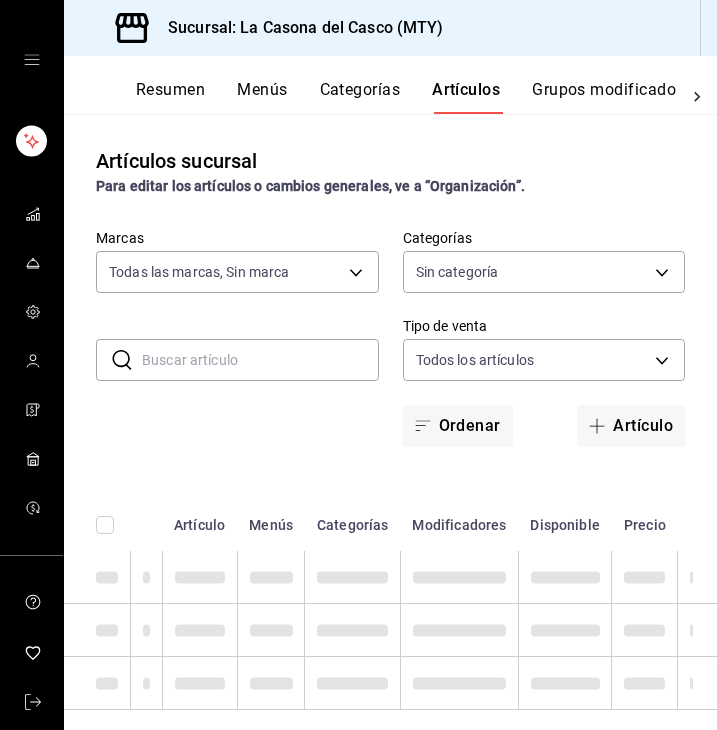 type on "[UUID],[UUID],[UUID],[UUID],[UUID],[UUID],[UUID],[UUID],[UUID],[UUID],[UUID],[UUID],[UUID],[UUID],[UUID],[UUID],[UUID],[UUID],[UUID]" 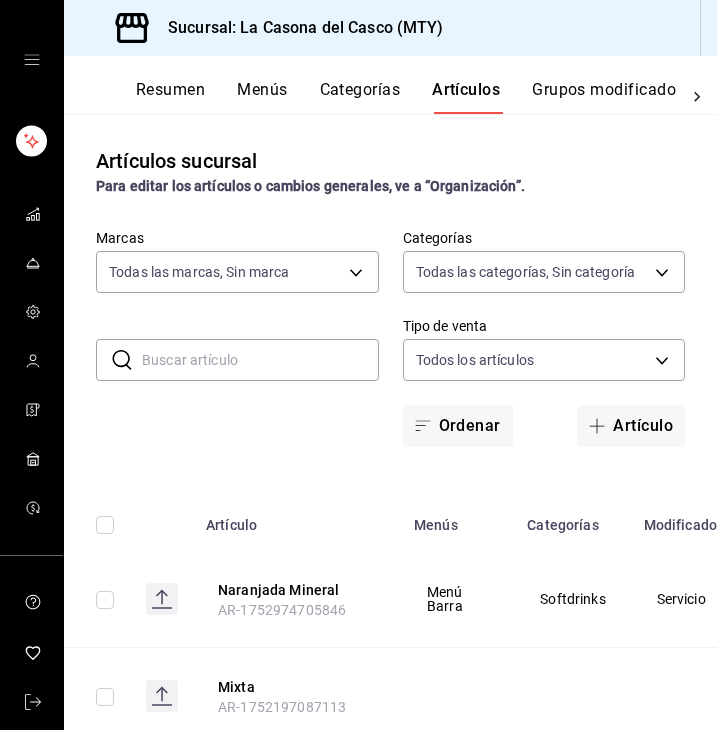 scroll, scrollTop: 119, scrollLeft: 0, axis: vertical 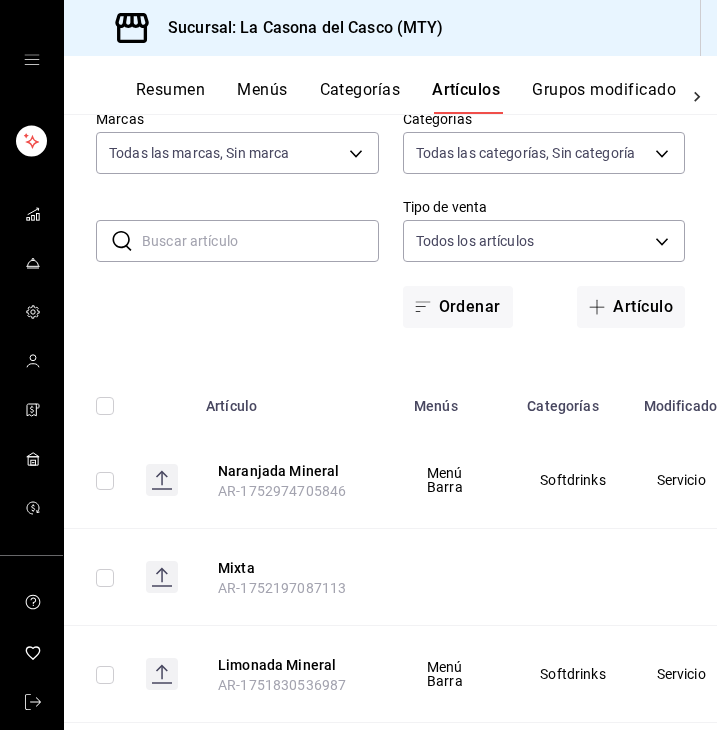 click on "Categorías" at bounding box center [360, 97] 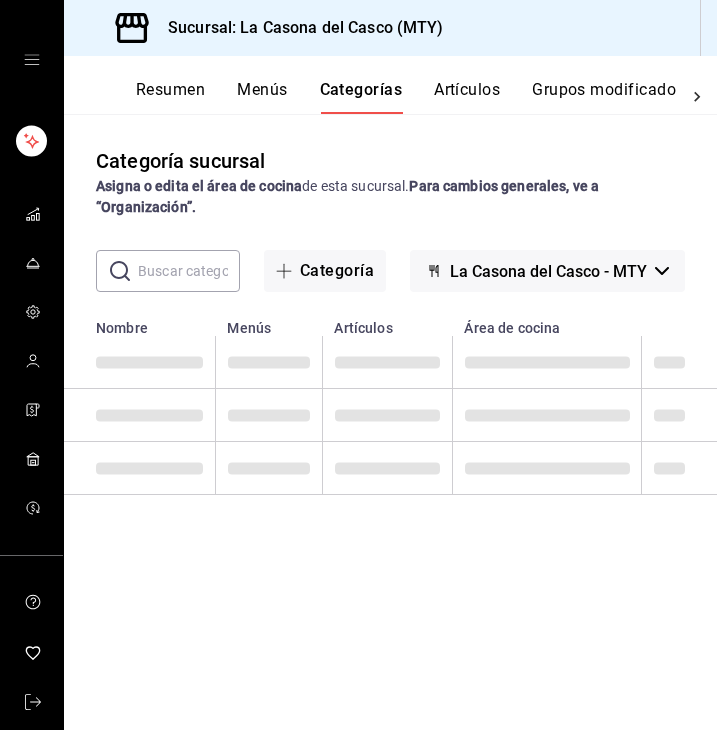 click on "Artículos" at bounding box center (467, 97) 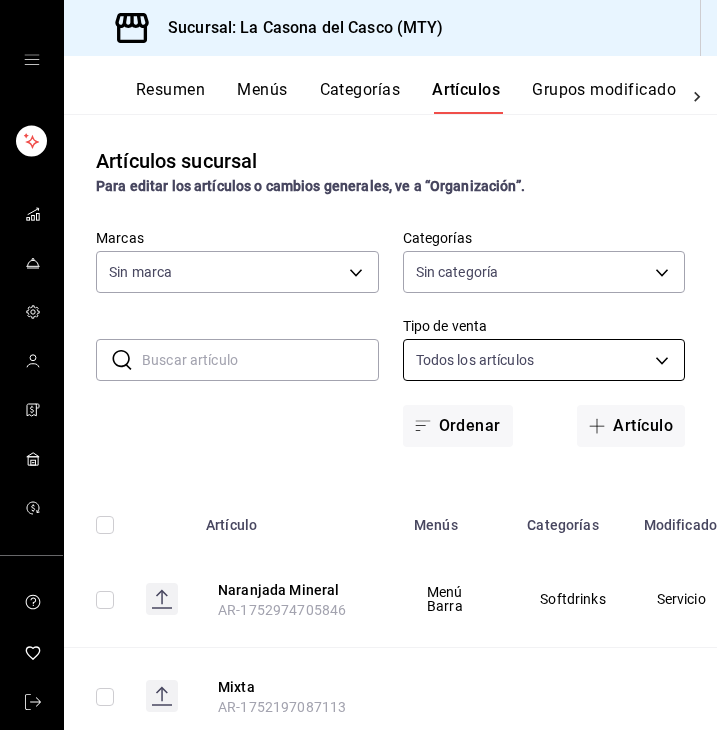 type on "7e4e7643-bc2c-442b-8a2a-9b04da6139a5" 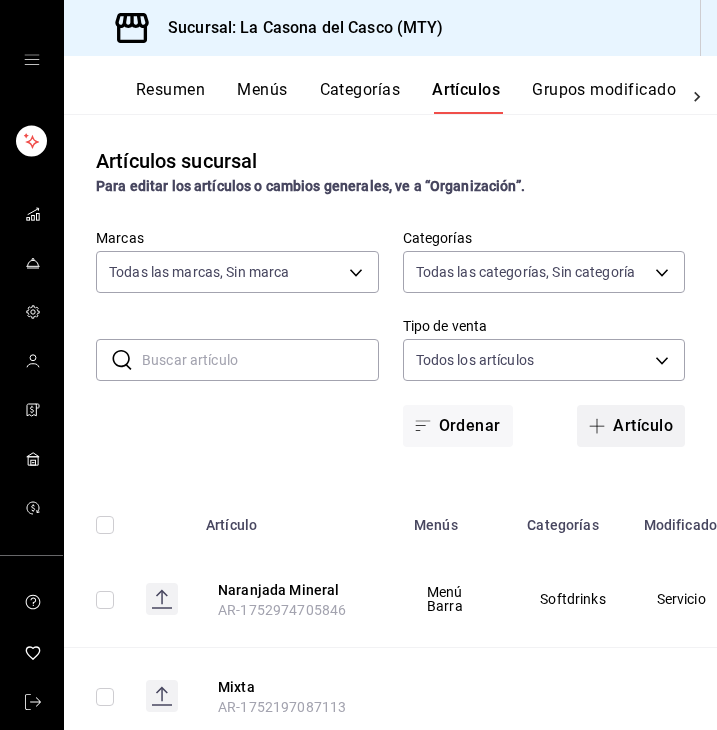 click on "Artículo" at bounding box center [631, 426] 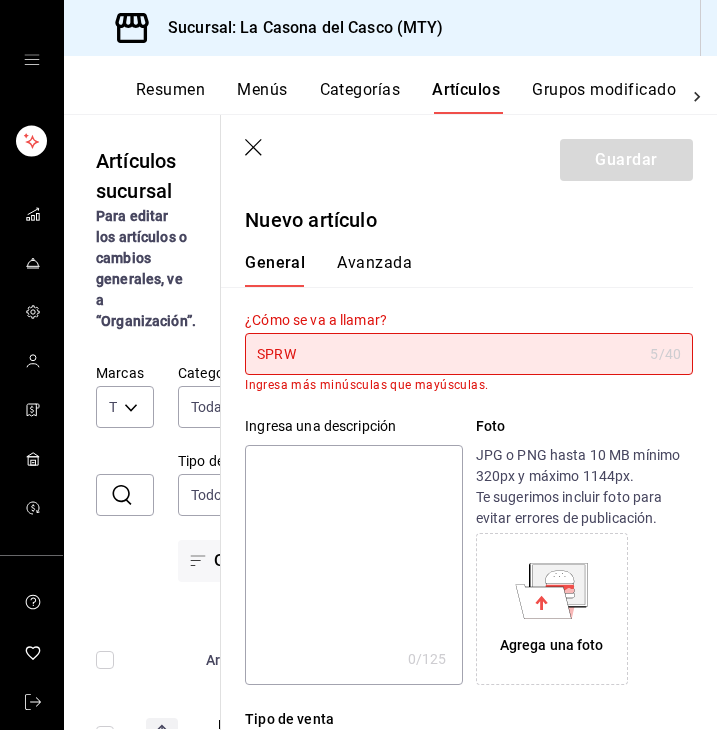 click on "SPRW" at bounding box center [443, 354] 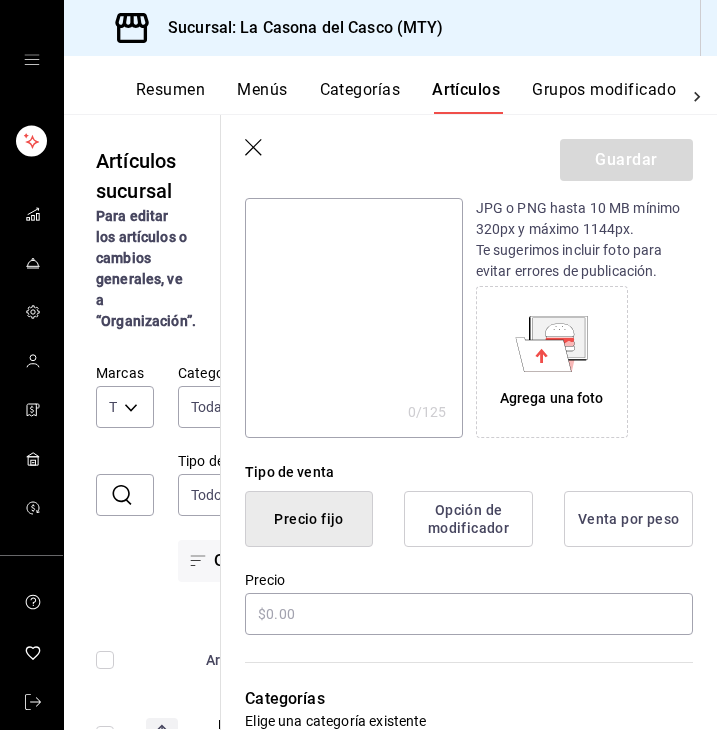 scroll, scrollTop: 345, scrollLeft: 0, axis: vertical 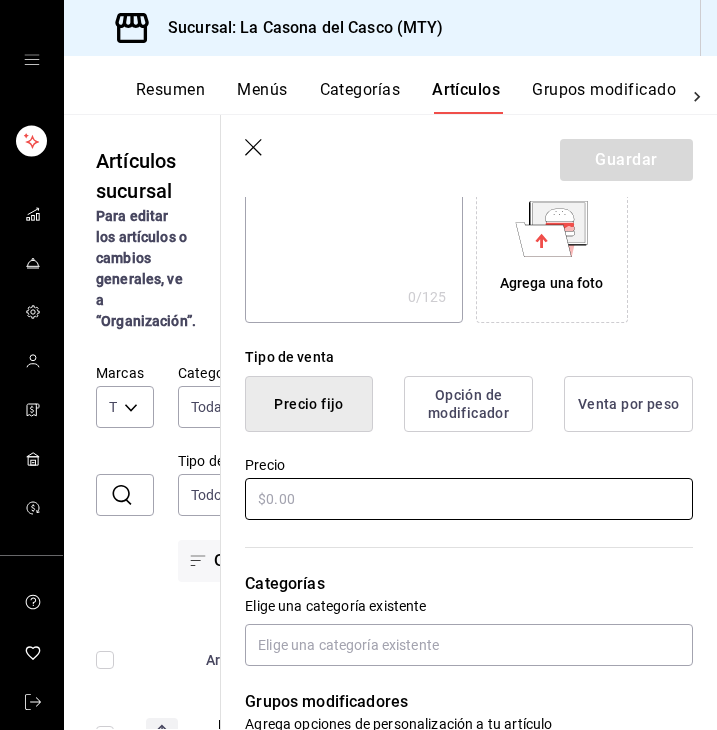 type on "Menú SPRW" 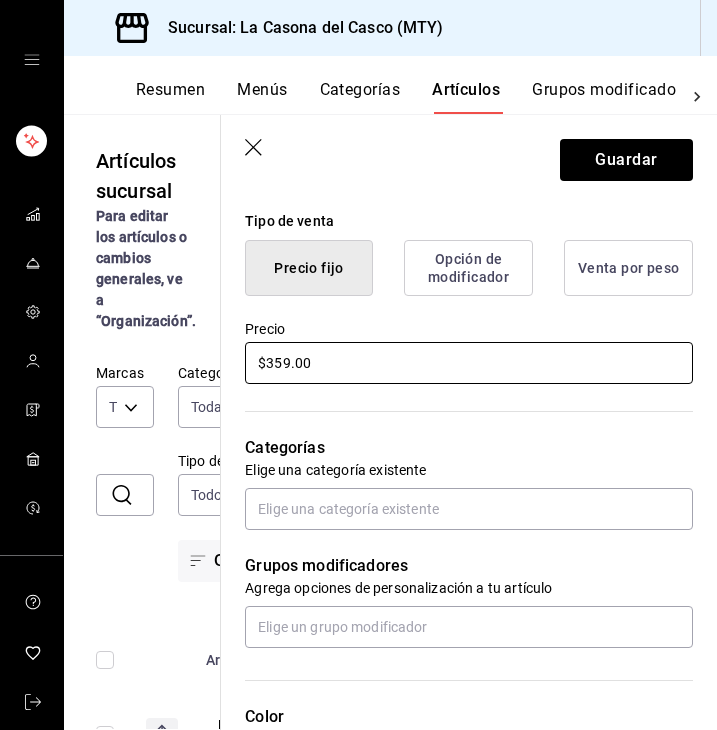 scroll, scrollTop: 482, scrollLeft: 0, axis: vertical 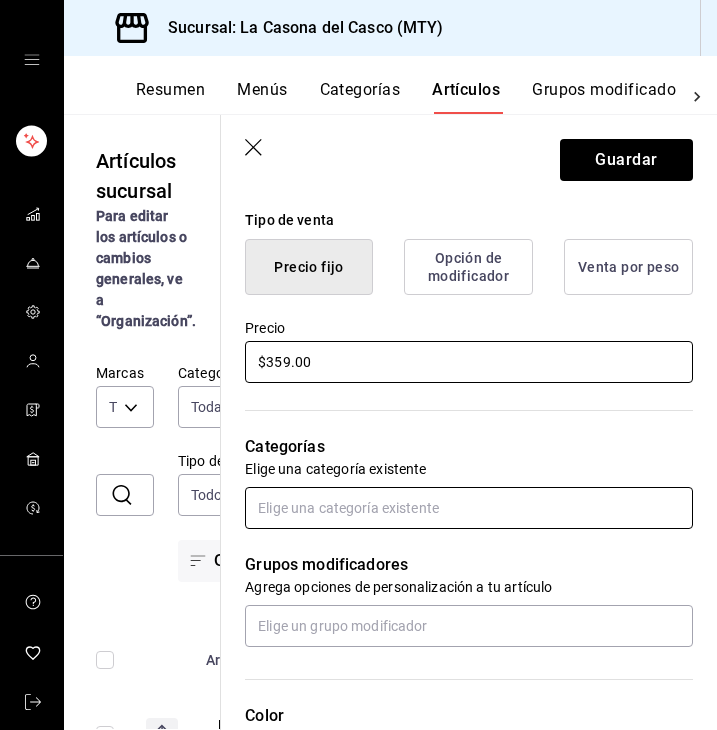 type on "$359.00" 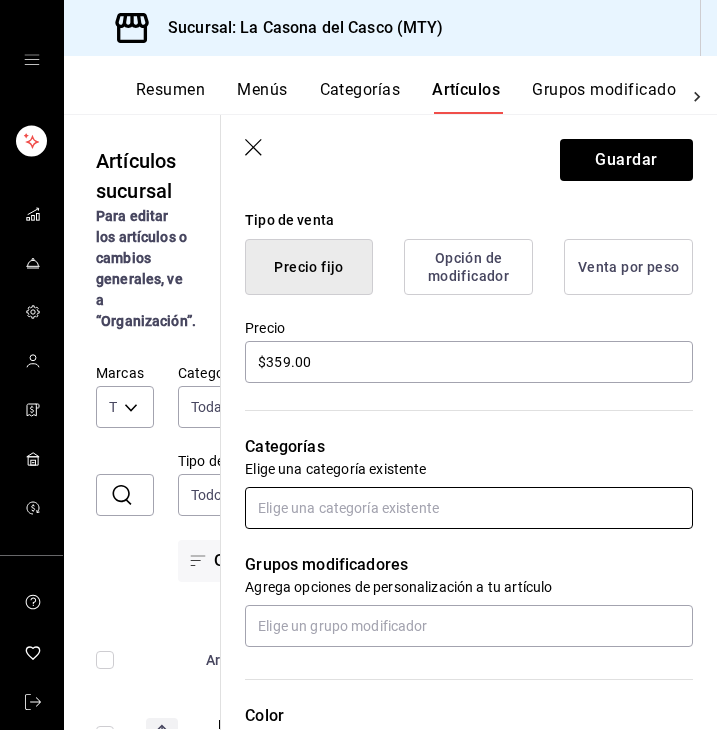 click at bounding box center [469, 508] 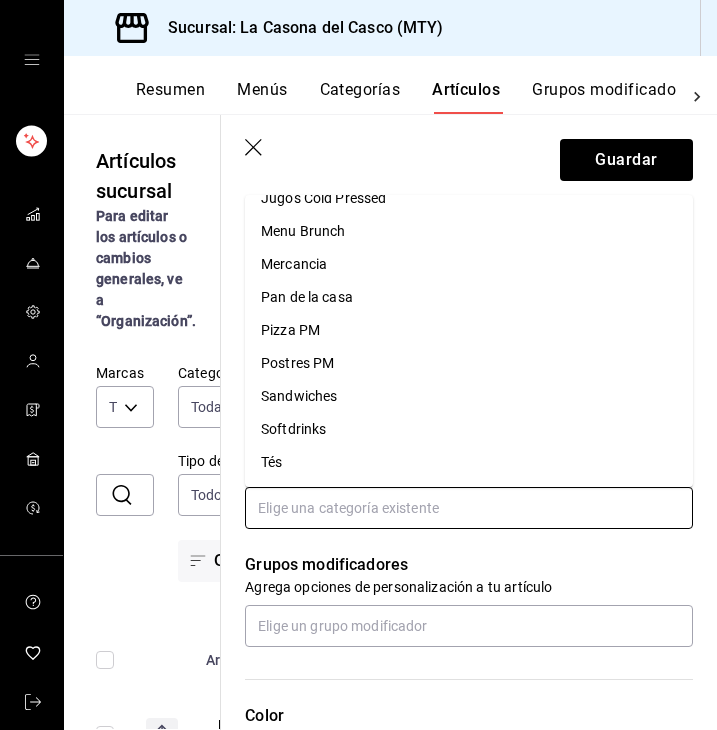 scroll, scrollTop: 351, scrollLeft: 0, axis: vertical 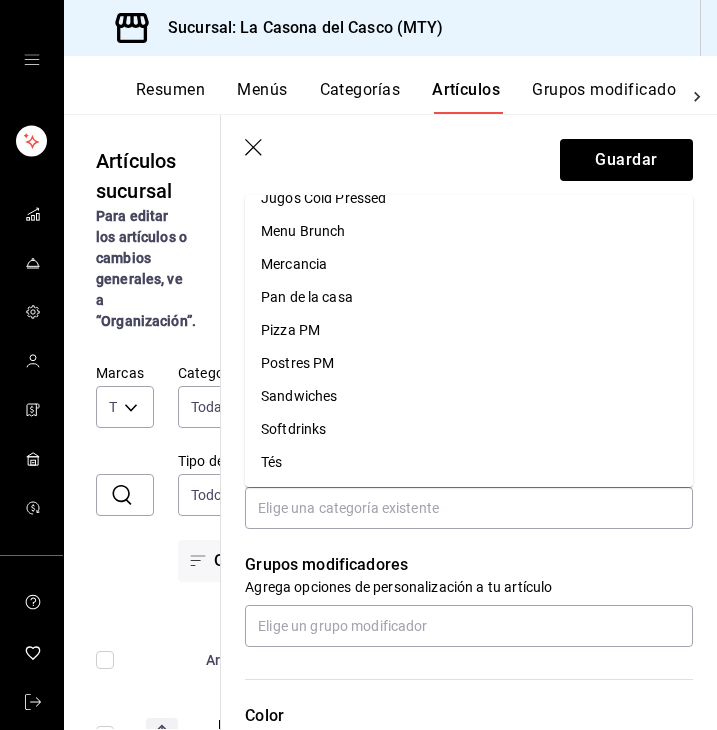 click 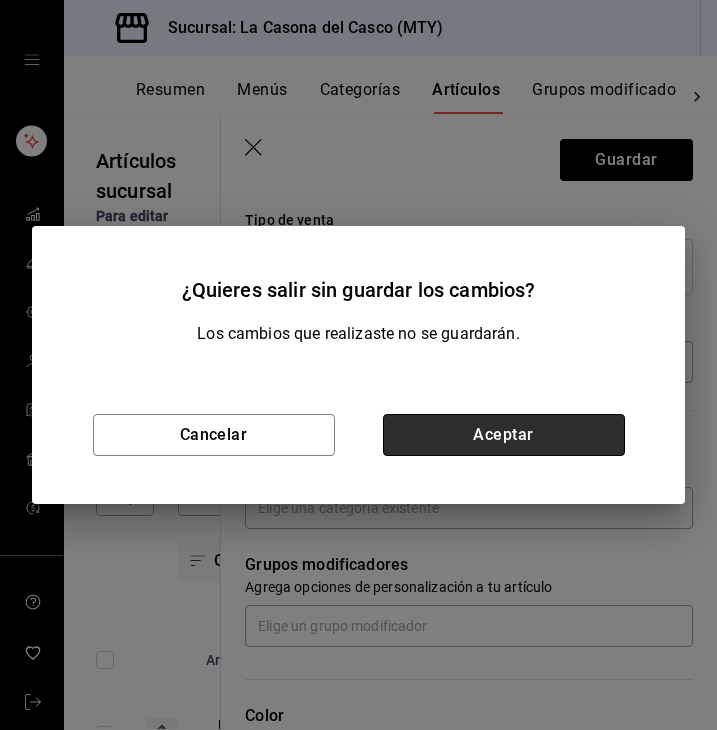 click on "Aceptar" at bounding box center (504, 435) 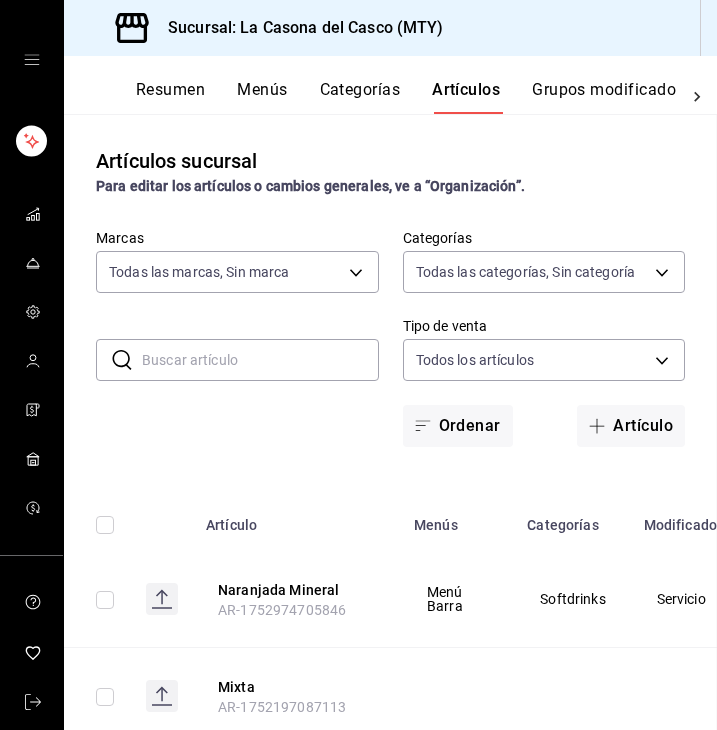 scroll, scrollTop: 0, scrollLeft: 0, axis: both 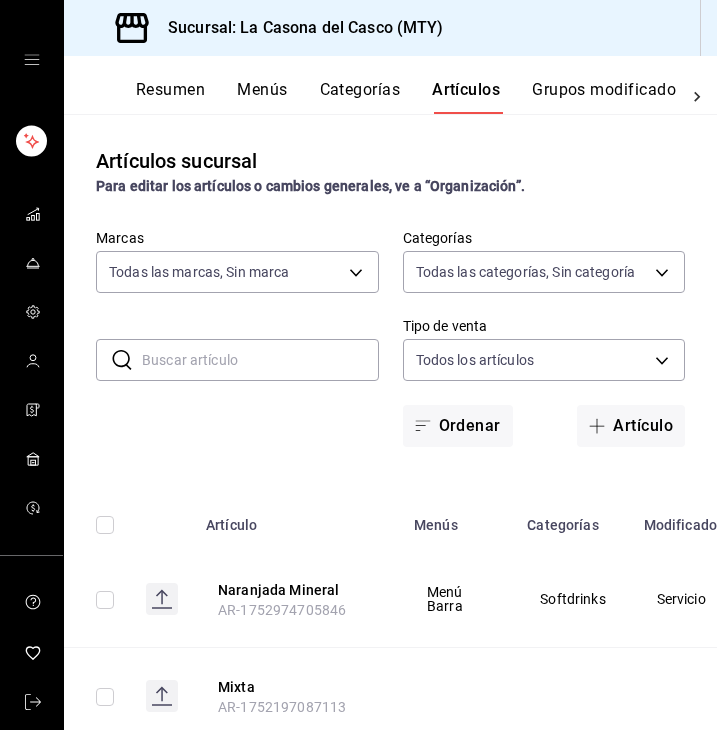 click on "Categorías" at bounding box center (360, 97) 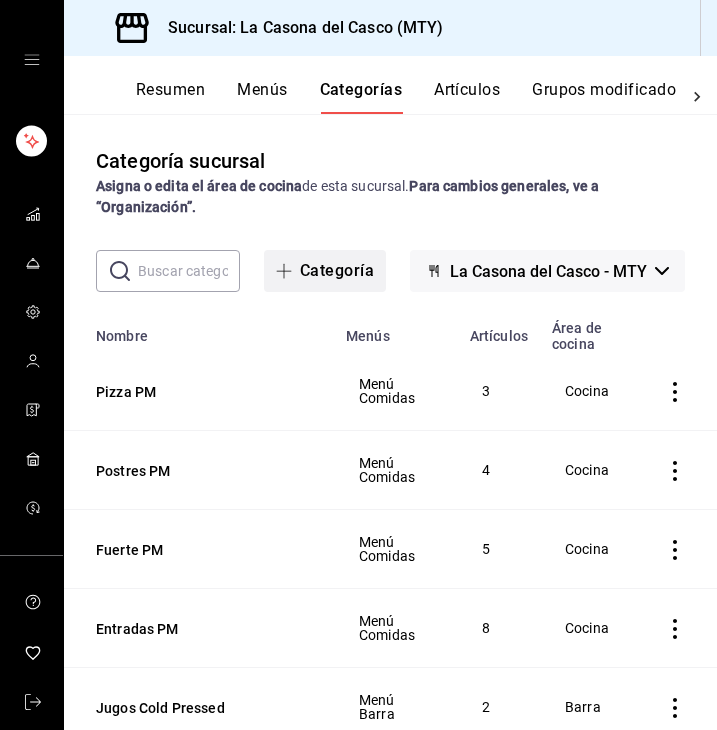 click on "Categoría" at bounding box center (325, 271) 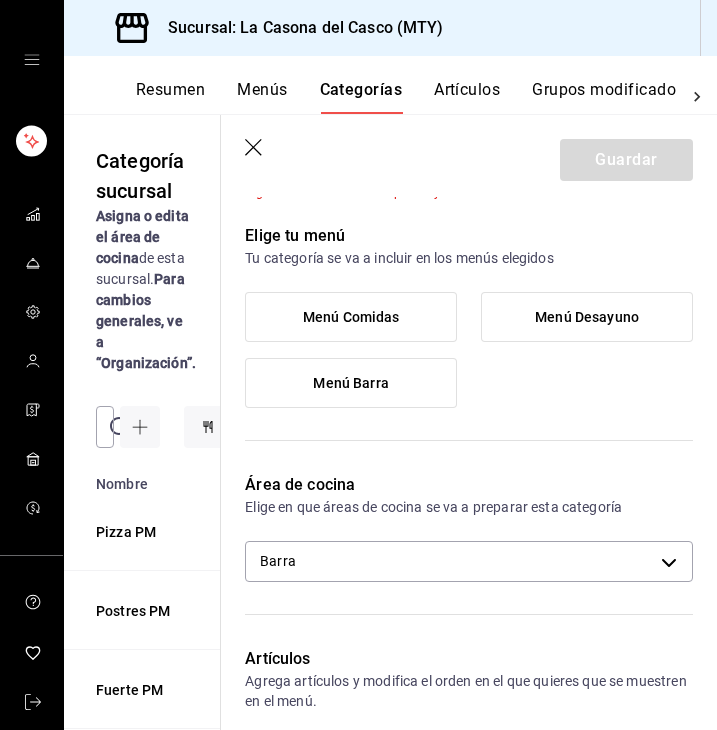 scroll, scrollTop: 134, scrollLeft: 0, axis: vertical 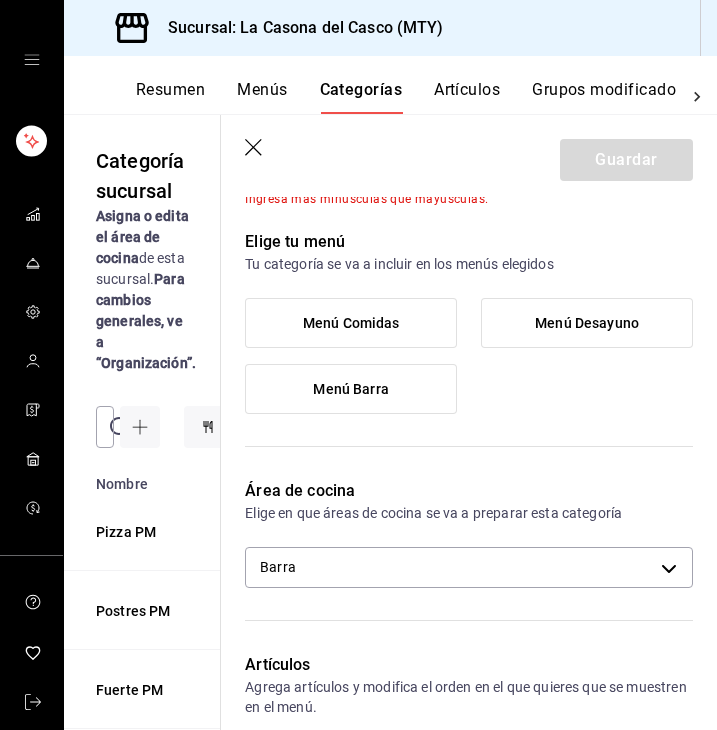 type on "SPRW" 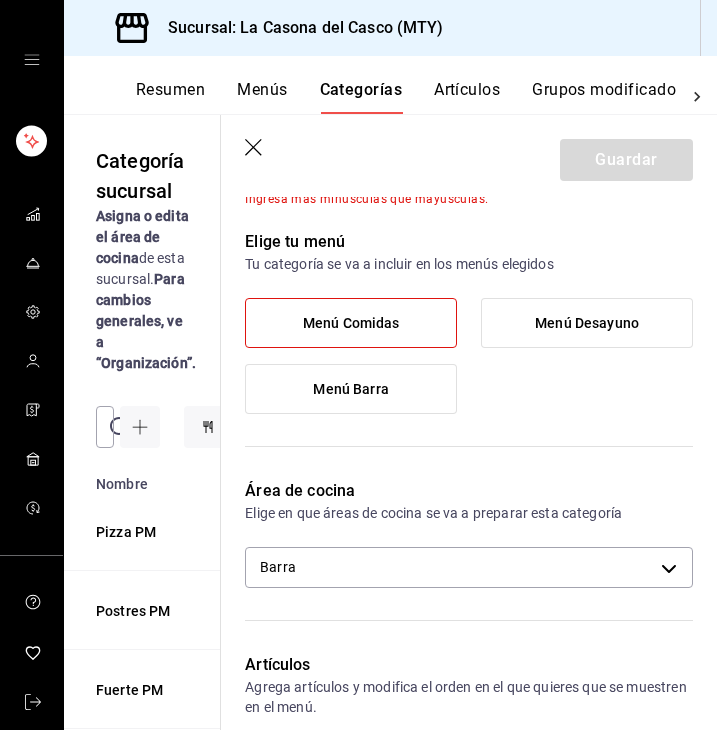 click on "Menú Comidas" at bounding box center [351, 323] 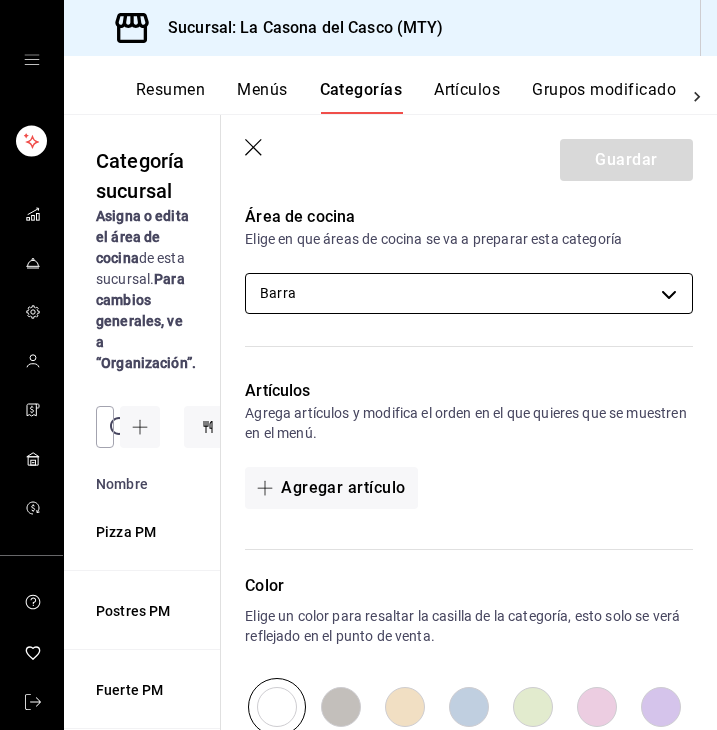 scroll, scrollTop: 409, scrollLeft: 0, axis: vertical 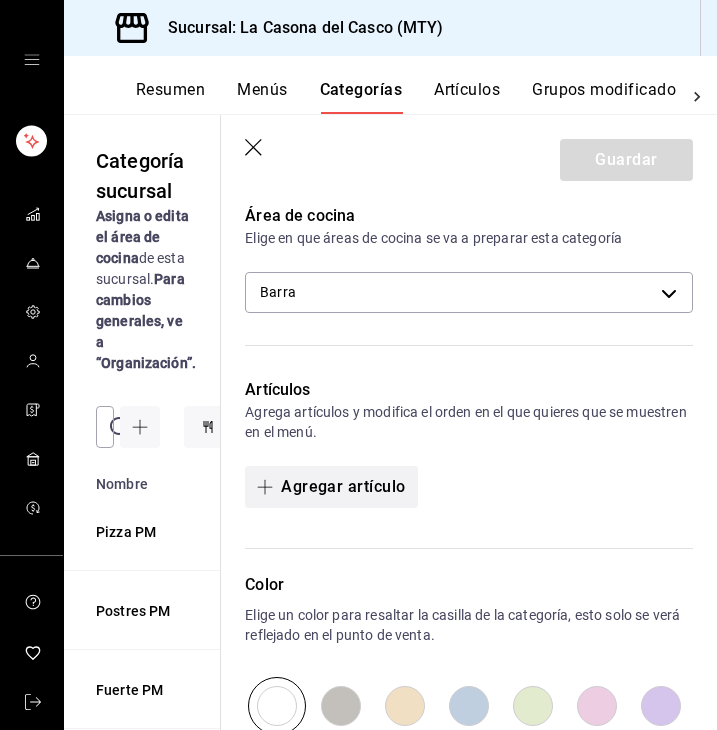 click on "Agregar artículo" at bounding box center (331, 487) 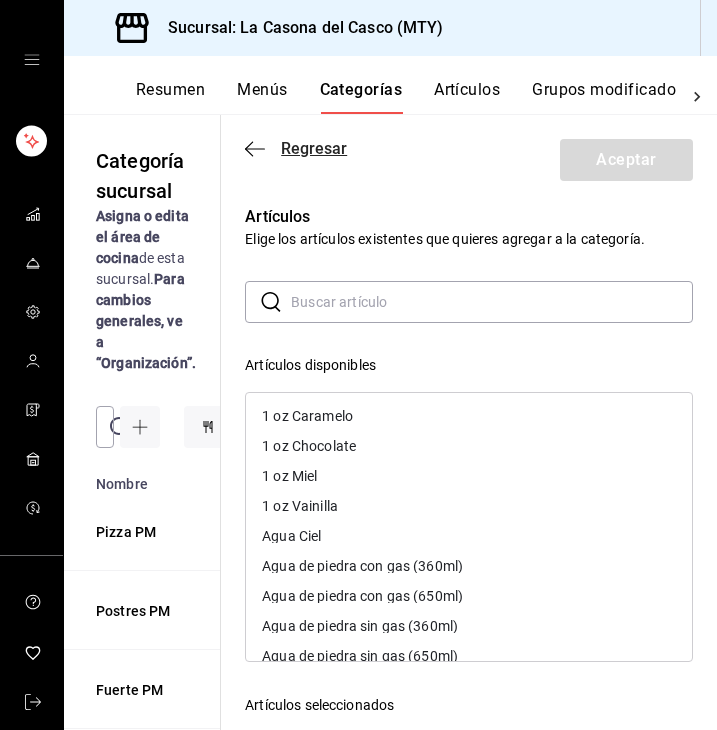 click 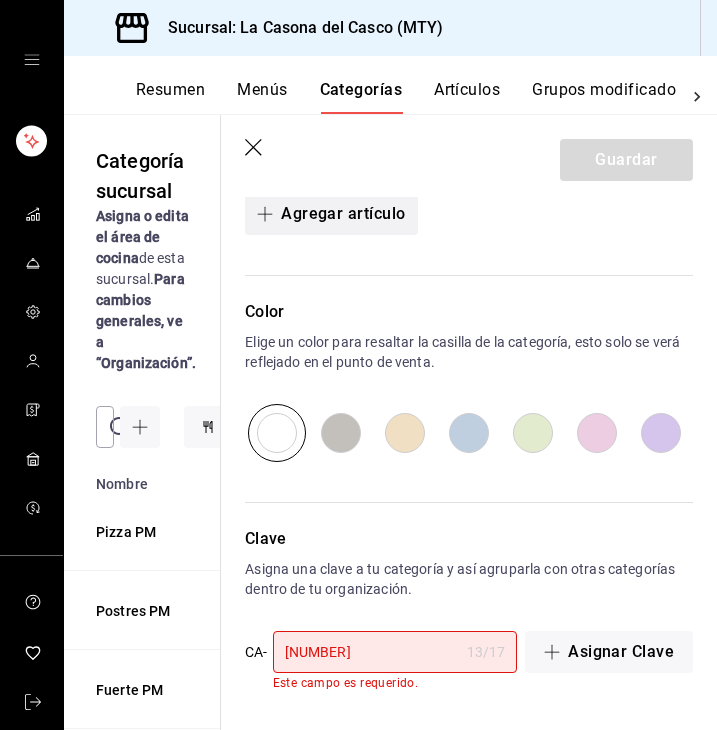 scroll, scrollTop: 681, scrollLeft: 0, axis: vertical 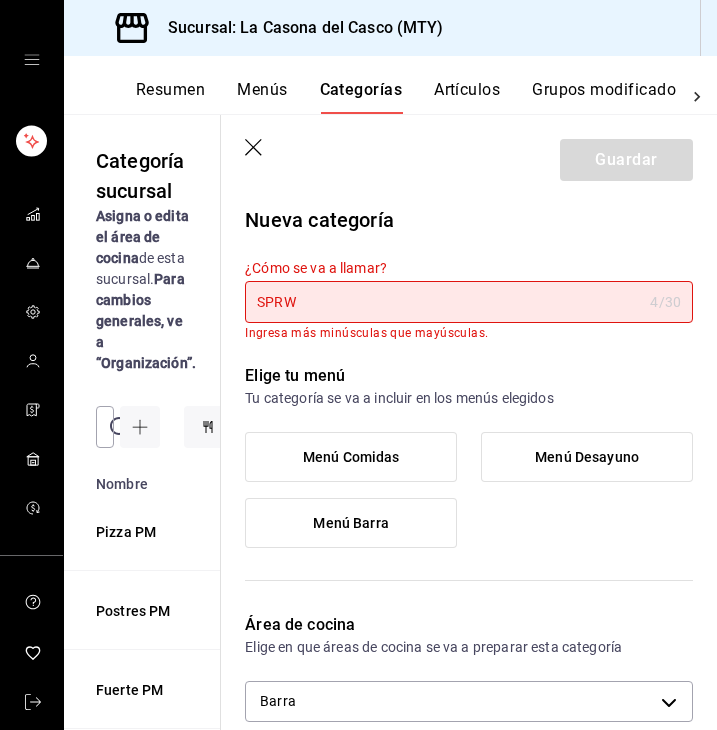 type on "[NUMBER]" 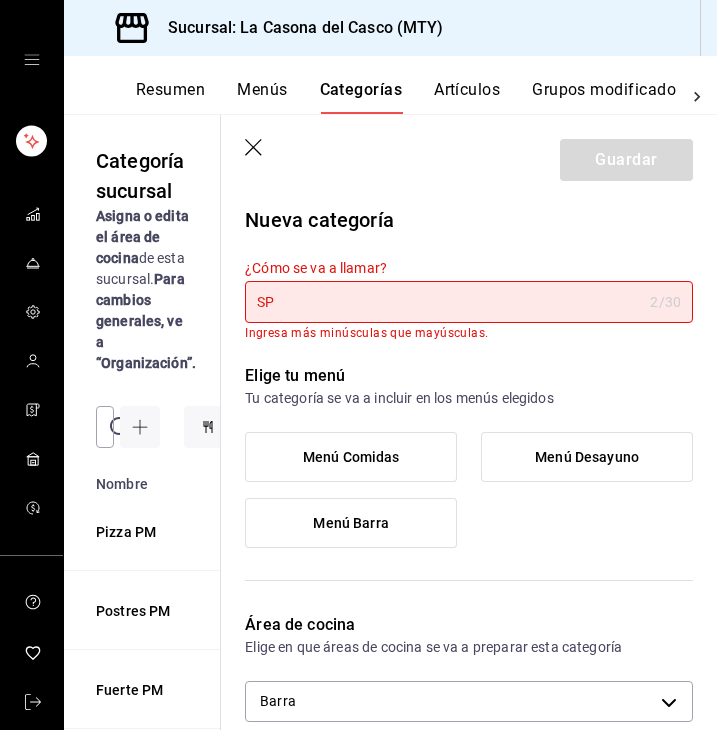 type on "S" 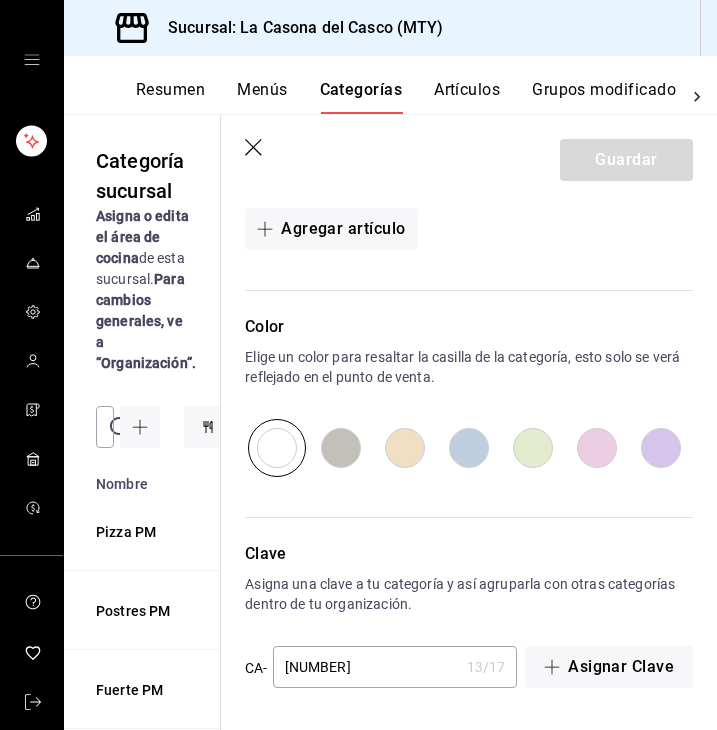 scroll, scrollTop: 649, scrollLeft: 0, axis: vertical 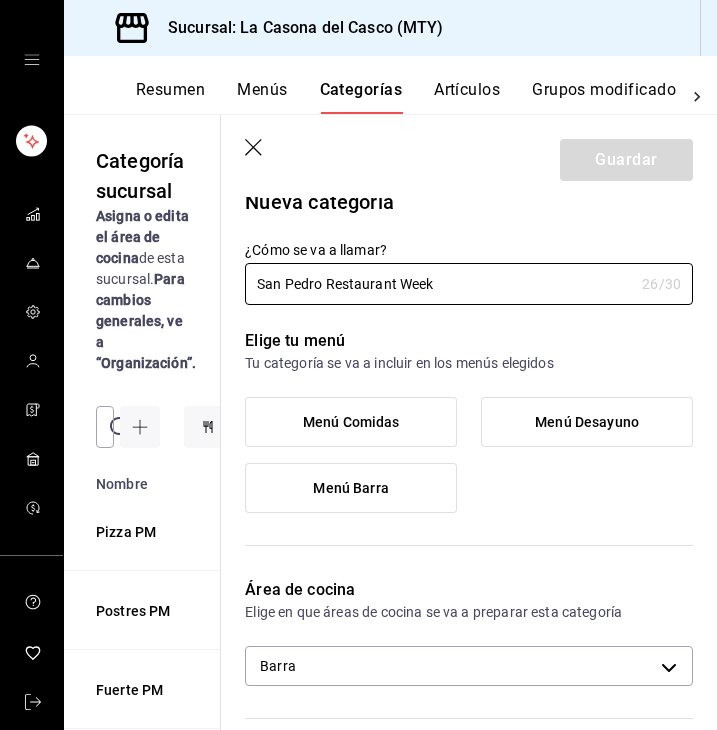 type on "San Pedro Restaurant Week" 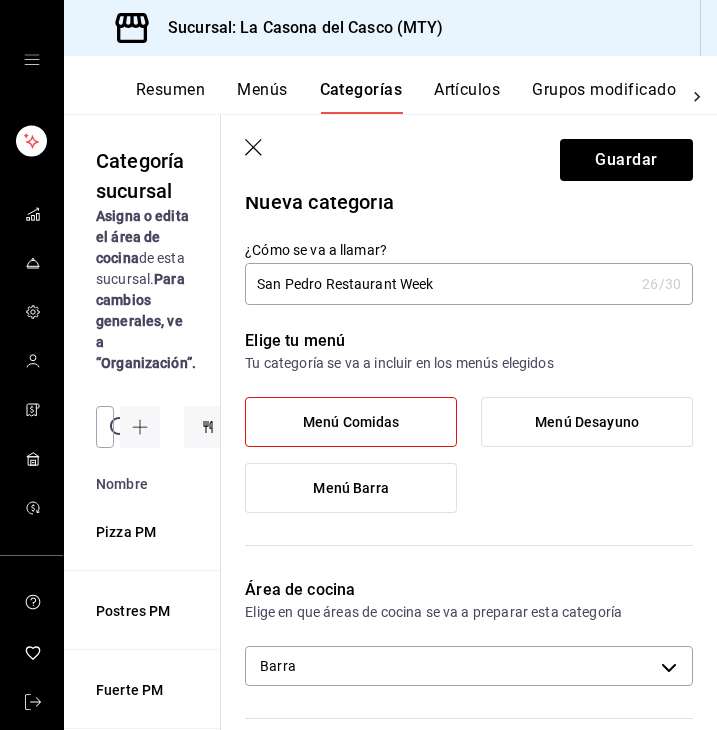 click on "Menú Desayuno" at bounding box center [587, 422] 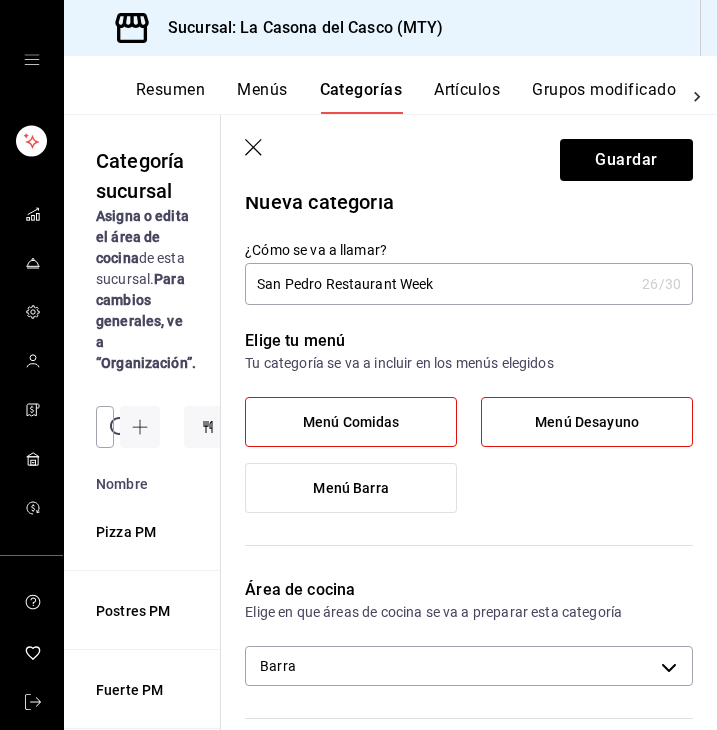 click 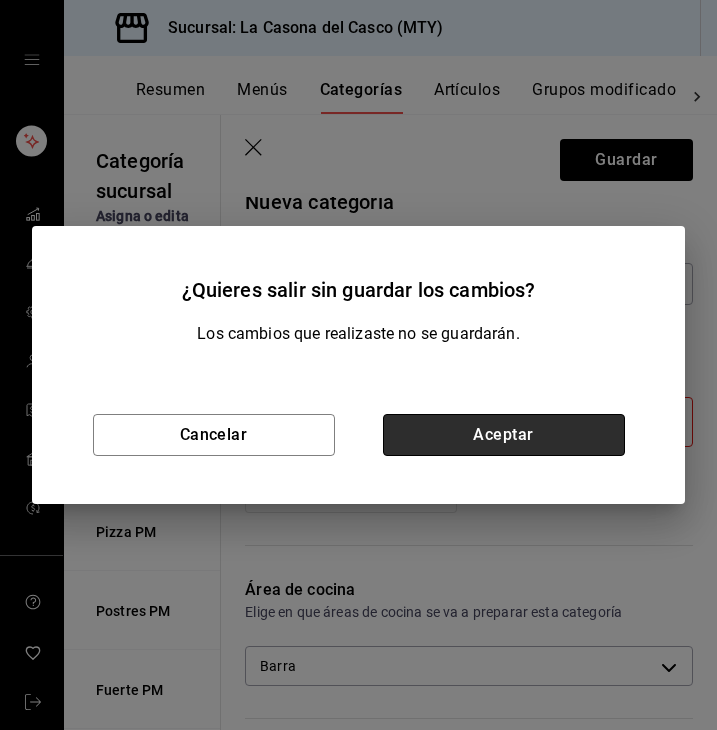 click on "Aceptar" at bounding box center (504, 435) 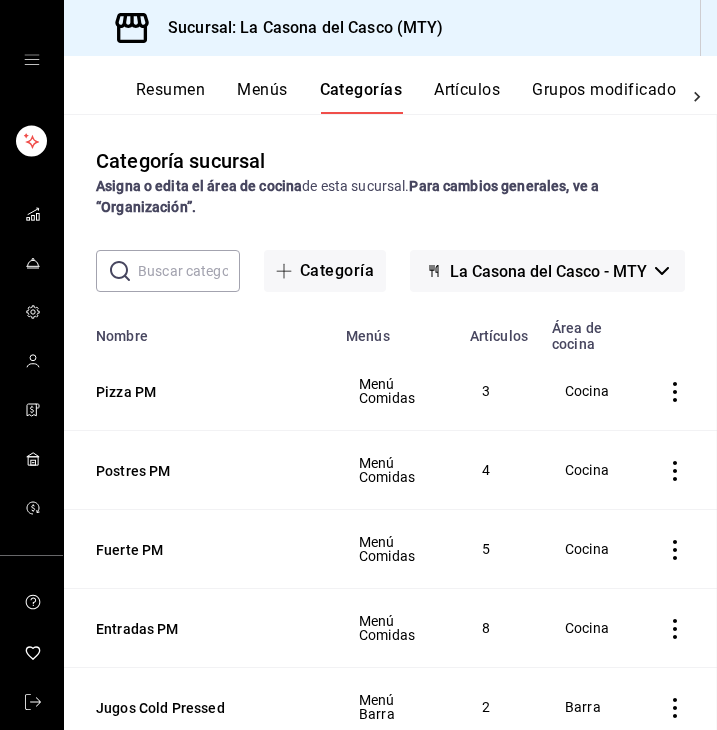 scroll, scrollTop: 0, scrollLeft: 0, axis: both 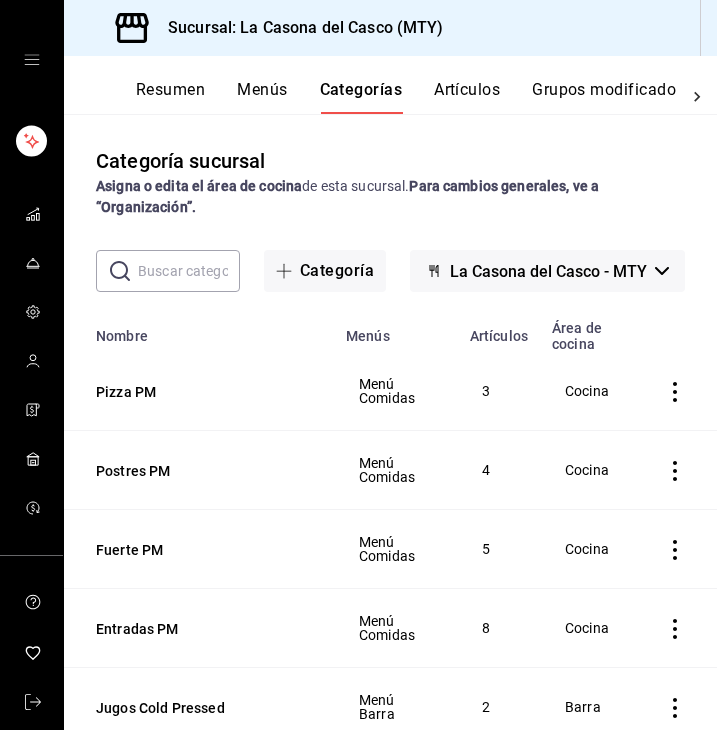 click on "Resumen Menús Categorías Artículos Grupos modificadores Publicar" at bounding box center [390, 85] 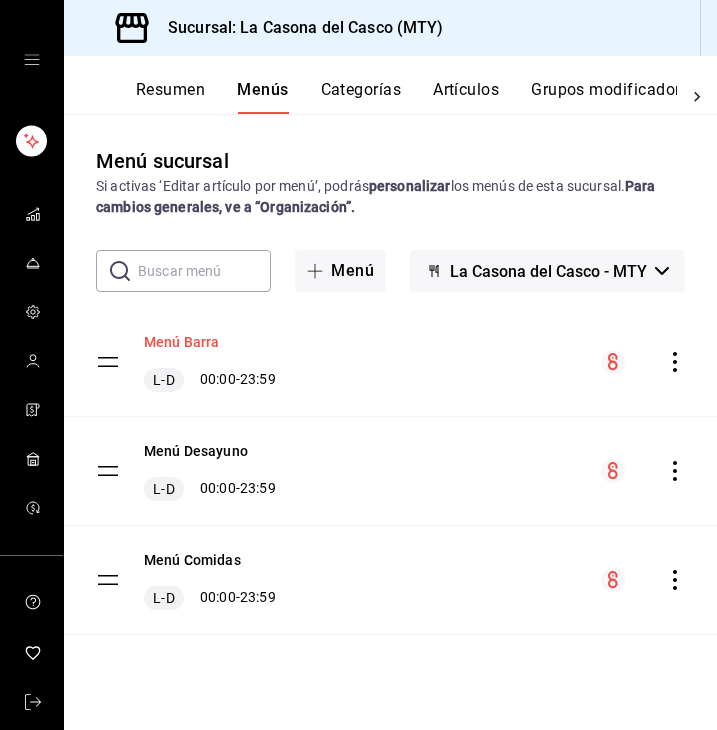 click on "Menú Barra" at bounding box center [182, 342] 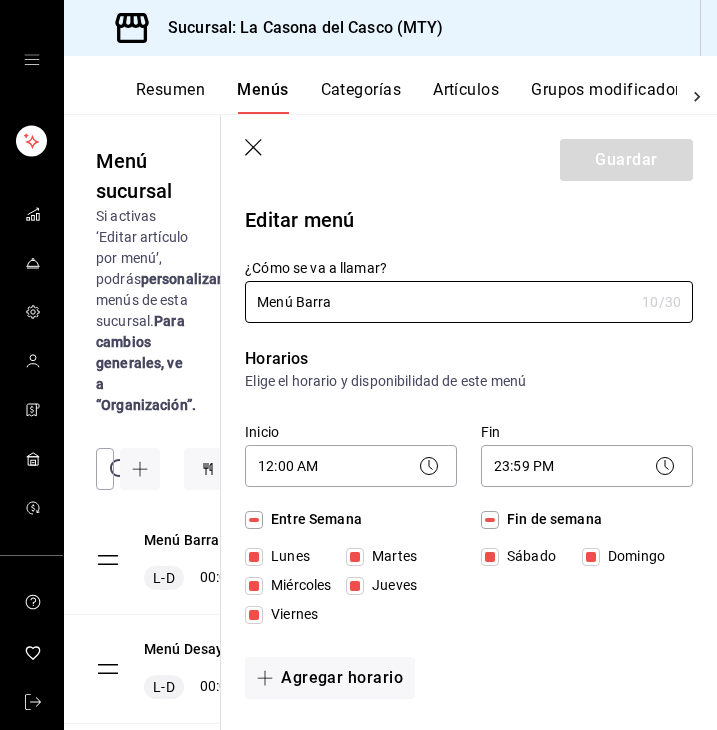 click on "Guardar" at bounding box center [469, 156] 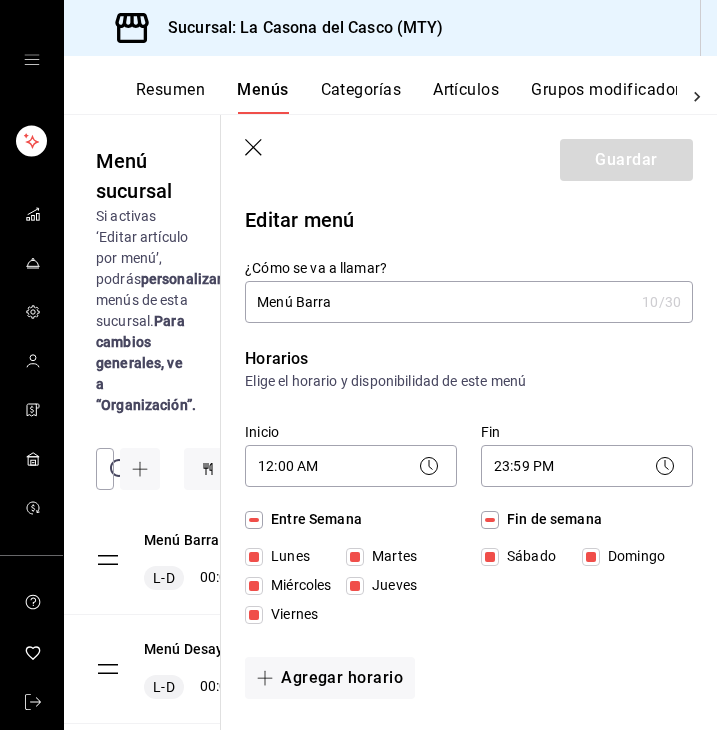 click 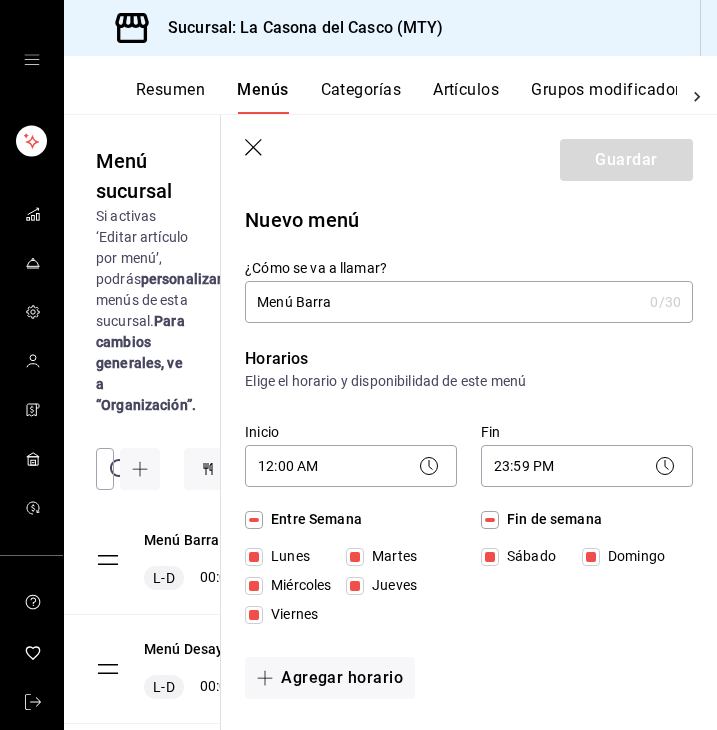 type 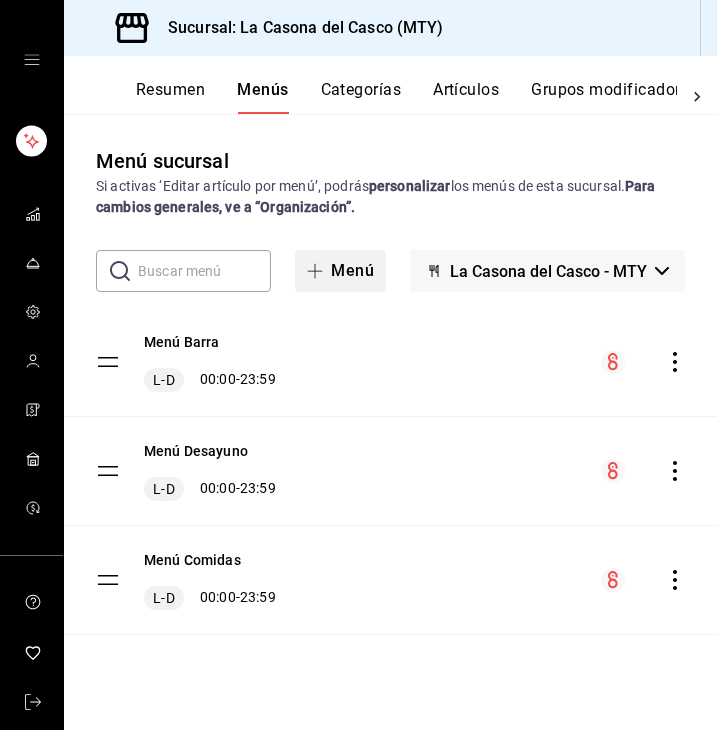 click on "Menú" at bounding box center [340, 271] 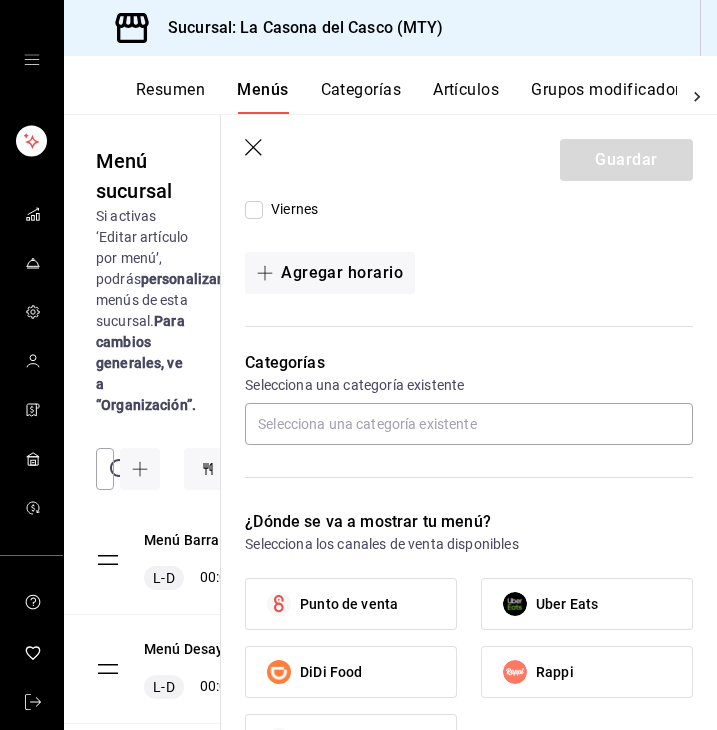 scroll, scrollTop: 428, scrollLeft: 0, axis: vertical 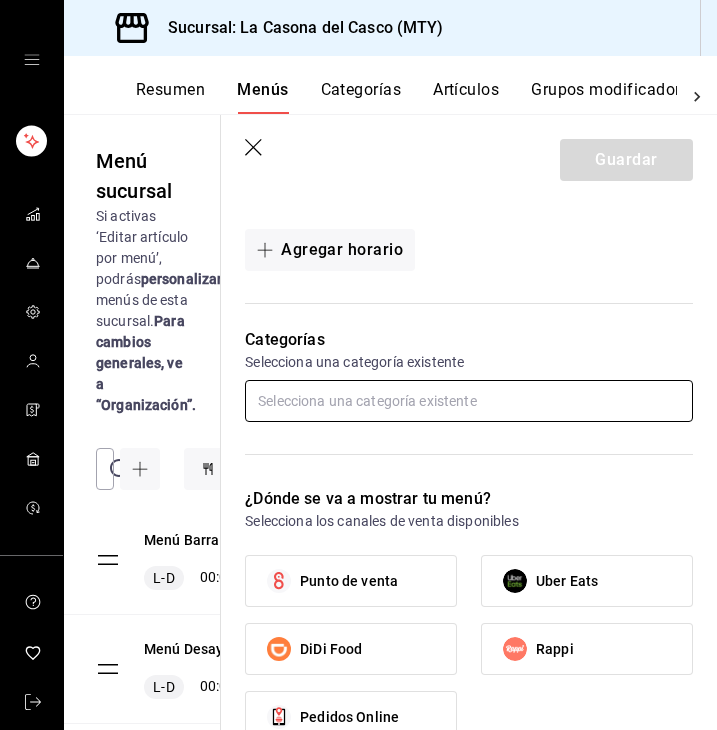 type on "Restaurant Week" 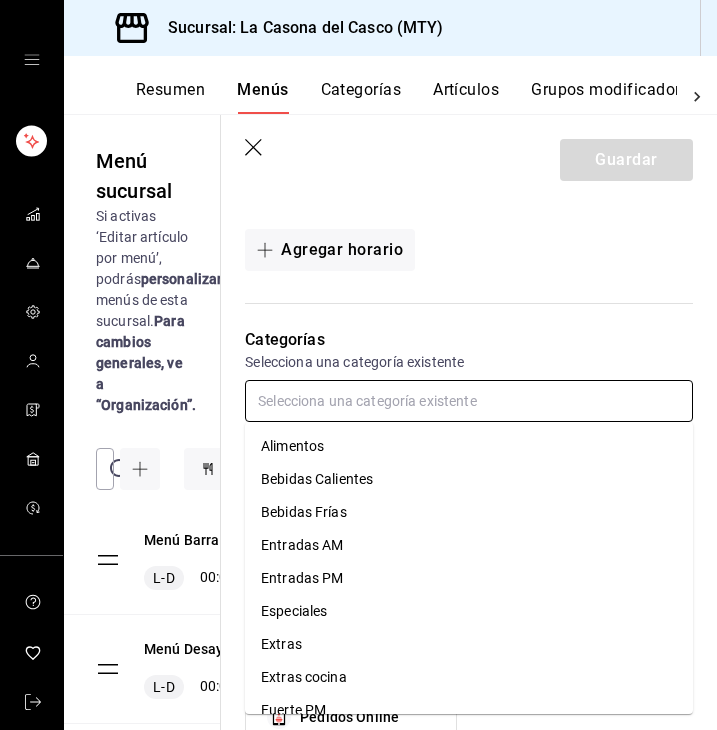 click at bounding box center [469, 401] 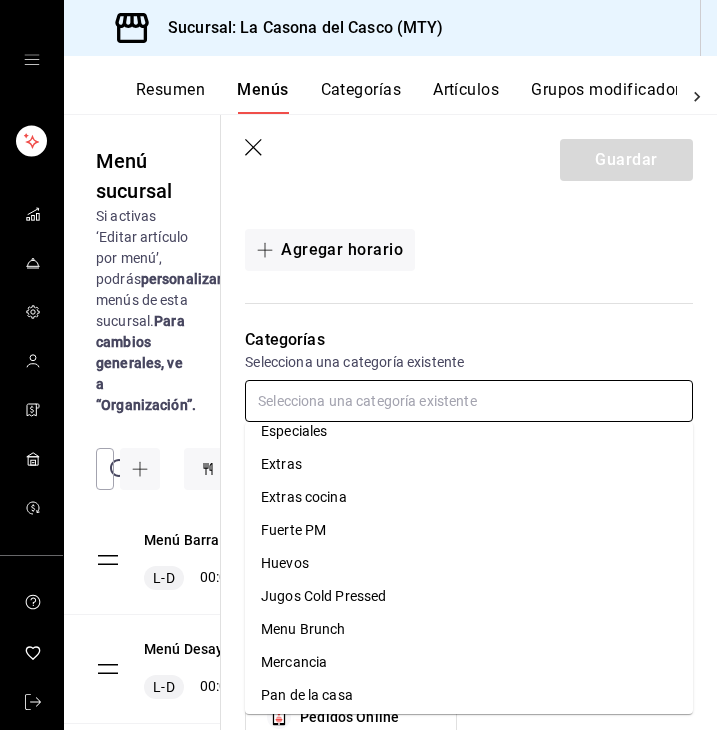 scroll, scrollTop: 247, scrollLeft: 0, axis: vertical 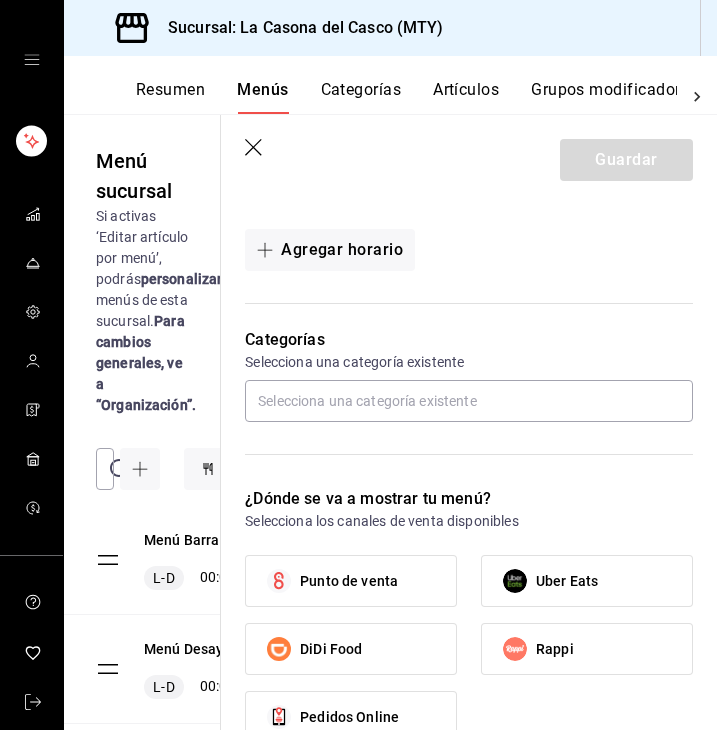 click on "Agregar horario" at bounding box center (469, 250) 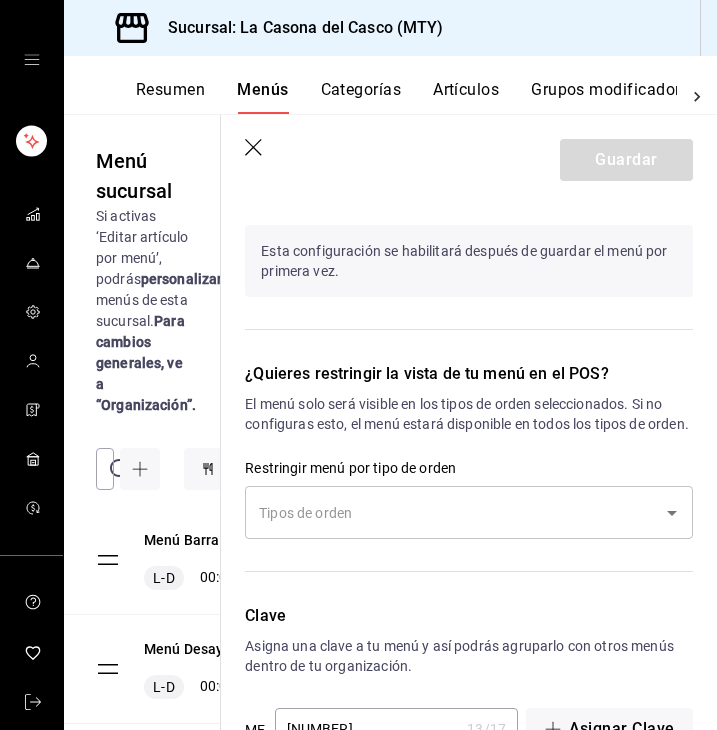 scroll, scrollTop: 1095, scrollLeft: 0, axis: vertical 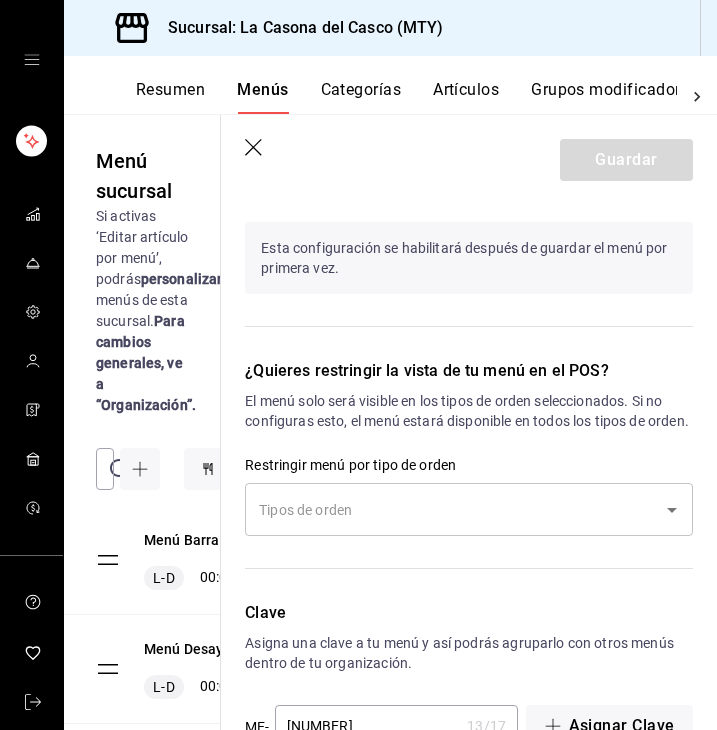 click at bounding box center (454, 509) 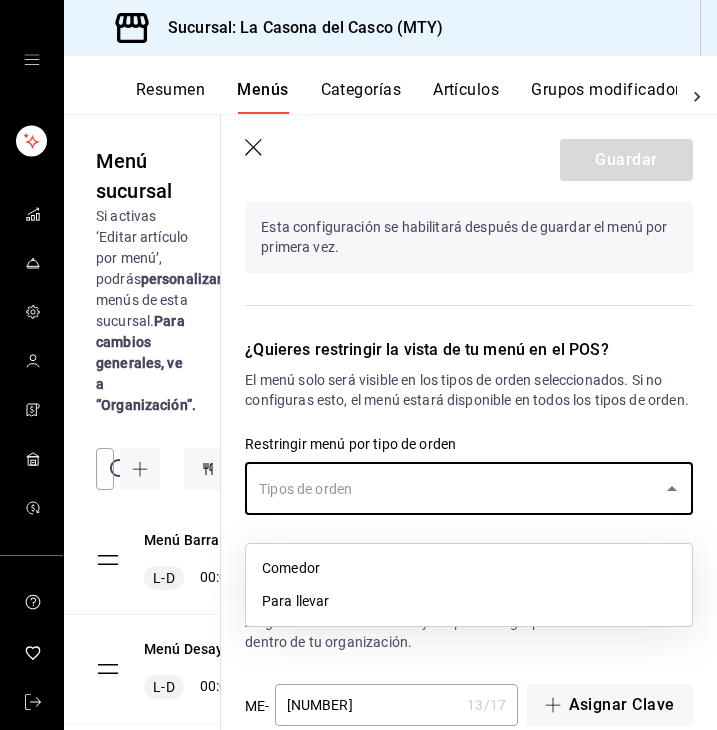 click on "Comedor" at bounding box center (469, 568) 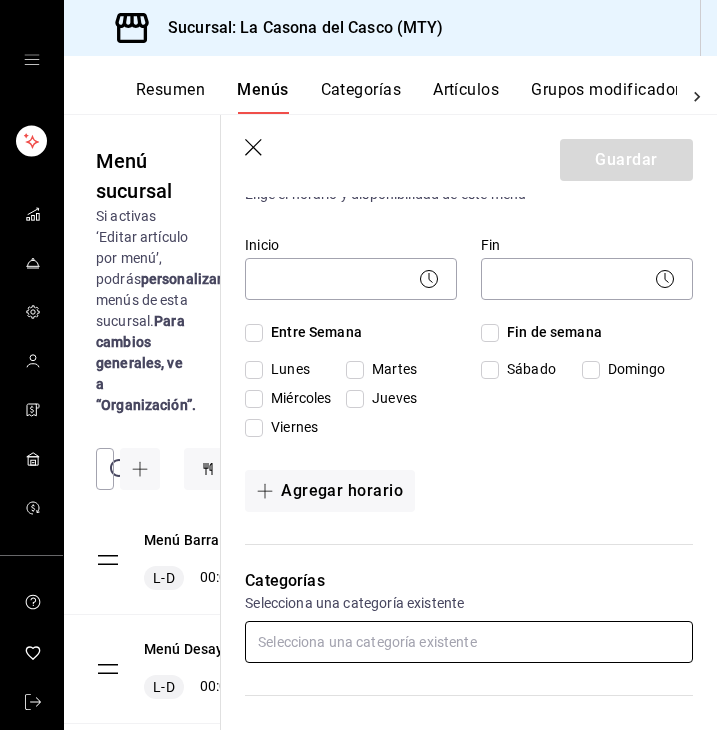 scroll, scrollTop: 159, scrollLeft: 0, axis: vertical 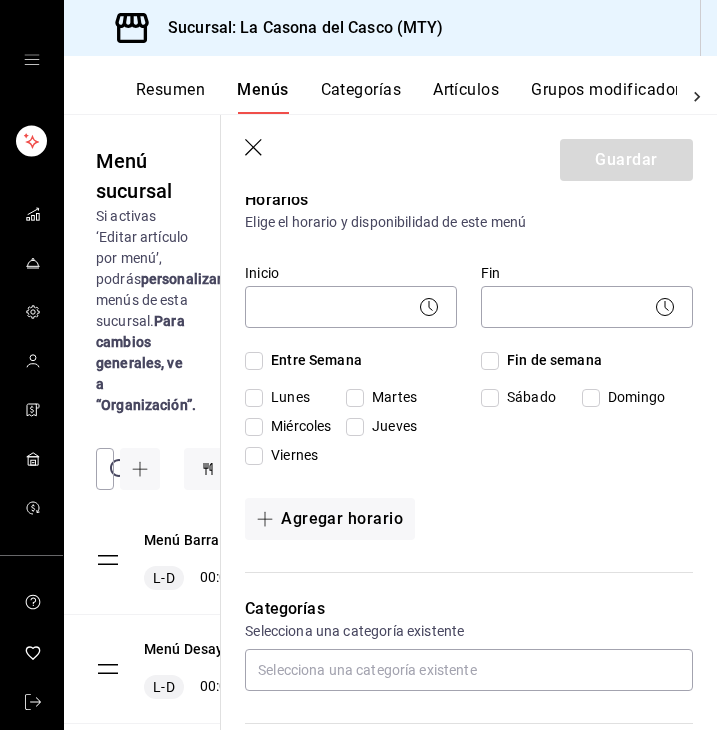click on "Entre Semana" at bounding box center (254, 361) 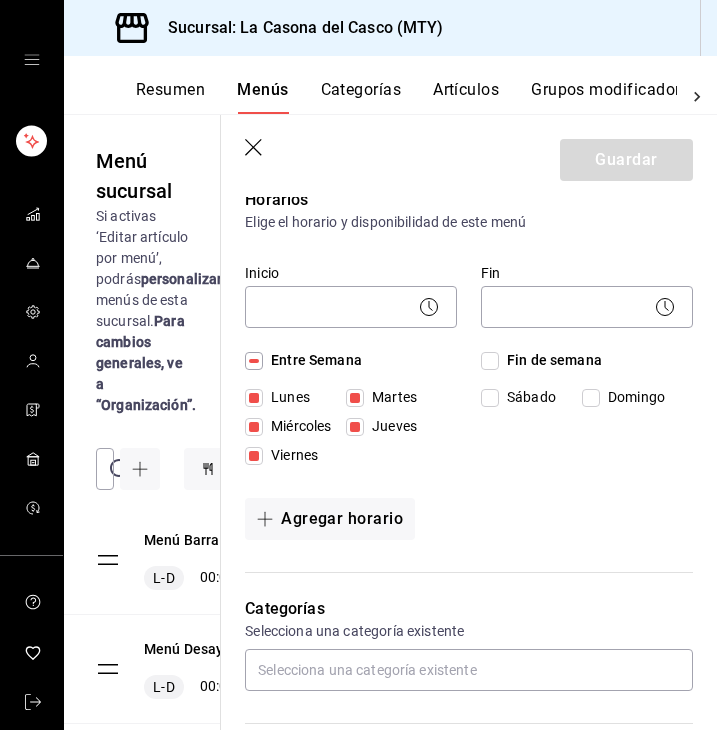 click on "Fin de semana" at bounding box center [490, 361] 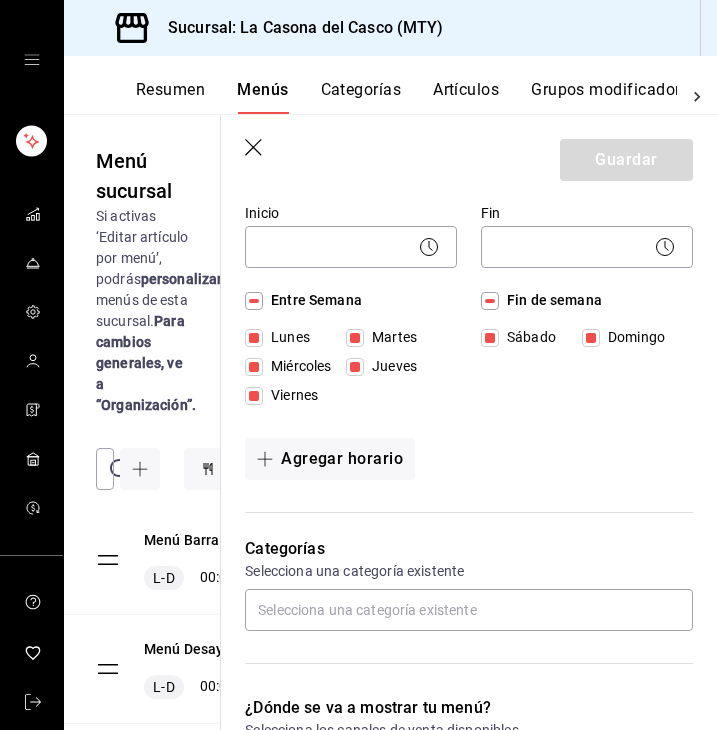scroll, scrollTop: 222, scrollLeft: 0, axis: vertical 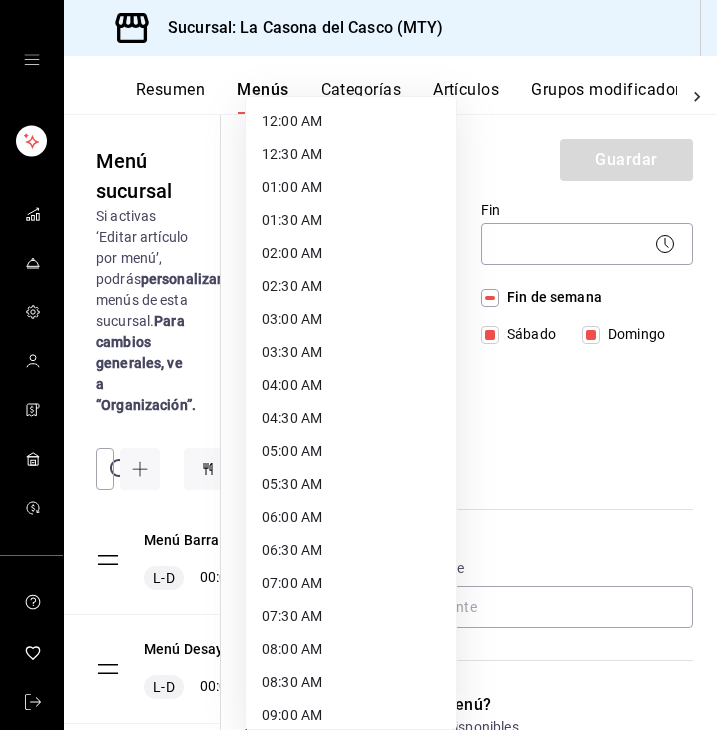 click on "Sucursal: La Casona del Casco (MTY) Resumen Menús Categorías Artículos Grupos modificadores Publicar Menú sucursal Si activas ‘Editar artículo por menú’, podrás  personalizar  los menús de esta sucursal.  Para cambios generales, ve a “Organización”. ​ ​ La Casona del Casco - MTY Menú Barra L-D 00:00  -  23:59 Menú Desayuno L-D 00:00  -  23:59 Menú Comidas L-D 00:00  -  23:59 Guardar Nuevo menú ¿Cómo se va a llamar? Restaurant Week 16 /30 ¿Cómo se va a llamar? Horarios Elige el horario y disponibilidad de este menú Inicio ​ Fin ​ Entre Semana Lunes Martes Miércoles Jueves Viernes Fin de semana Sábado Domingo Agregar horario Categorías Selecciona una categoría existente ¿Dónde se va a mostrar tu menú? Selecciona los canales de venta disponibles Punto de venta Uber Eats DiDi Food Rappi Pedidos Online Te recomendamos seleccionar un canal de venta. Editar artículos por menú ¿Quieres que los artículos de este menú tengan un configuración distinta? Comedor ​ Clave ME-" at bounding box center (358, 365) 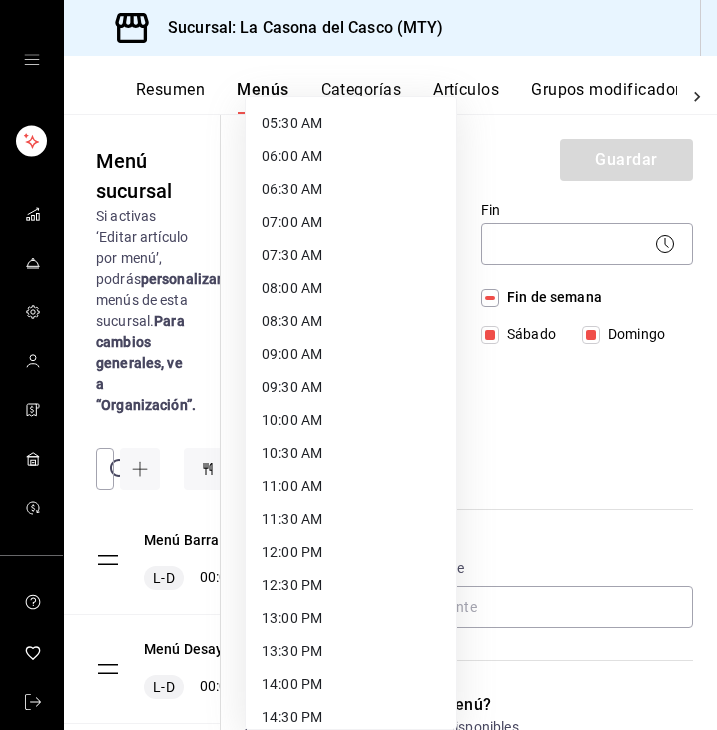 scroll, scrollTop: 363, scrollLeft: 0, axis: vertical 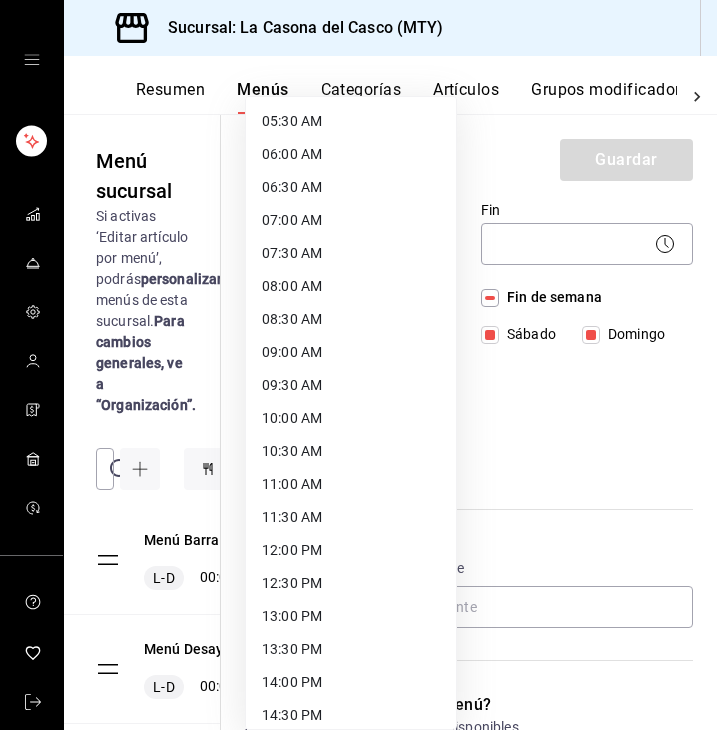 click on "08:00 AM" at bounding box center [351, 286] 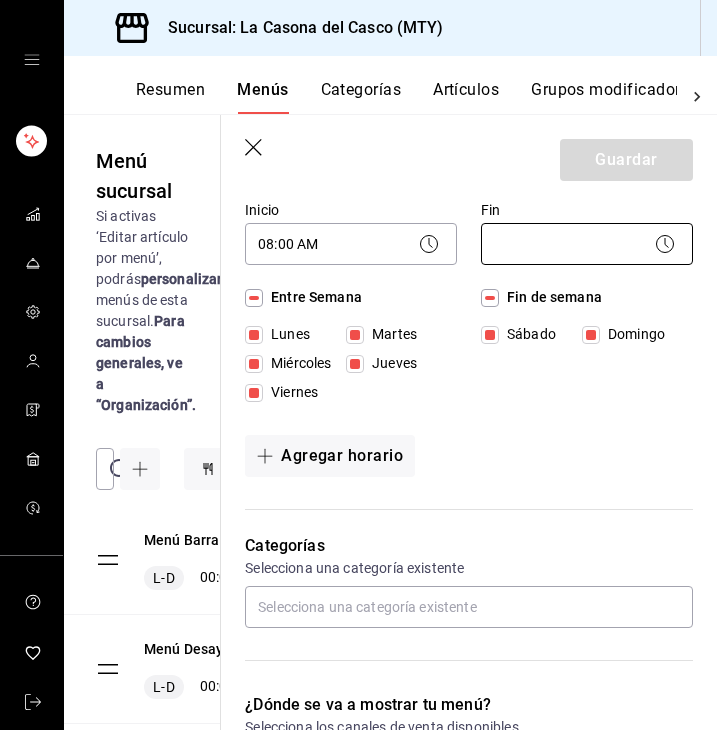 click on "Sucursal: La Casona del Casco (MTY) Resumen Menús Categorías Artículos Grupos modificadores Publicar Menú sucursal Si activas ‘Editar artículo por menú’, podrás  personalizar  los menús de esta sucursal.  Para cambios generales, ve a “Organización”. ​ ​ La Casona del Casco - MTY Menú Barra L-D 00:00  -  23:59 Menú Desayuno L-D 00:00  -  23:59 Menú Comidas L-D 00:00  -  23:59 Guardar Nuevo menú ¿Cómo se va a llamar? Restaurant Week 16 /30 ¿Cómo se va a llamar? Horarios Elige el horario y disponibilidad de este menú Inicio 08:00 AM 08:00 Fin ​ Entre Semana Lunes Martes Miércoles Jueves Viernes Fin de semana Sábado Domingo Agregar horario Categorías Selecciona una categoría existente ¿Dónde se va a mostrar tu menú? Selecciona los canales de venta disponibles Punto de venta Uber Eats DiDi Food Rappi Pedidos Online Te recomendamos seleccionar un canal de venta. Editar artículos por menú ¿Quieres que los artículos de este menú tengan un configuración distinta? Comedor 13" at bounding box center [358, 365] 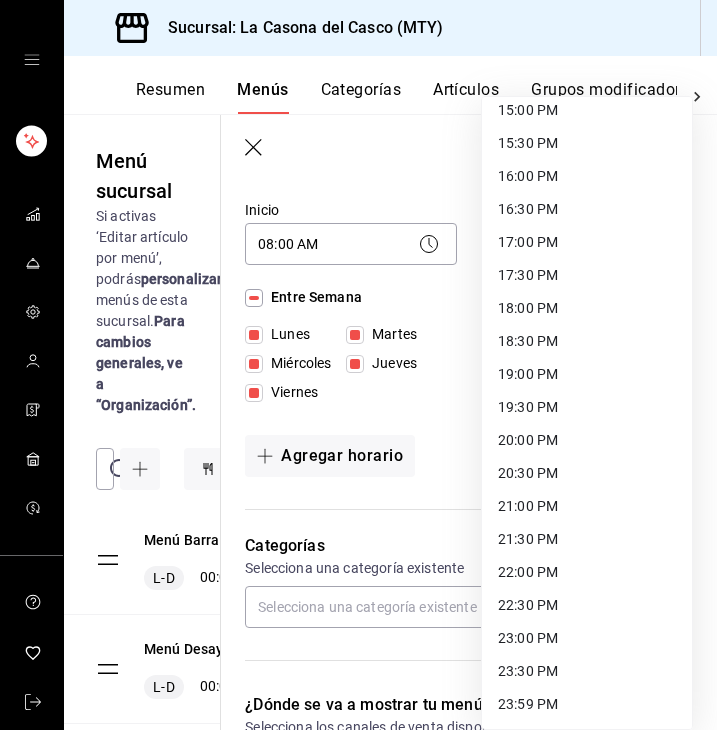 scroll, scrollTop: 1001, scrollLeft: 0, axis: vertical 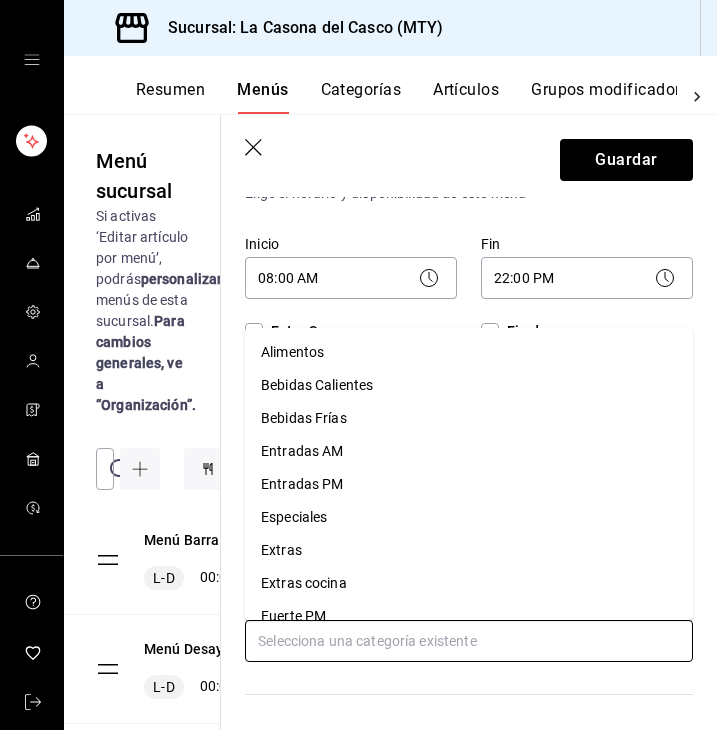 click at bounding box center [469, 641] 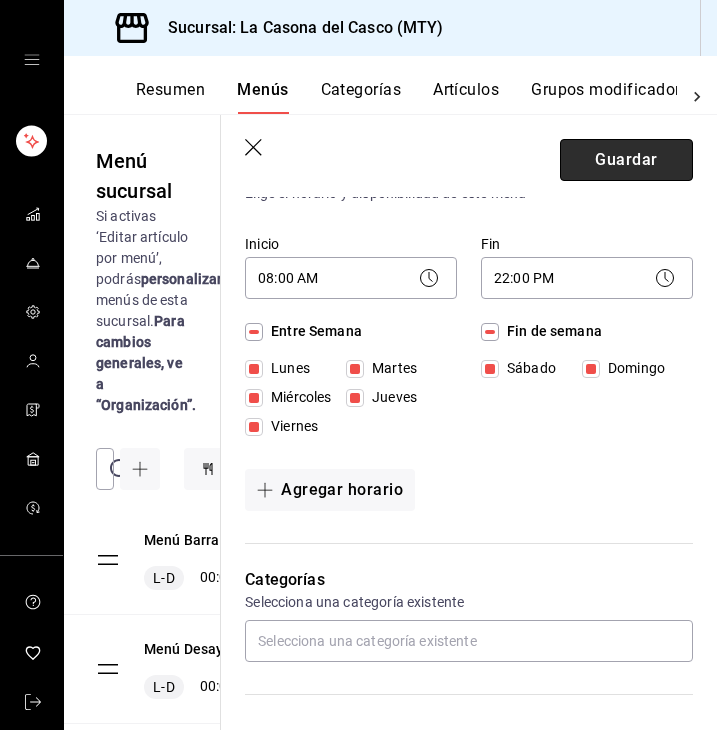 click on "Guardar" at bounding box center [626, 160] 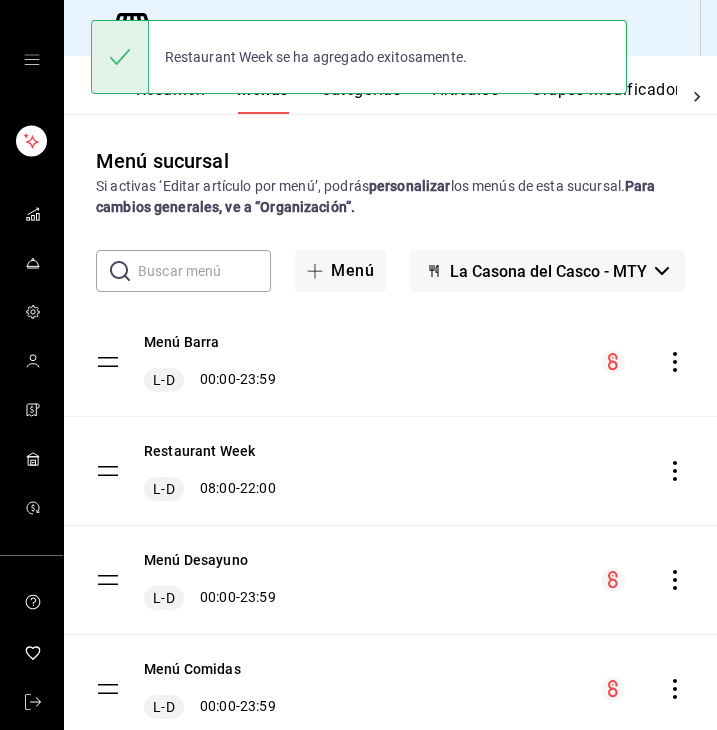 scroll, scrollTop: 0, scrollLeft: 0, axis: both 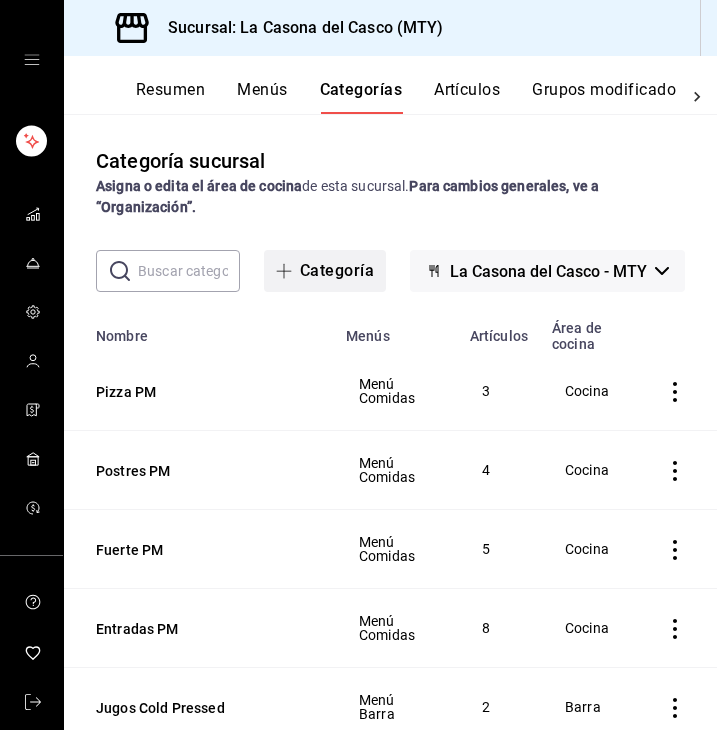click on "Categoría" at bounding box center [325, 271] 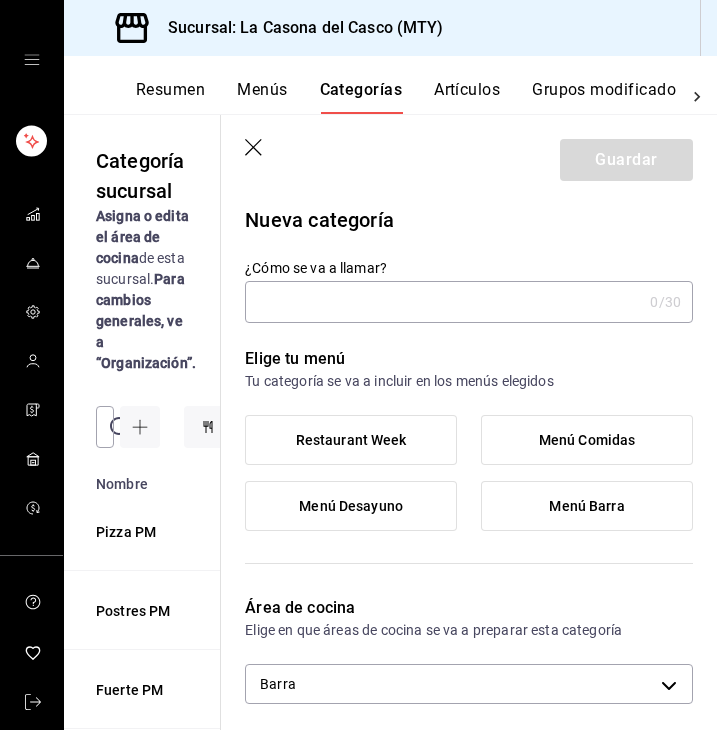 click 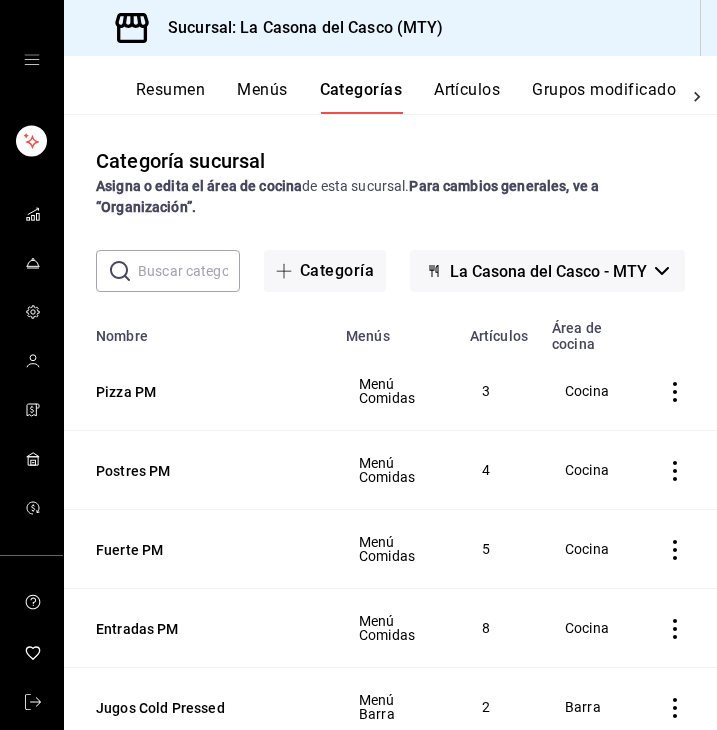 click on "Artículos" at bounding box center (467, 97) 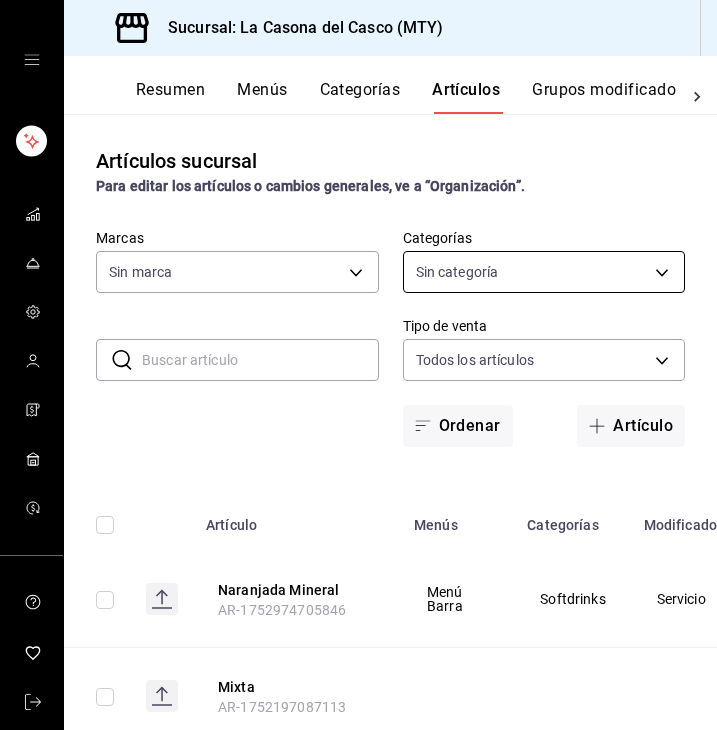 type on "7e4e7643-bc2c-442b-8a2a-9b04da6139a5" 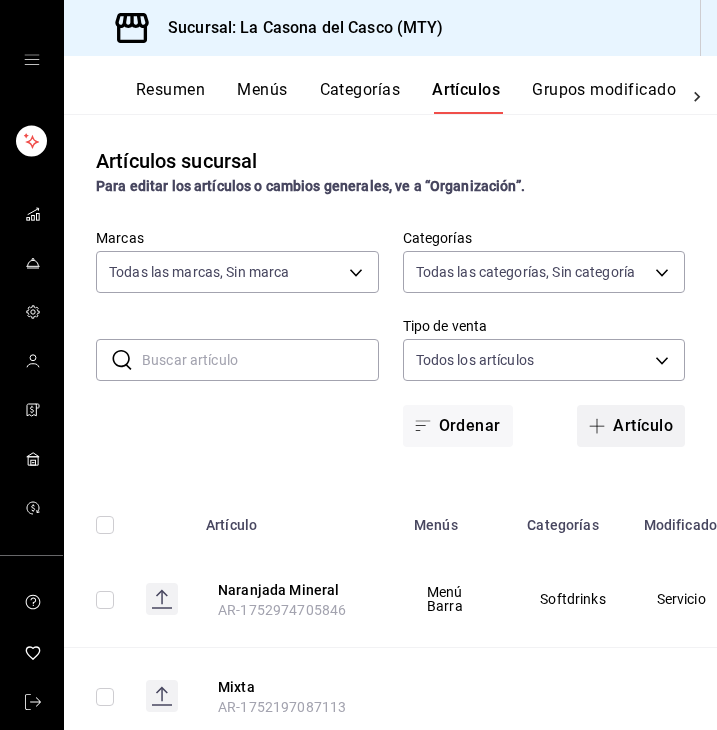 click 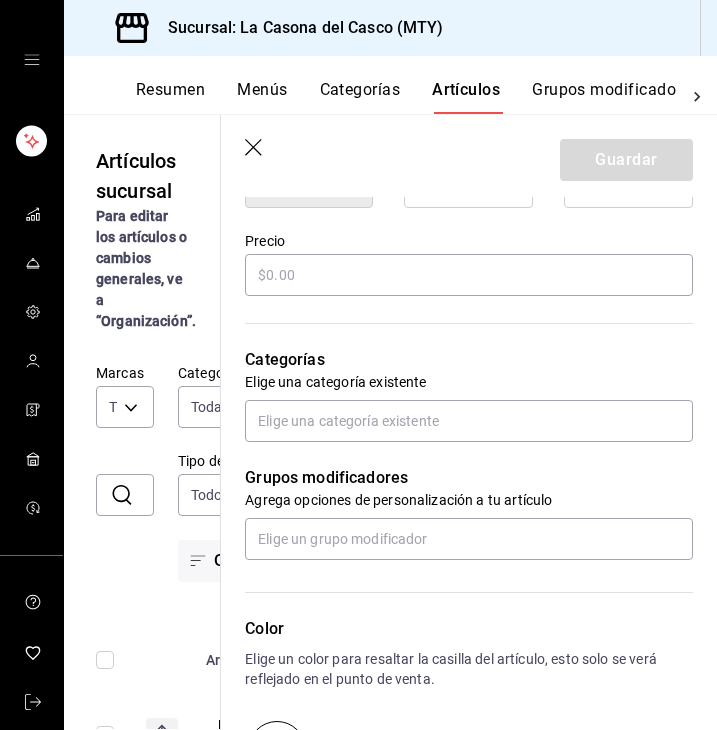scroll, scrollTop: 575, scrollLeft: 0, axis: vertical 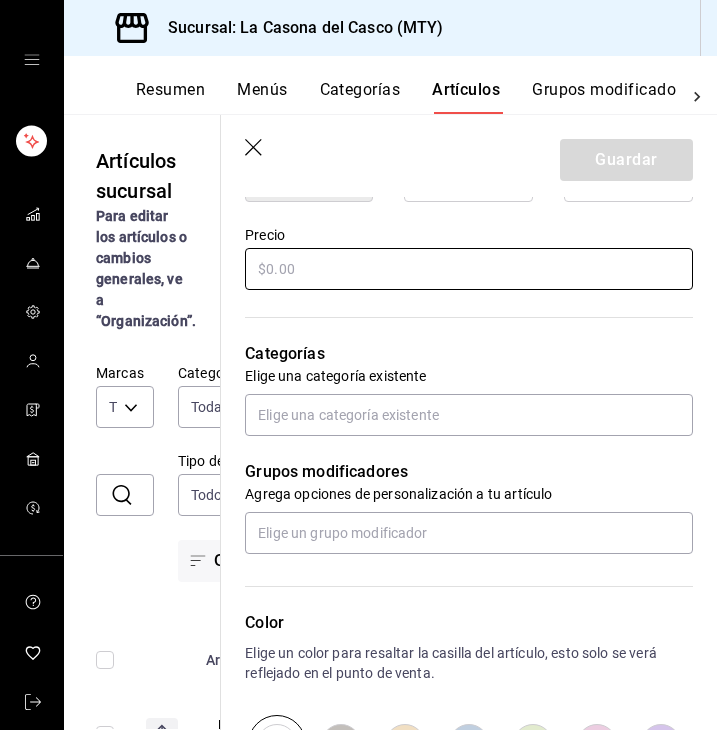 type on "Menu Restaurant Week" 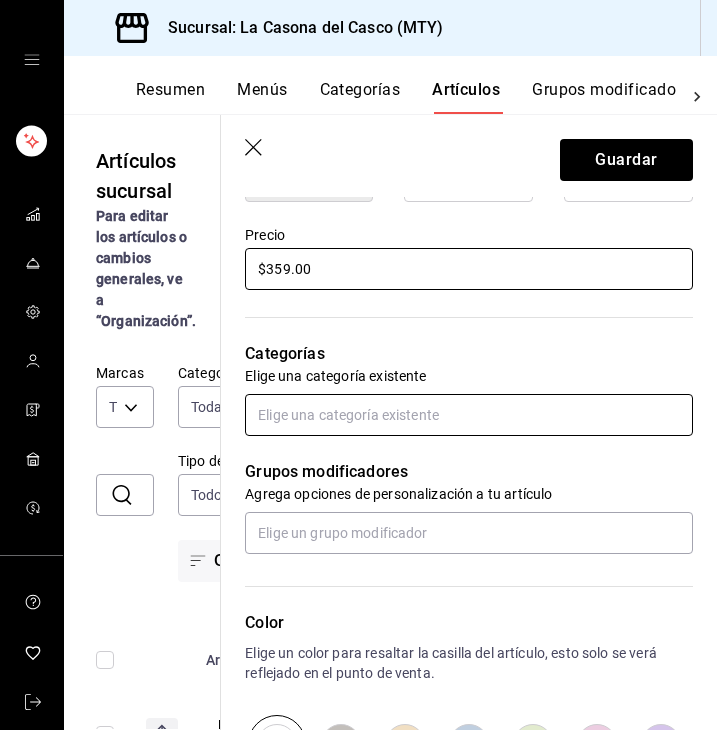 type on "$359.00" 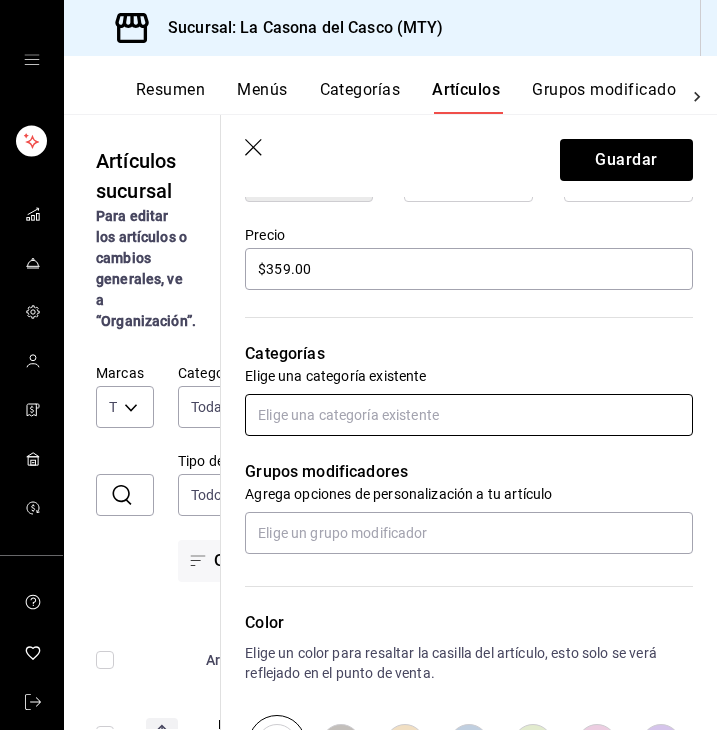 click at bounding box center [469, 415] 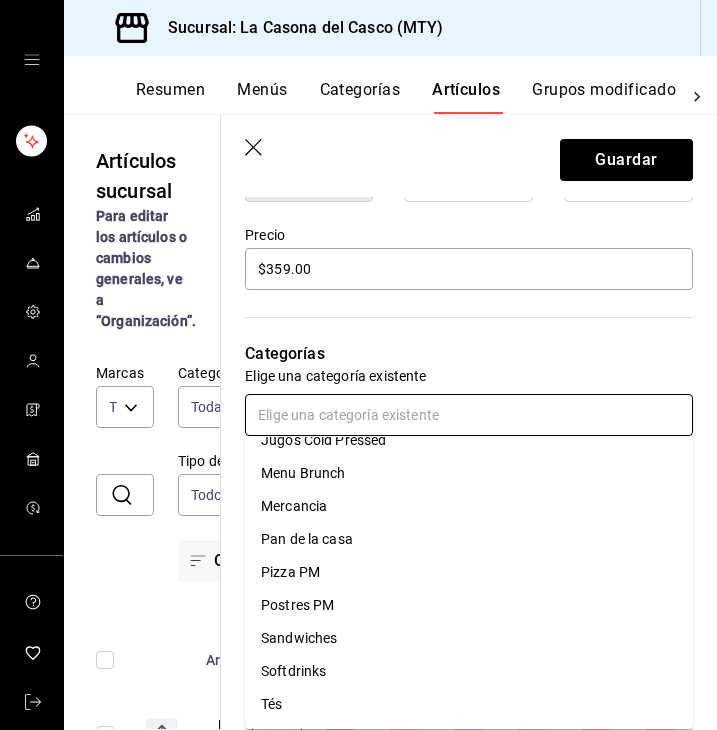 scroll, scrollTop: 351, scrollLeft: 0, axis: vertical 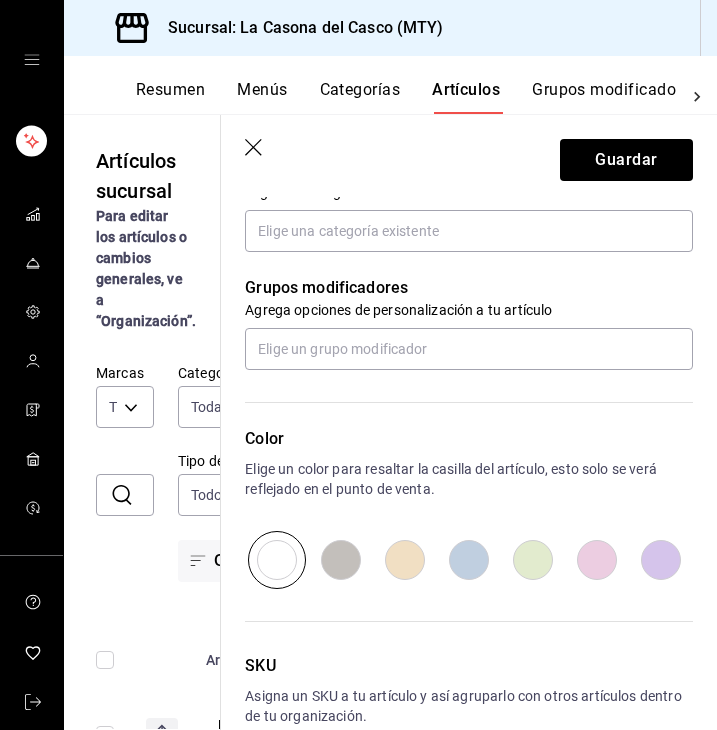 click at bounding box center (405, 560) 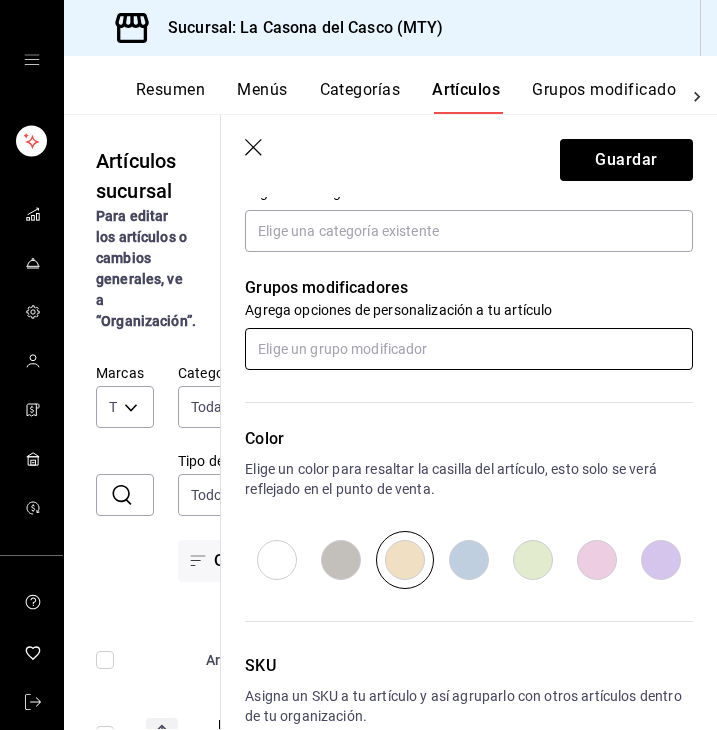click at bounding box center (469, 349) 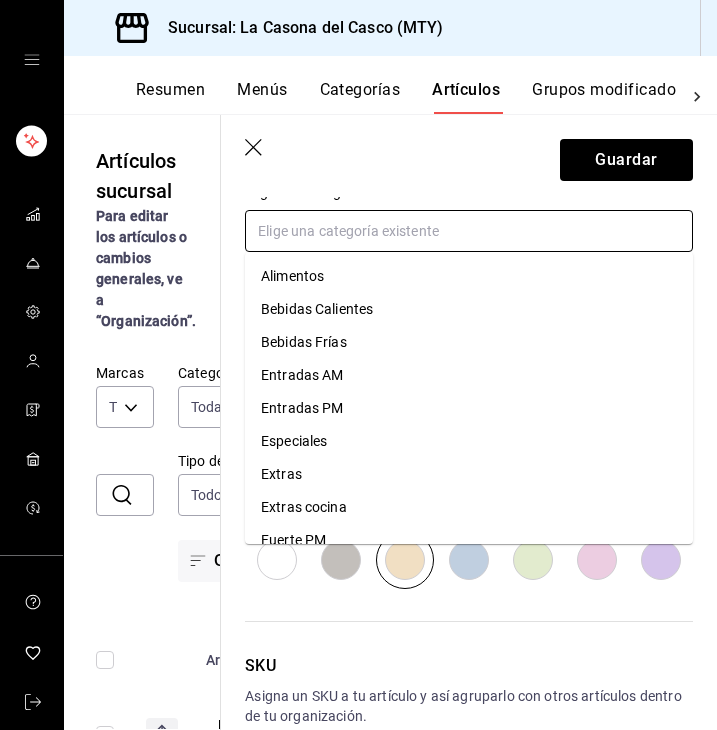 click at bounding box center [469, 231] 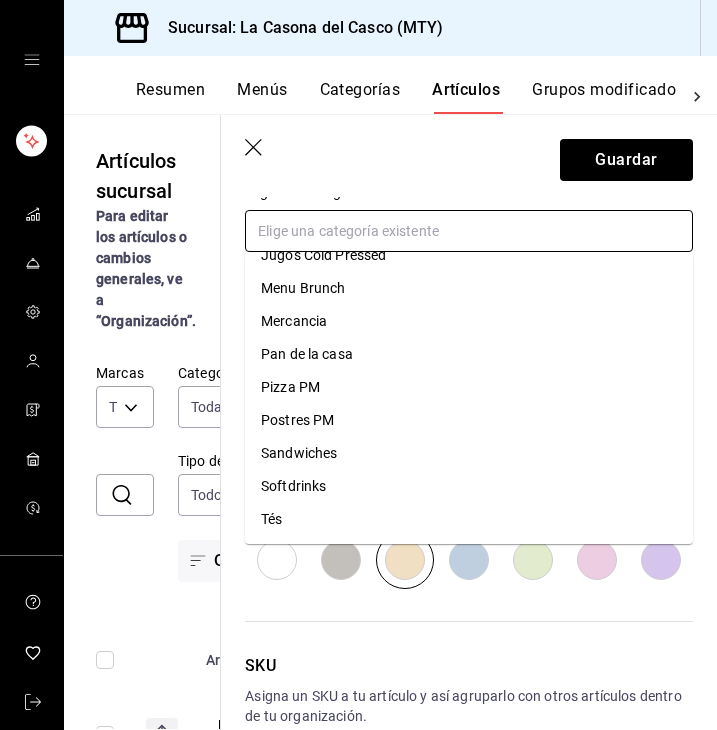 scroll, scrollTop: 351, scrollLeft: 0, axis: vertical 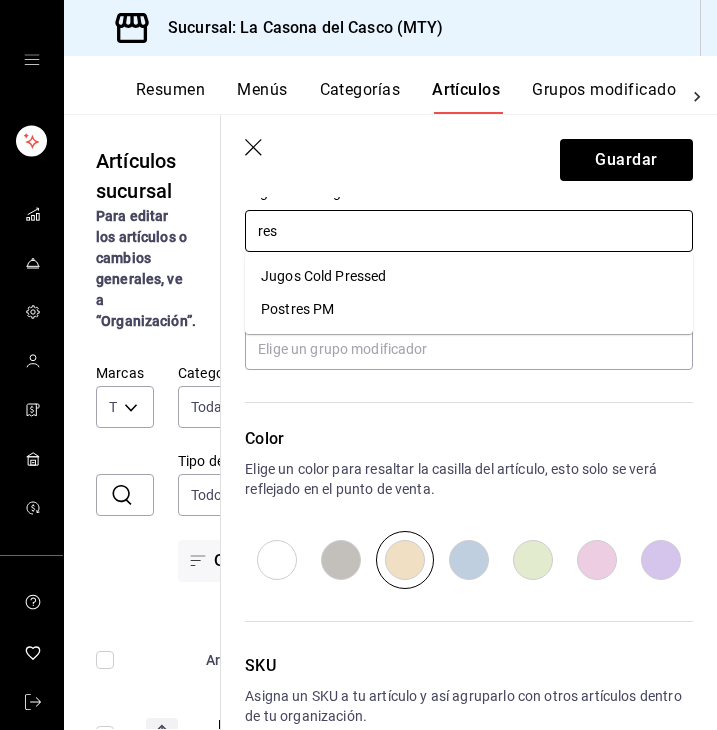 type on "res" 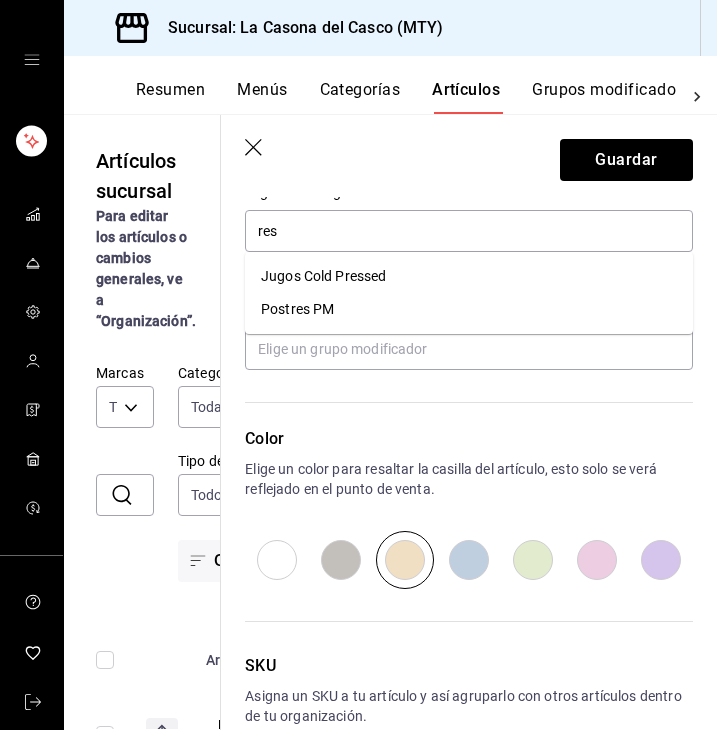 type 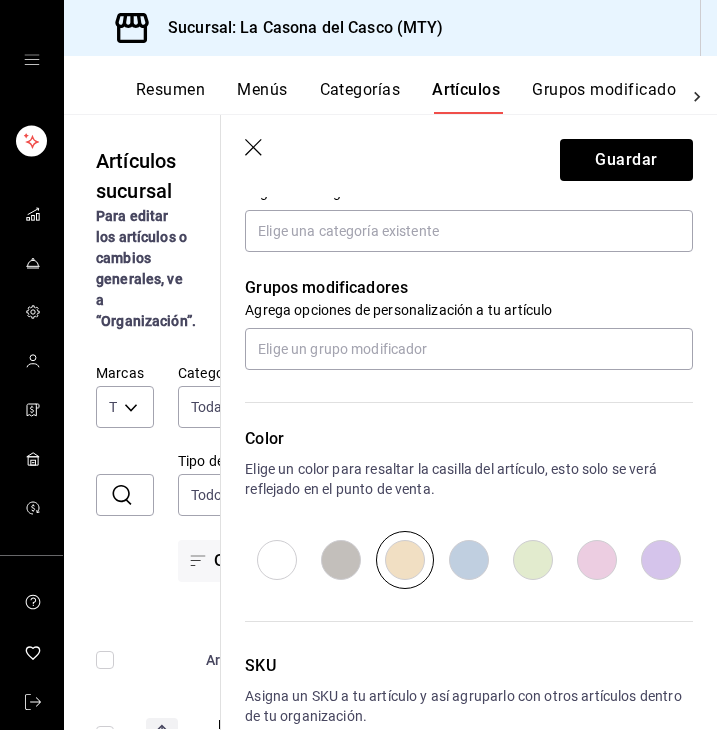 click on "Categorías" at bounding box center [360, 97] 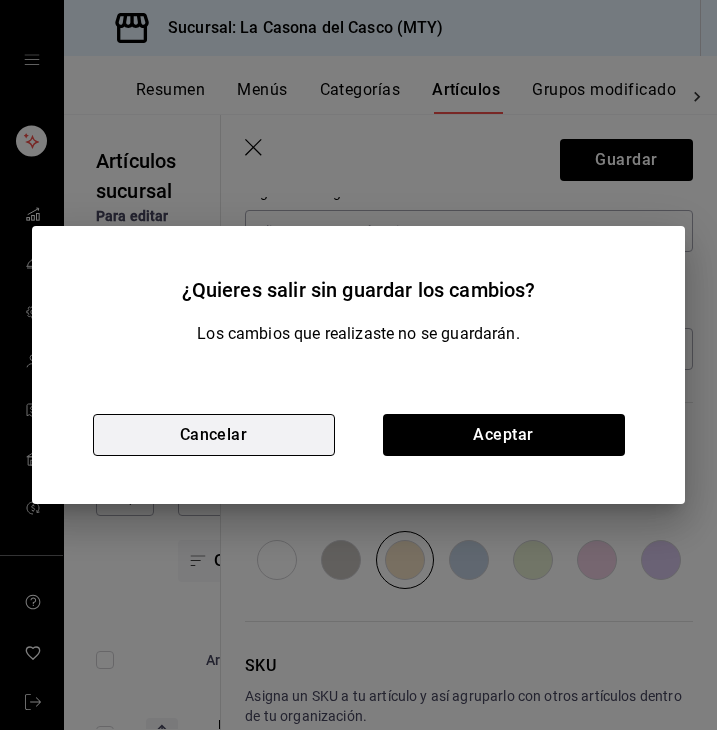 click on "Cancelar" at bounding box center [214, 435] 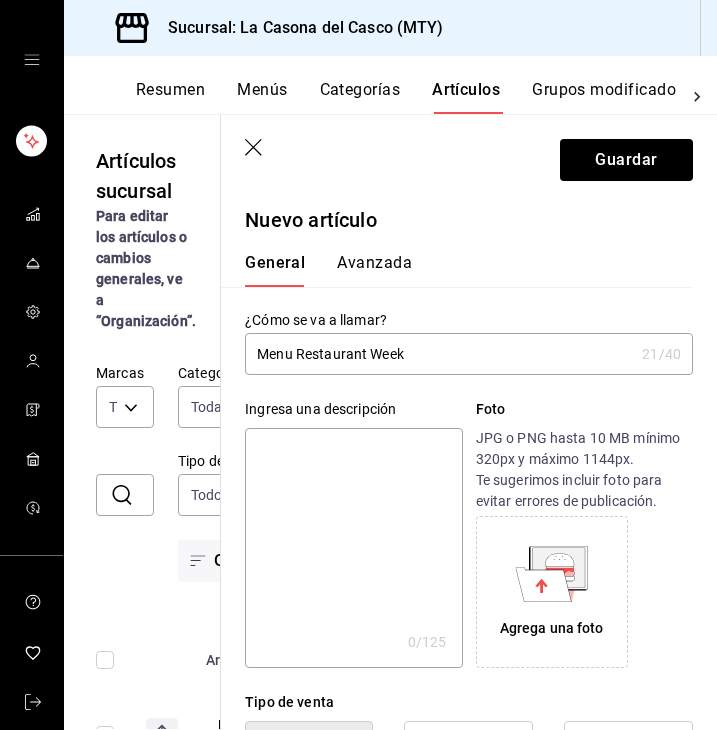 scroll, scrollTop: -2, scrollLeft: 0, axis: vertical 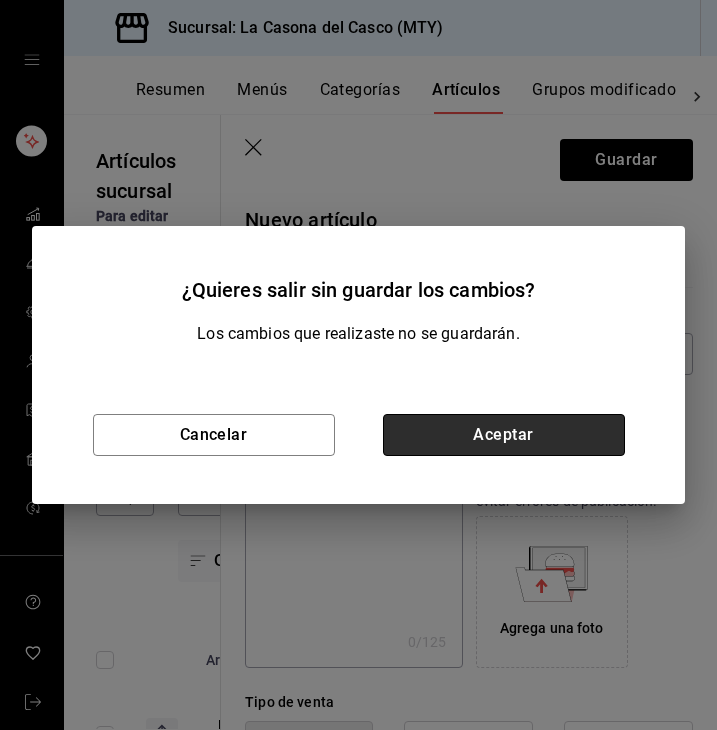 click on "Aceptar" at bounding box center [504, 435] 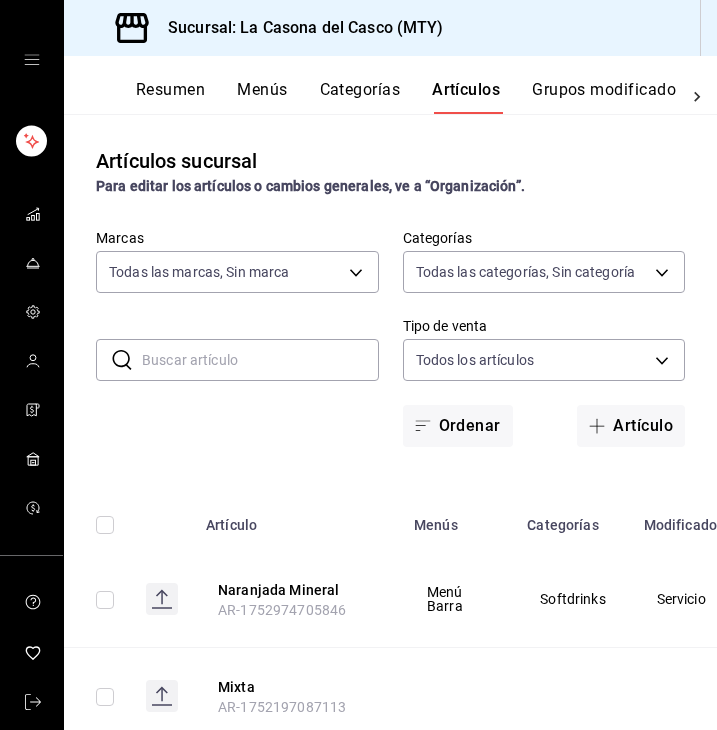 click on "Categorías" at bounding box center (360, 97) 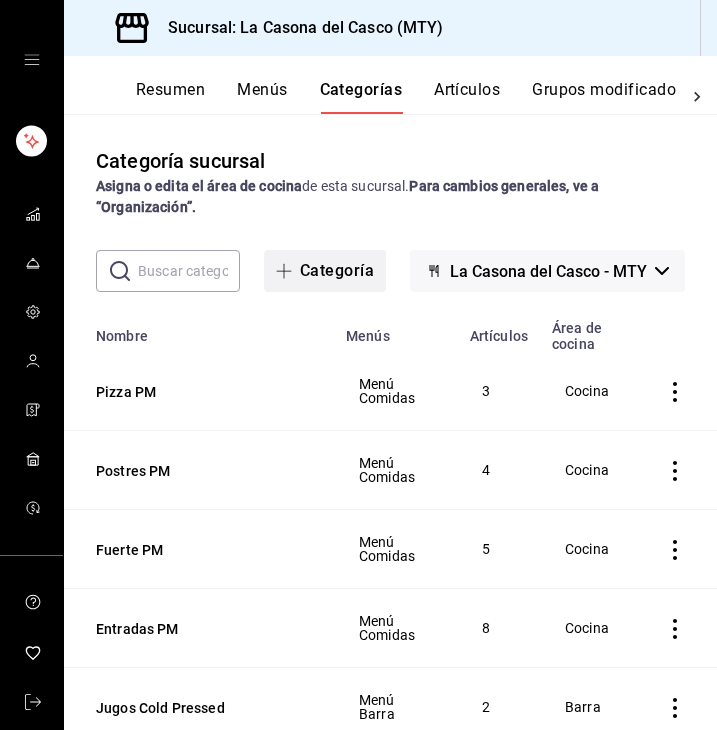 click on "Categoría" at bounding box center (325, 271) 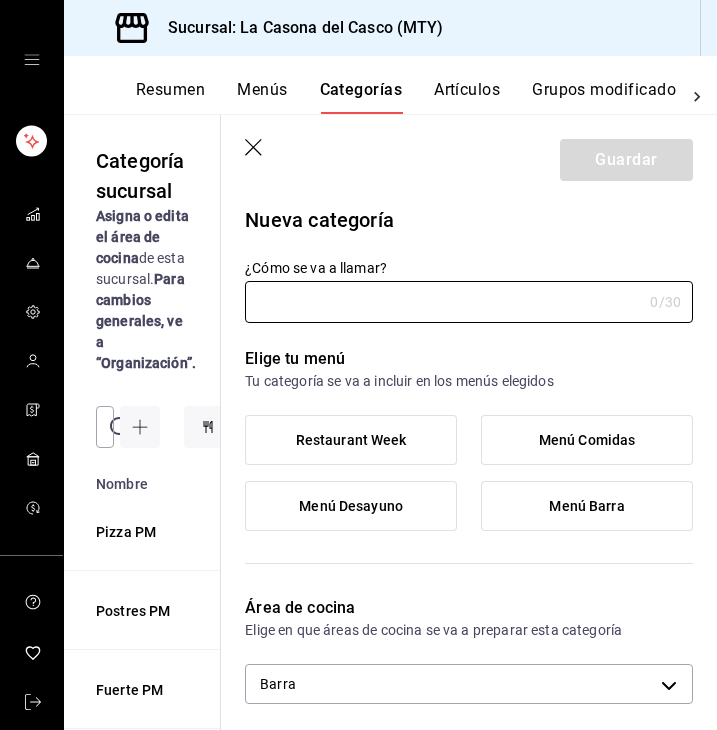 type on "S" 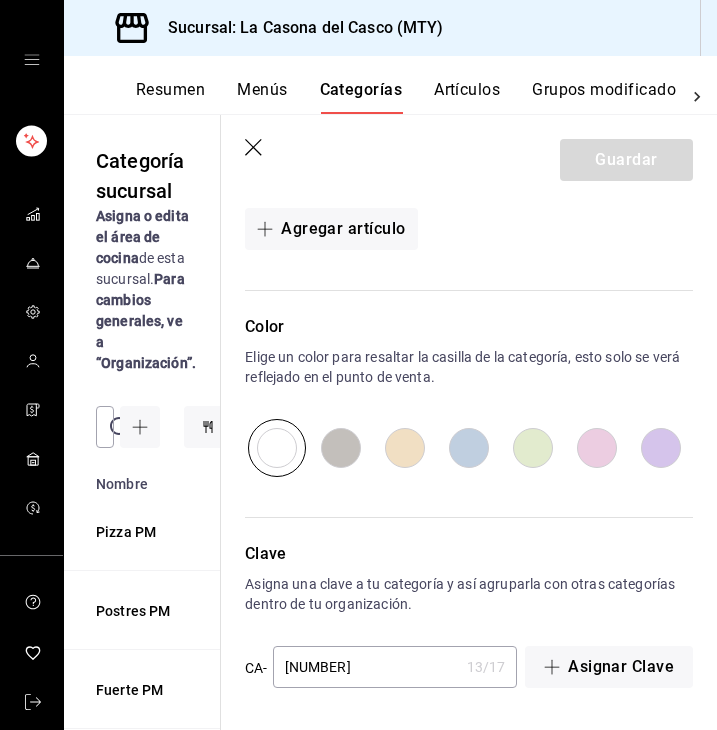 scroll, scrollTop: 649, scrollLeft: 0, axis: vertical 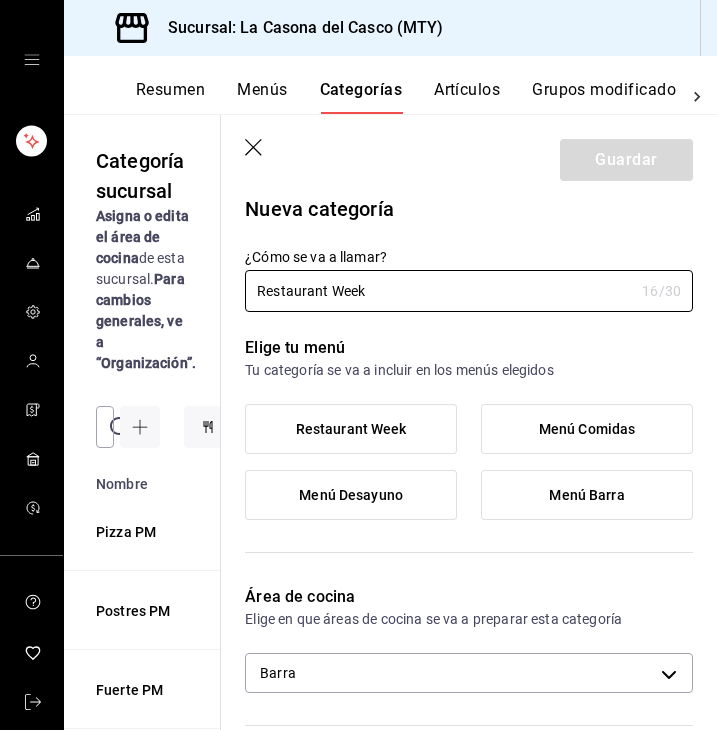 type on "Restaurant Week" 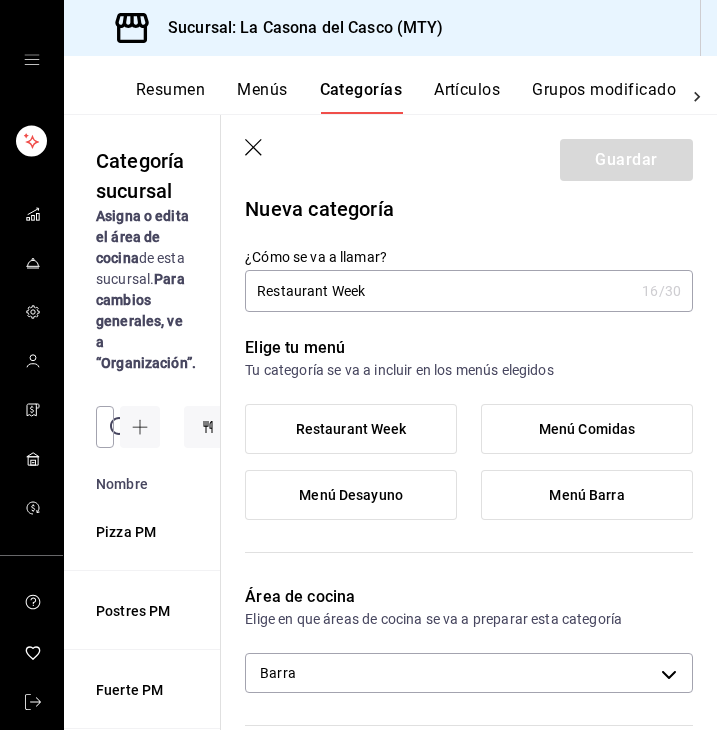 click on "Restaurant Week" at bounding box center [351, 429] 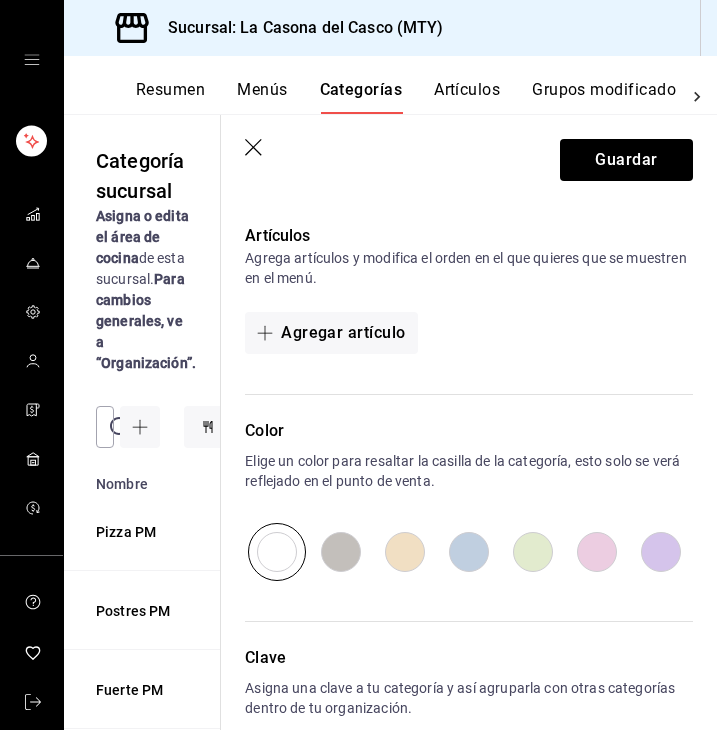 scroll, scrollTop: 542, scrollLeft: 0, axis: vertical 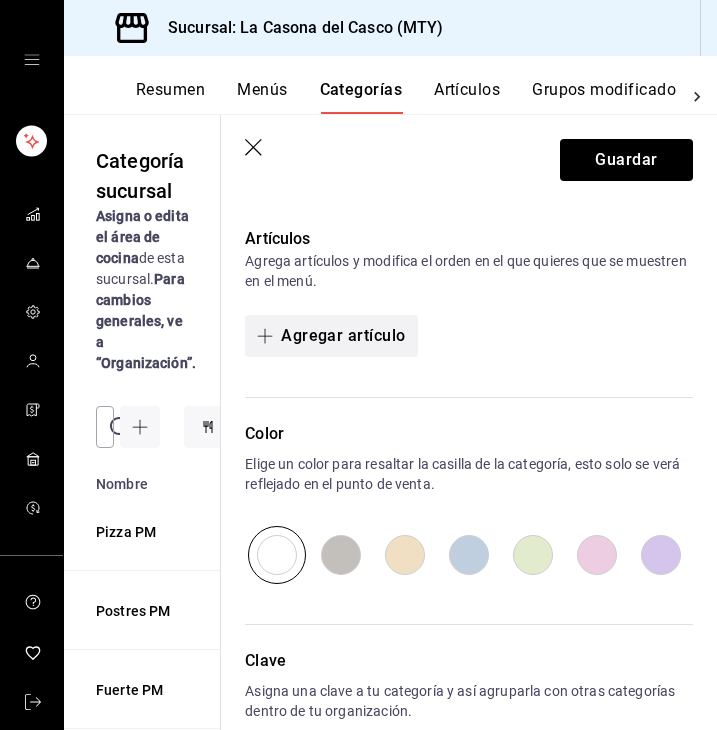 click on "Agregar artículo" at bounding box center (331, 336) 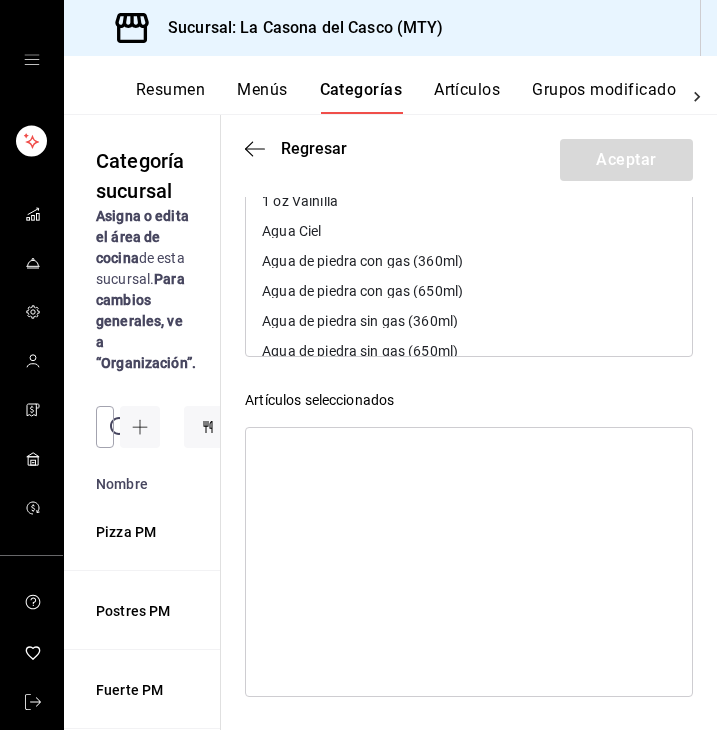 scroll, scrollTop: 314, scrollLeft: 0, axis: vertical 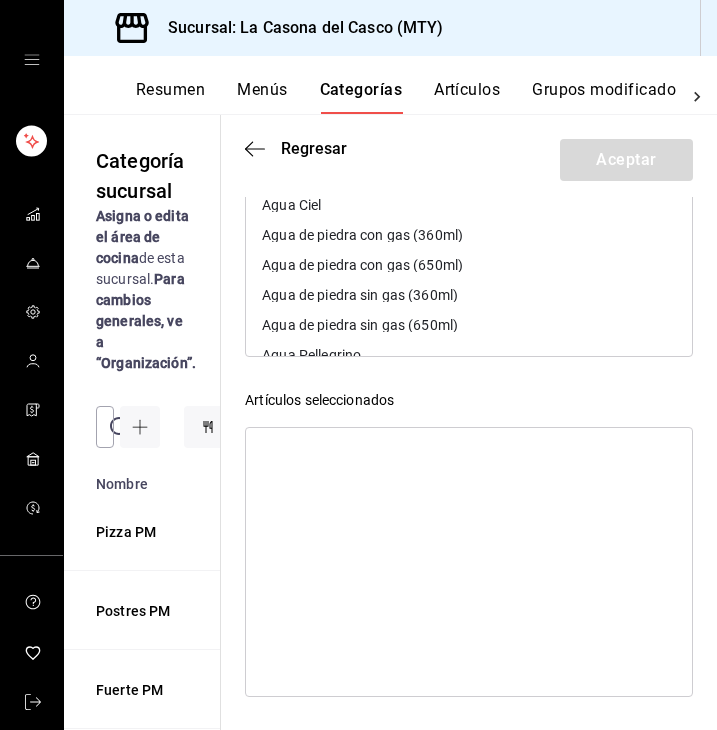 click at bounding box center [469, 562] 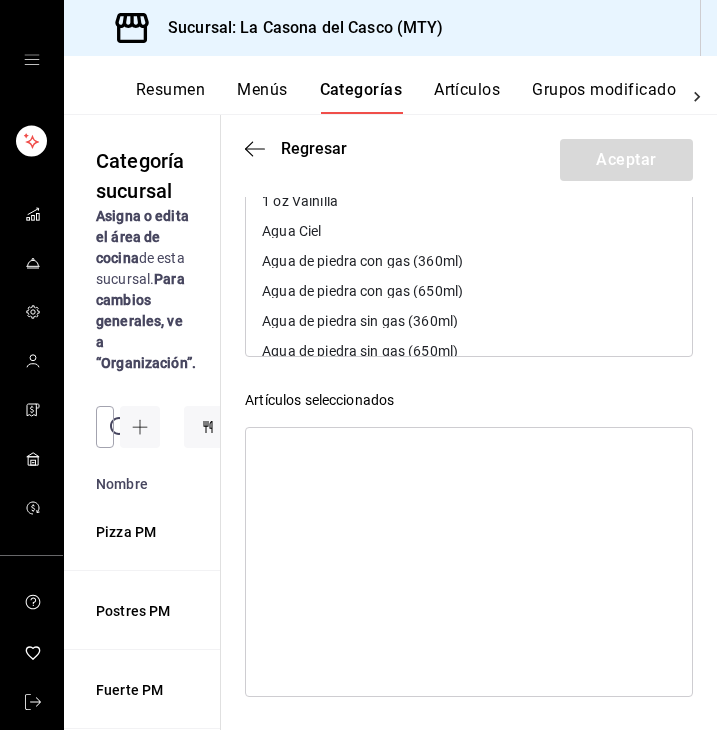 scroll, scrollTop: 0, scrollLeft: 0, axis: both 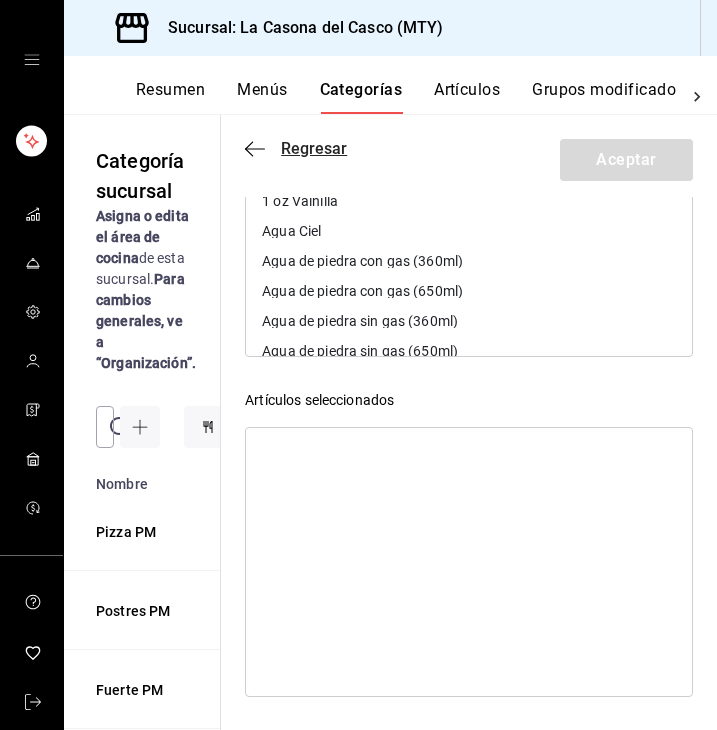 click 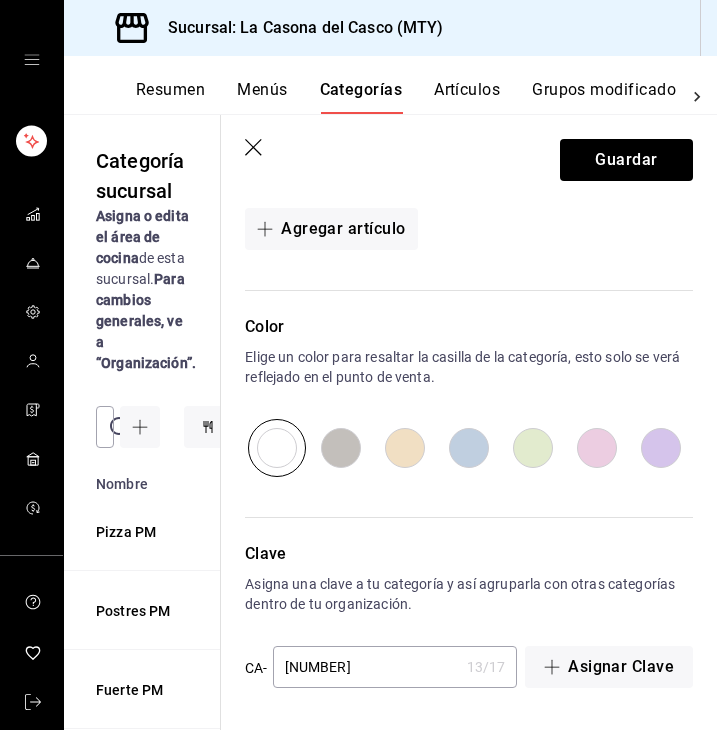 scroll, scrollTop: 652, scrollLeft: 0, axis: vertical 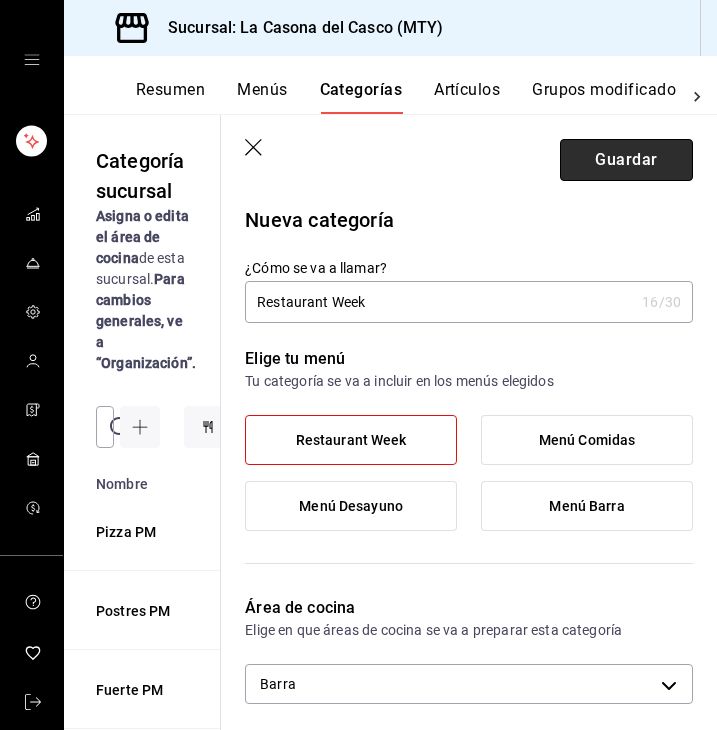 click on "Guardar" at bounding box center [626, 160] 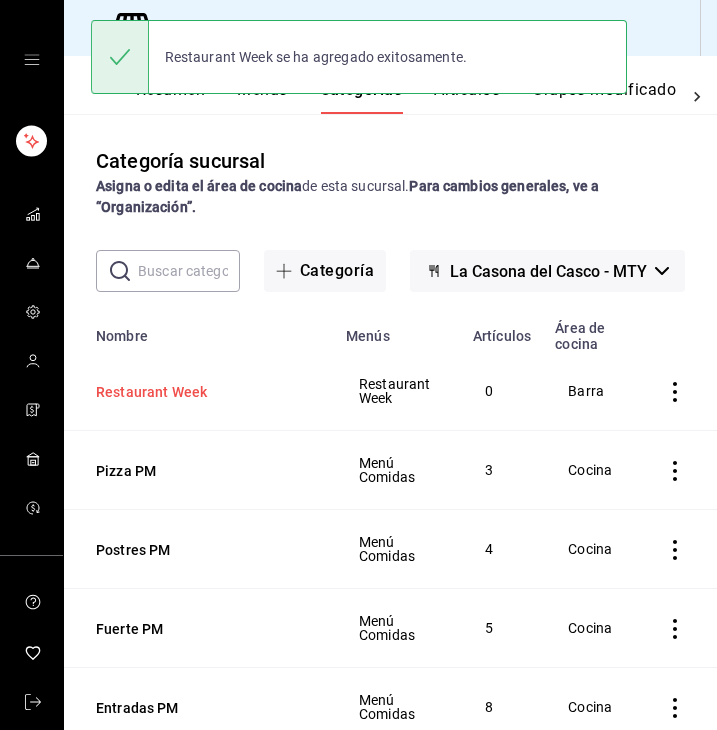 click on "Restaurant Week" at bounding box center [196, 392] 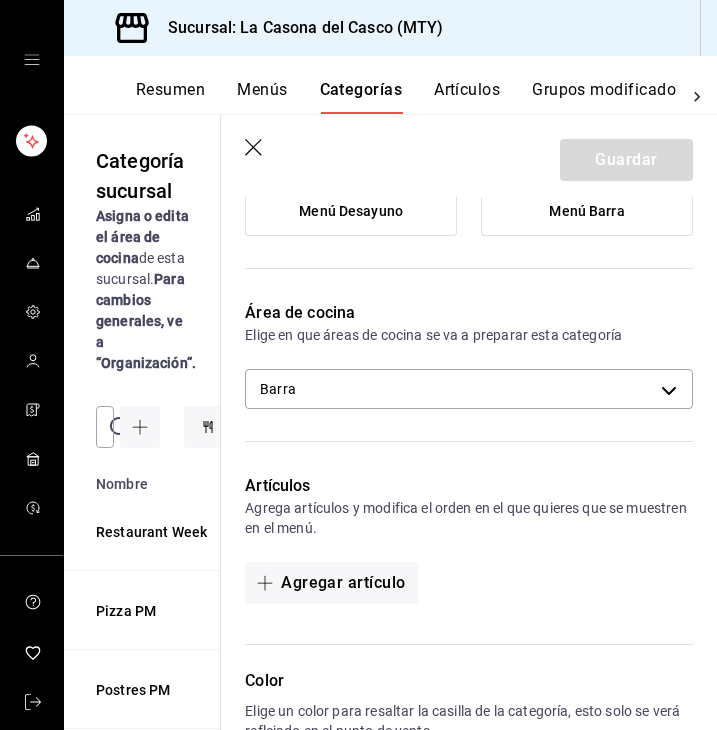 scroll, scrollTop: 304, scrollLeft: 0, axis: vertical 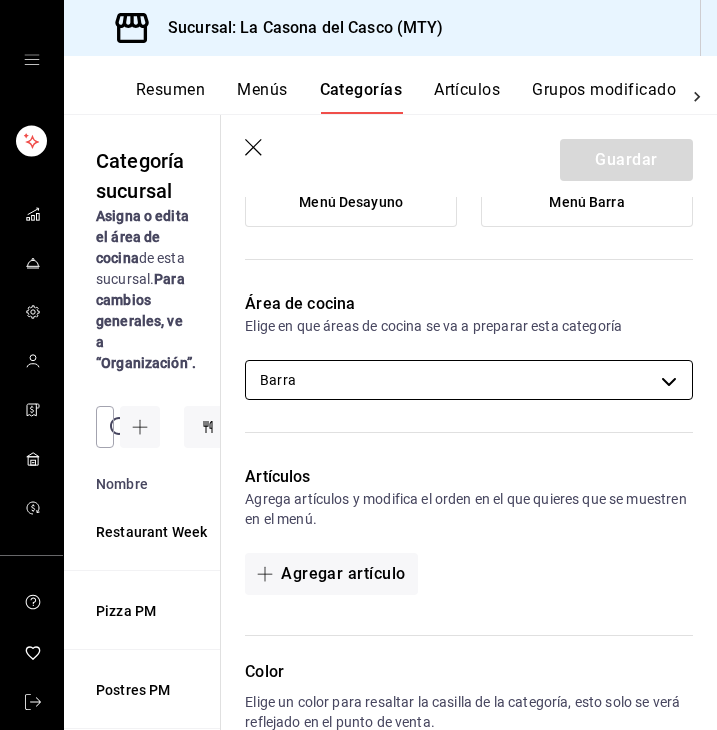 click on "Sucursal: La Casona del Casco (MTY) Resumen Menús Categorías Artículos Grupos modificadores Publicar Categoría sucursal Asigna o edita el área de cocina  de esta sucursal.  Para cambios generales, ve a “Organización”. ​ ​ La Casona del Casco - MTY Nombre Menús Artículos Restaurant Week Restaurant Week 0 Pizza PM Menú Comidas 3 Postres PM Menú Comidas 4 Fuerte PM Menú Comidas 5 Entradas PM Menú Comidas 8 Jugos Cold Pressed Menú Barra 2 Extras cocina Menú Desayuno 15 Especiales Menú Desayuno 6 Sandwiches Menú Desayuno 3 Huevos Menú Desayuno 3 Entradas AM Menú Desayuno 2 Extras Menú Barra 7 Mercancia Menú Barra 12 Tés Menú Barra 6 Pan de la casa Menú Barra 10 Softdrinks Menú Barra 13 Bebidas Calientes Menú Barra 12 Bebidas Frías Menú Barra 15 Alimentos Menú Barra 4 Guardar Editar categoría ¿Cómo se va a llamar? Restaurant Week 15 /30 ¿Cómo se va a llamar? Elige tu menú Tu categoría se va a incluir en los menús elegidos Restaurant Week Menú Comidas Menú Desayuno Barra" at bounding box center (358, 365) 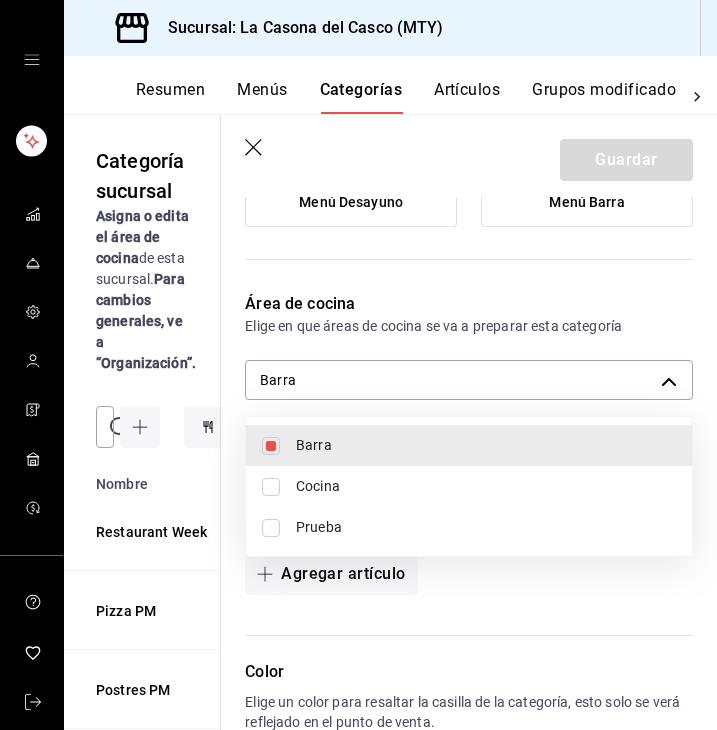 click on "Cocina" at bounding box center [486, 486] 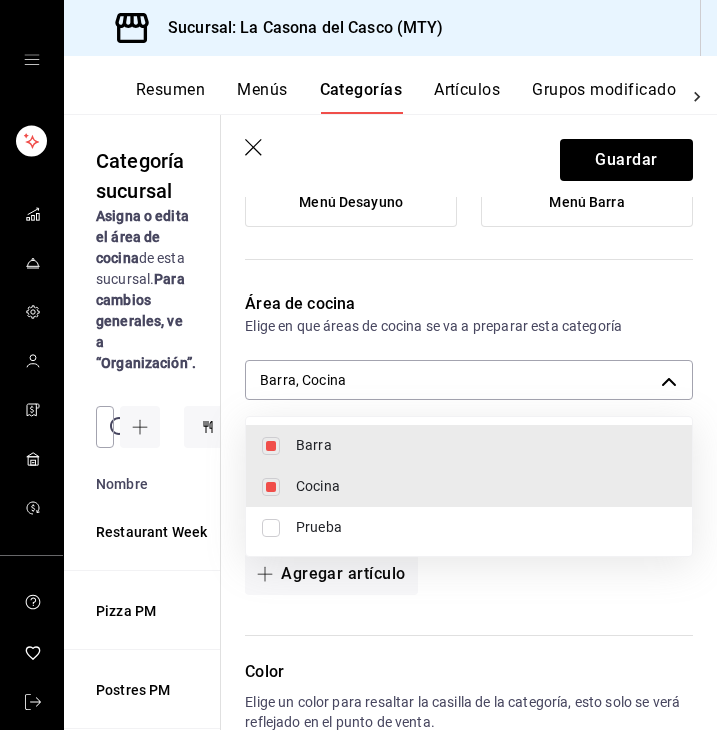 click on "Barra" at bounding box center (469, 445) 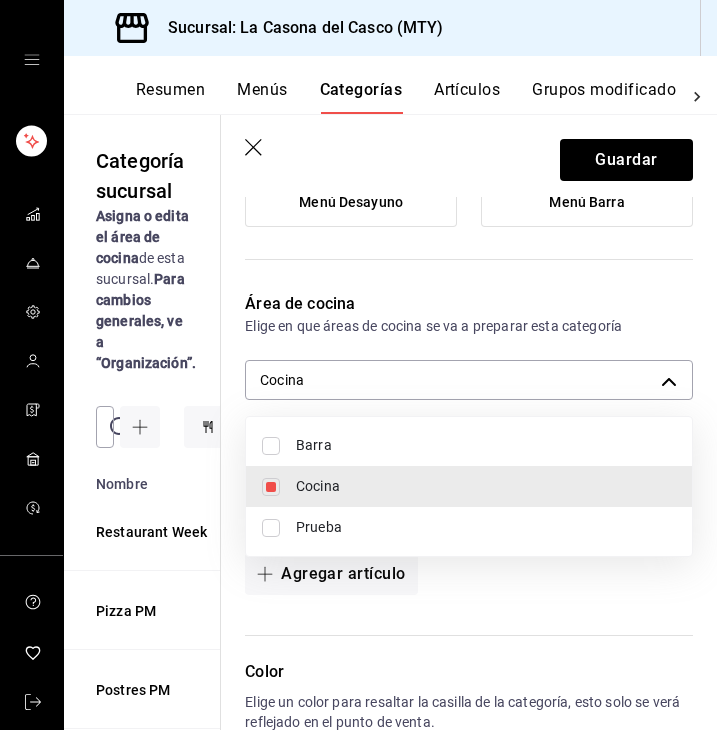 click at bounding box center [358, 365] 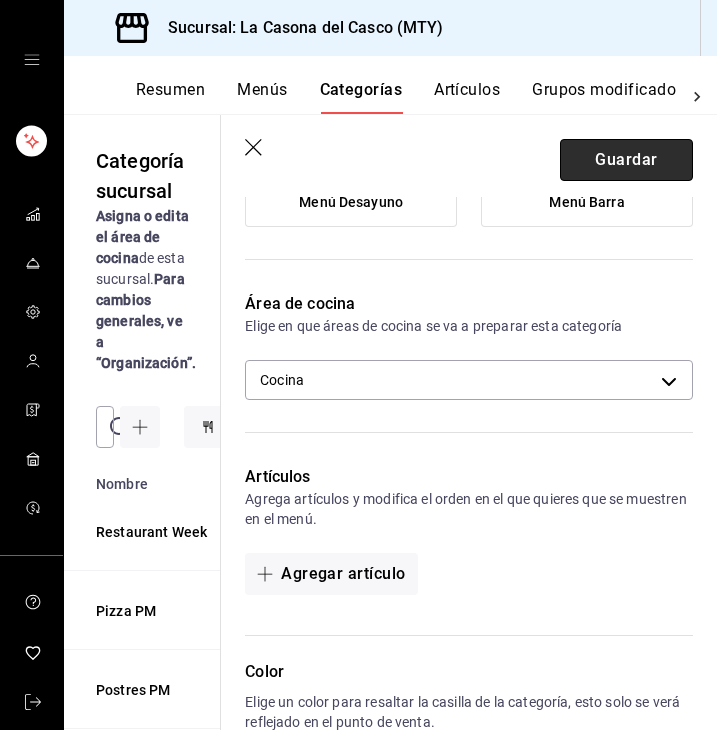 click on "Guardar" at bounding box center (626, 160) 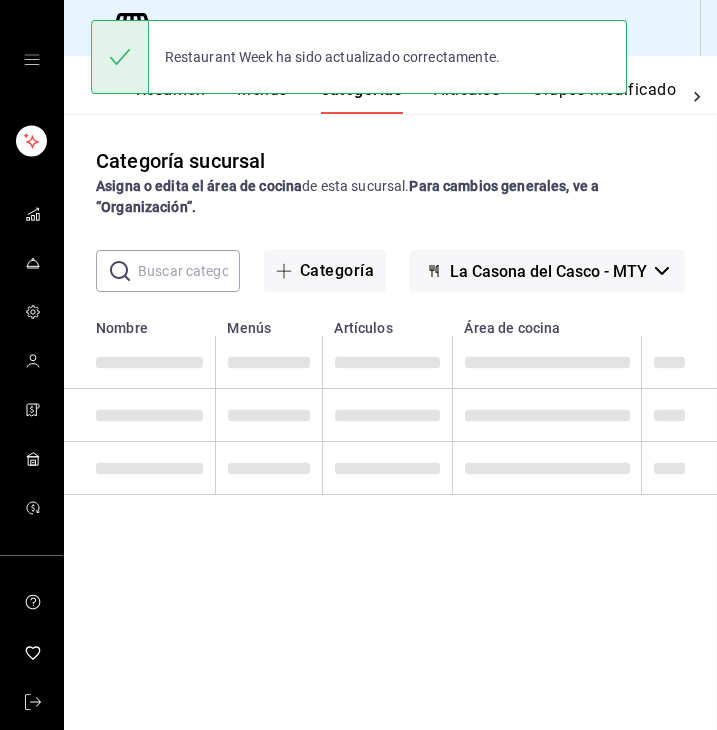 scroll, scrollTop: 0, scrollLeft: 0, axis: both 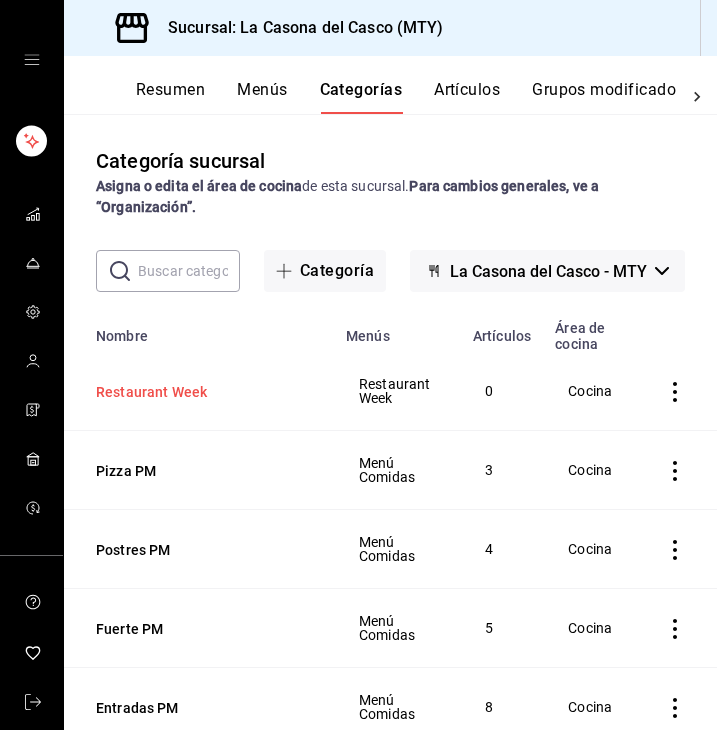 click on "Restaurant Week" at bounding box center (196, 392) 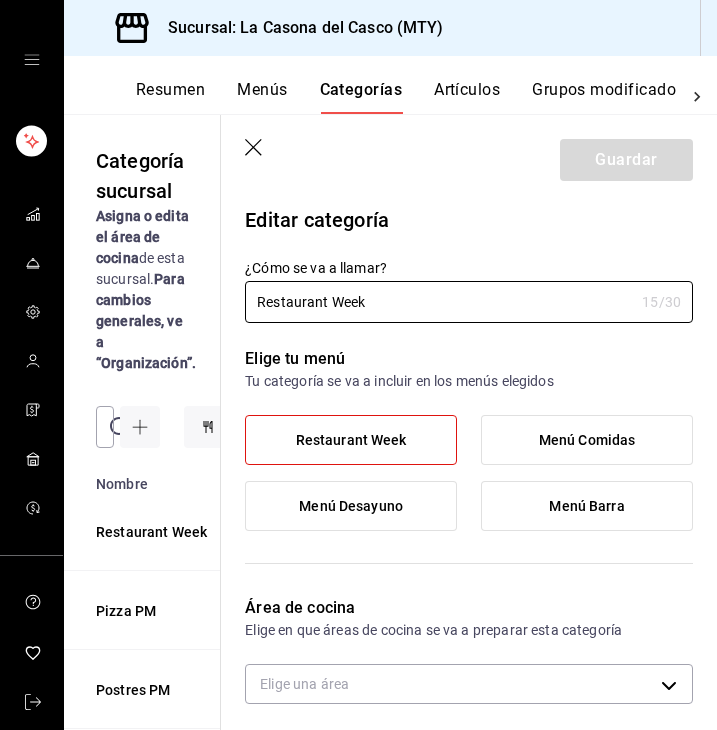 type on "[UUID]" 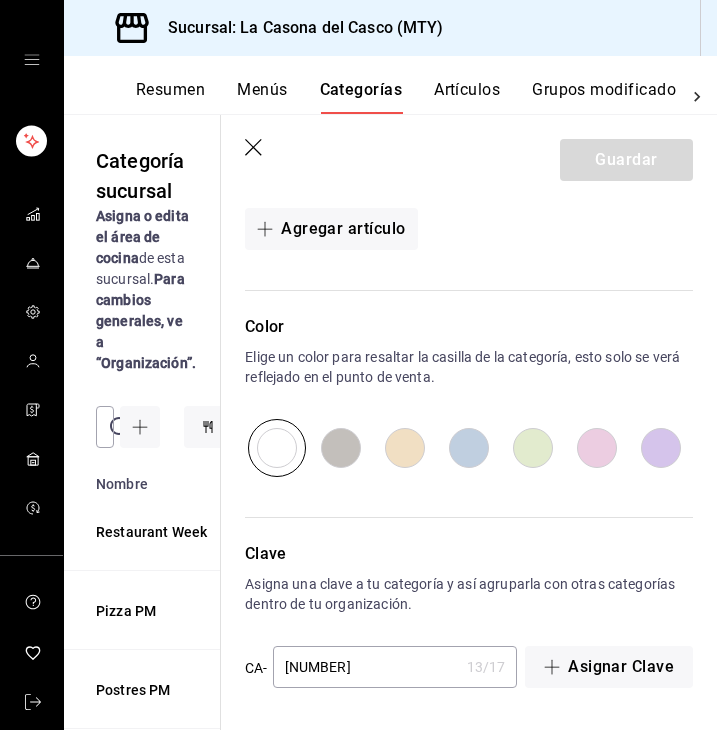 scroll, scrollTop: 649, scrollLeft: 0, axis: vertical 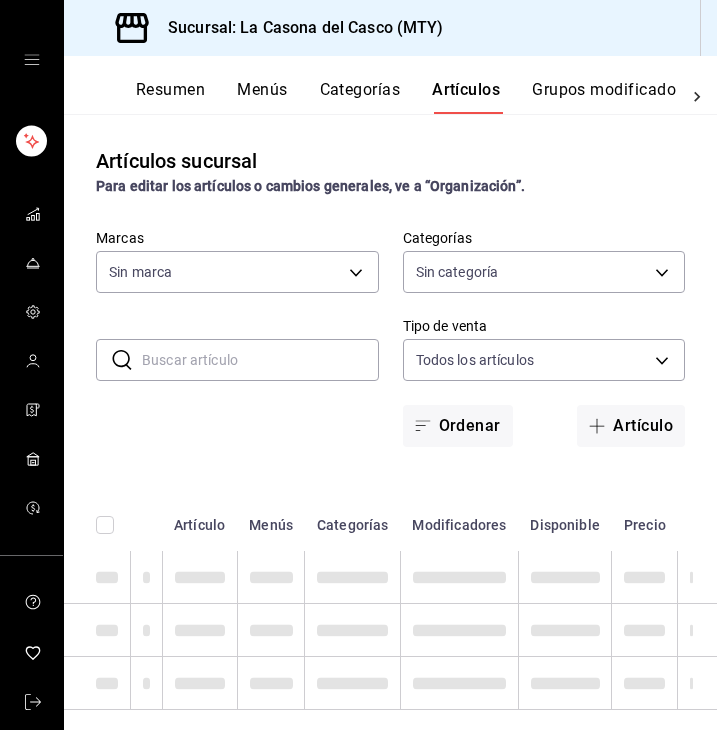 type on "6ec6a565-9c6e-499d-b8ed-9a4627ceca80,ec0f3f54-92ec-4b8b-99b2-1b7395a3ab89,3c56a71d-ae52-4ab1-a3a2-fd6a2faa92ed,84343c64-e75c-42ec-a779-582e6aff0cea,0b0ee4da-a148-474b-b9b8-5a4e419304a5,851cc55d-b279-4ce2-a3dd-7b2ebe1dd23e,9f8bdcc0-0954-46ff-b6ed-c7bd95dbe3e0,9418f231-15d6-45c9-a390-5f0672dd80e7,fb5c8fbb-d9b3-4002-988e-ca363a3866c7,8c486609-ab21-4240-ab82-bf91e4fe3d8a,ac63bd3d-8bcb-446b-971b-985dfee6b4cd,85db0674-2f94-42b4-9c7b-aa08b3ccdcf2,c1b24abe-c682-4575-ad1b-e2733bcfaece,b3dea32d-3615-4956-9fb6-9cce2b5ad3eb,bfda2f74-6f26-464b-ba3b-d8946d94ddab,22591c45-c947-4ecb-88a1-6d8313f9433a,dcfcb98b-c635-441f-a23d-338012599798,048d2831-e199-44ef-be27-ef3e89b90bc0,03f50fd8-e56d-4af0-9a04-d62de16acbab,f272eeee-f133-4c20-9549-add4115cbb70" 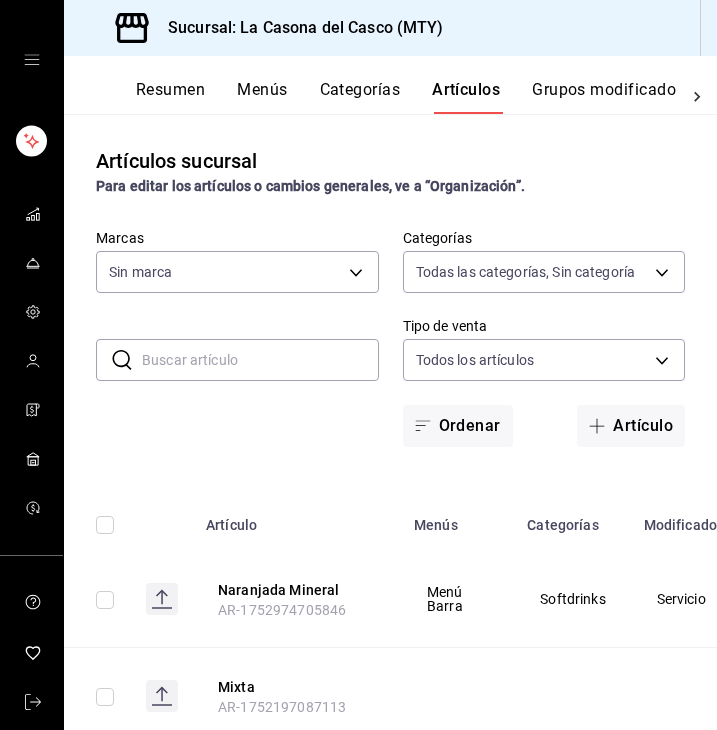 type on "7e4e7643-bc2c-442b-8a2a-9b04da6139a5" 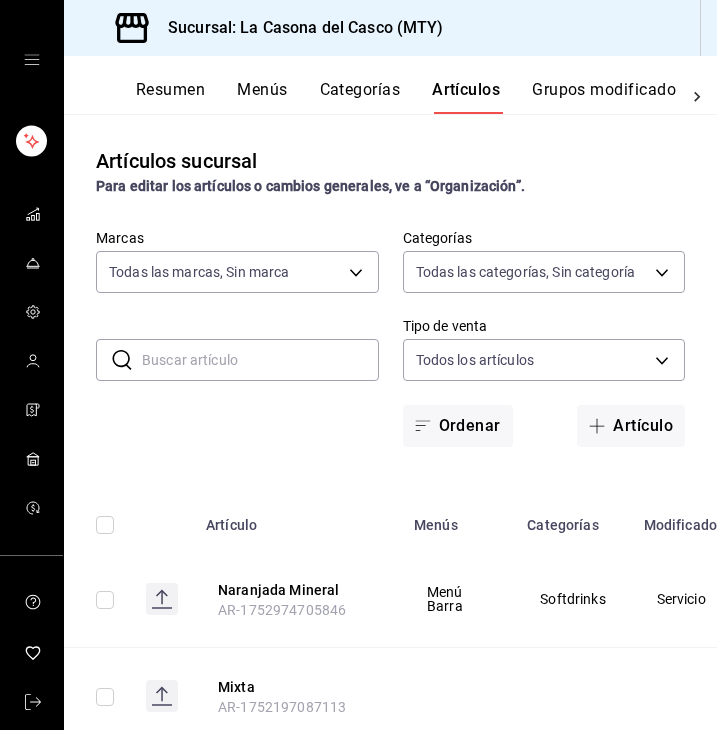 click at bounding box center (260, 360) 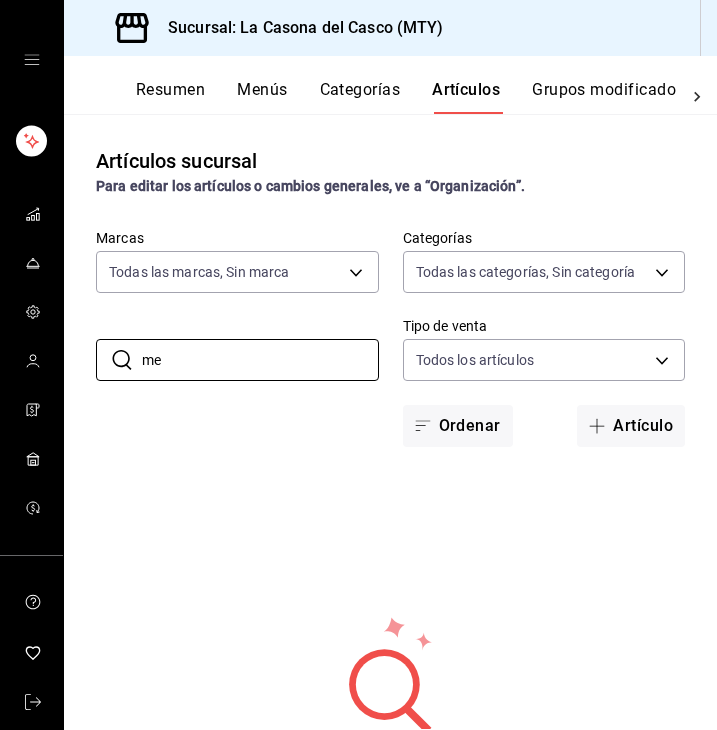 type on "m" 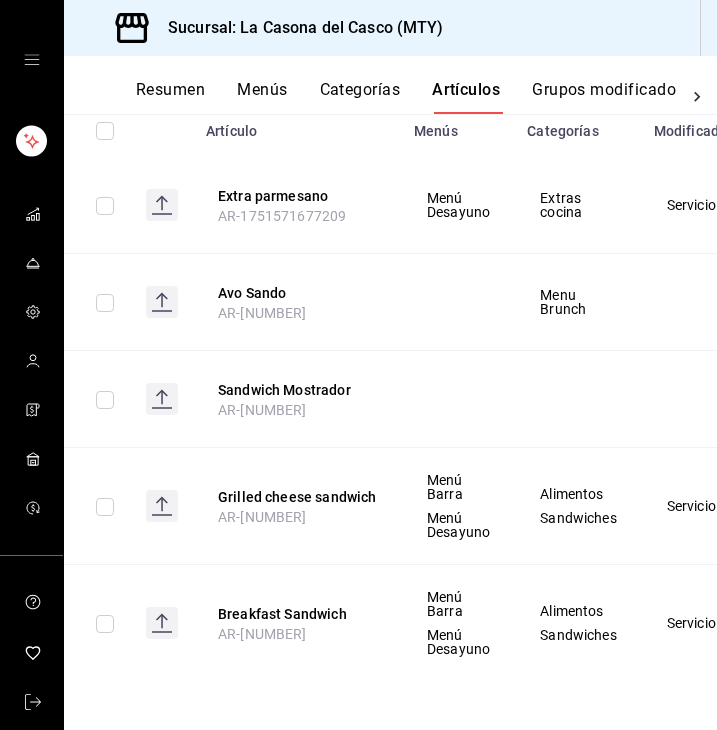 scroll, scrollTop: 394, scrollLeft: 0, axis: vertical 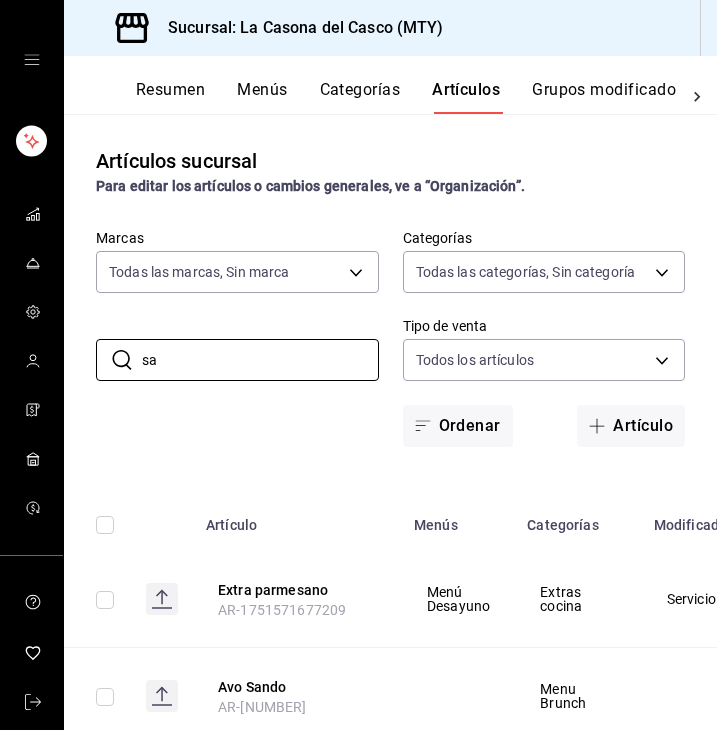type on "s" 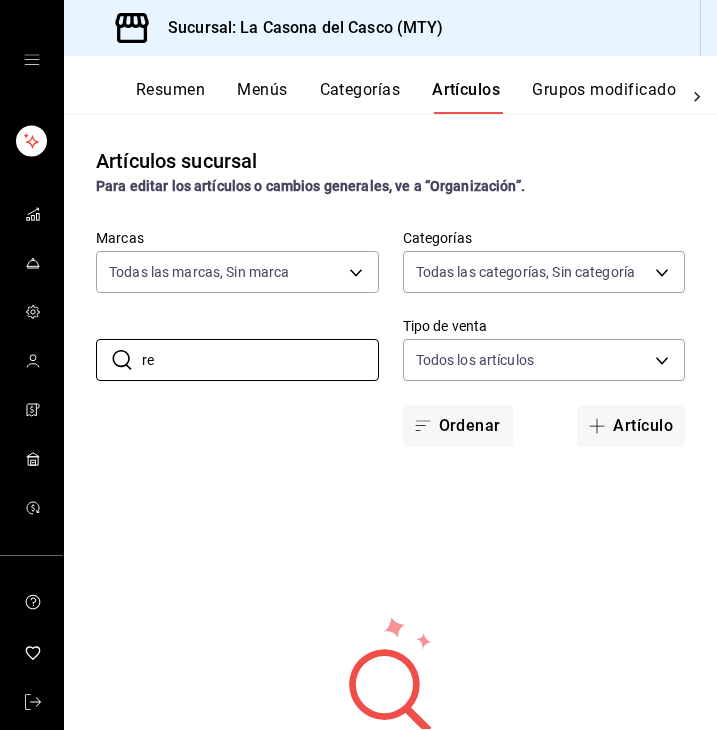 type on "r" 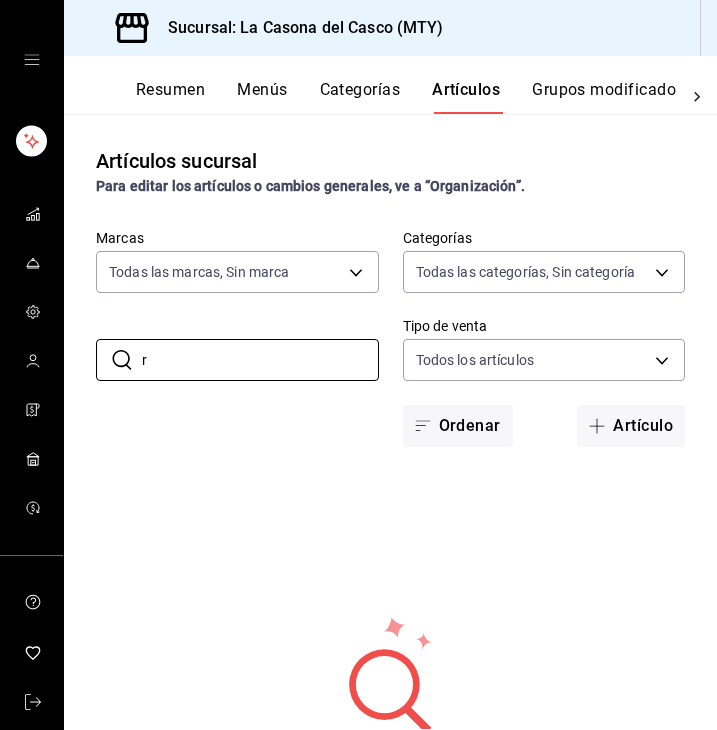 type 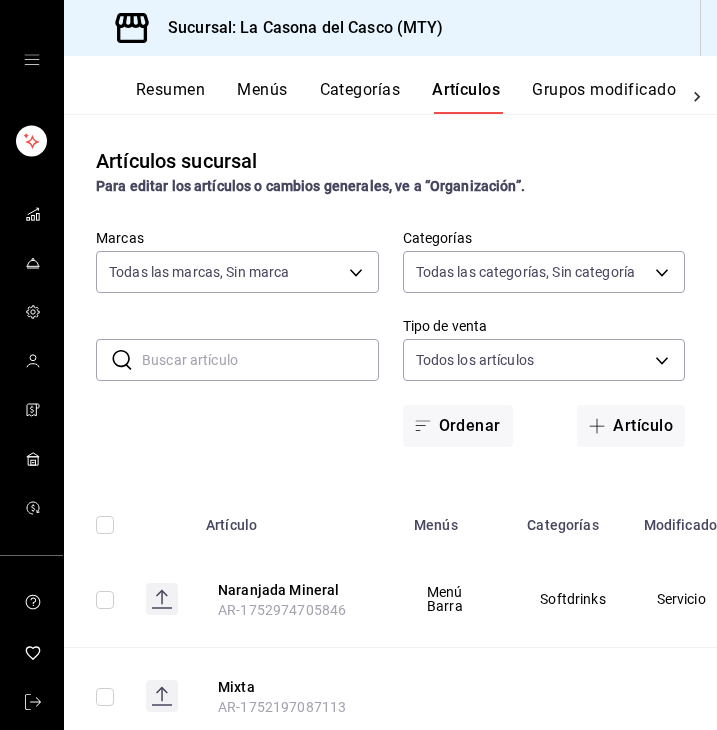 click on "Categorías" at bounding box center (360, 97) 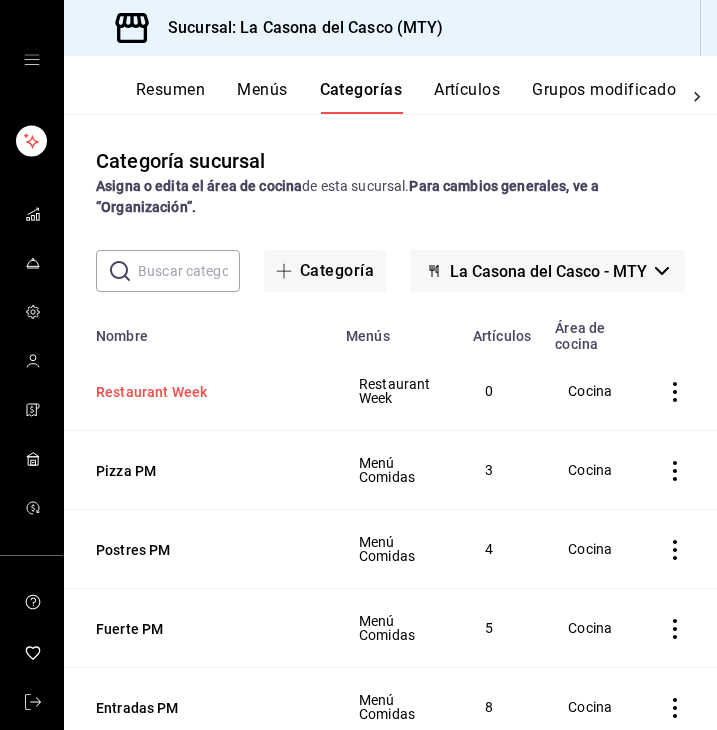 click on "Restaurant Week" at bounding box center [196, 392] 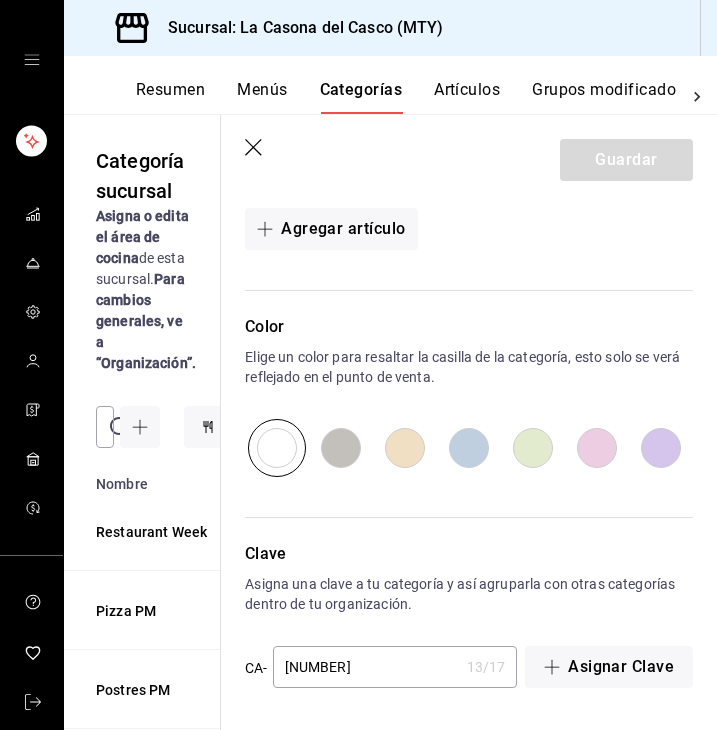 scroll, scrollTop: 649, scrollLeft: 0, axis: vertical 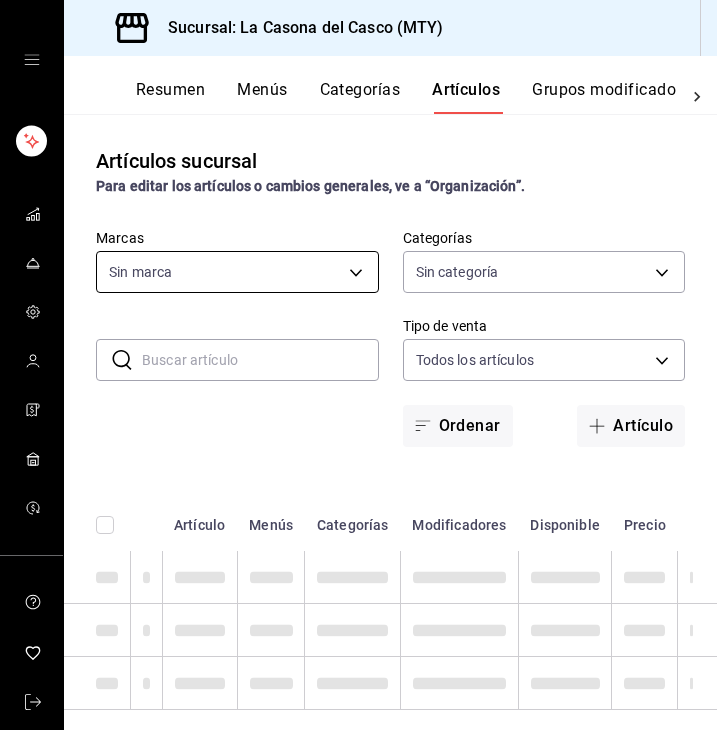 type on "7e4e7643-bc2c-442b-8a2a-9b04da6139a5" 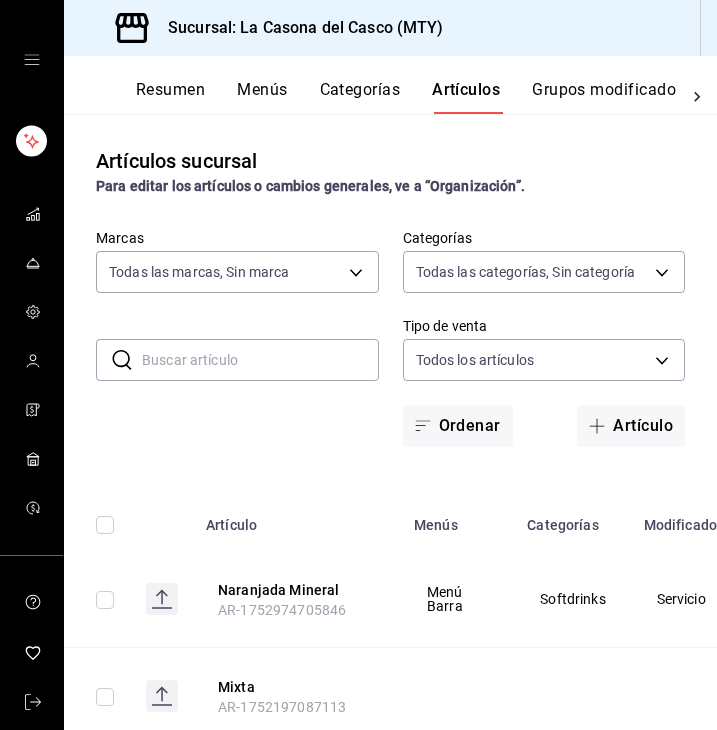 click at bounding box center (260, 360) 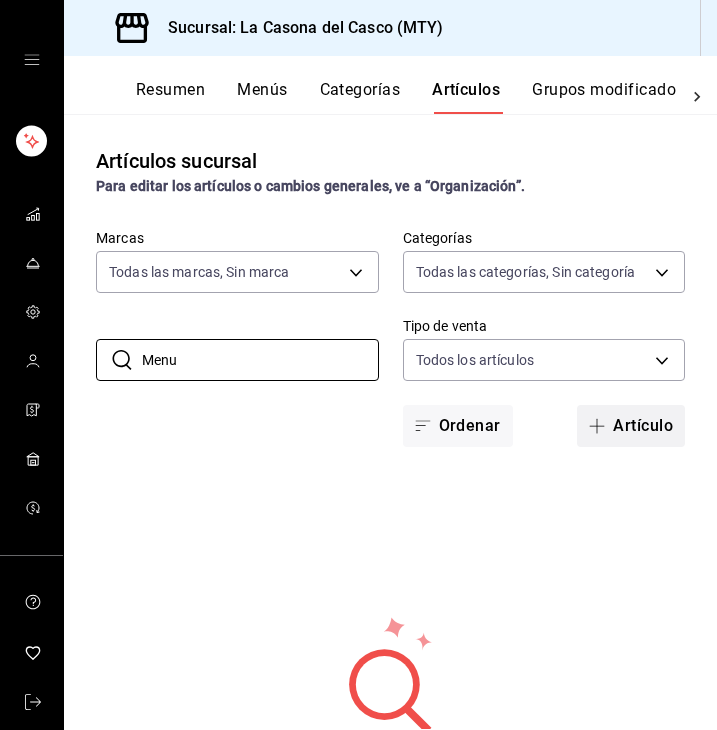 type on "Menu" 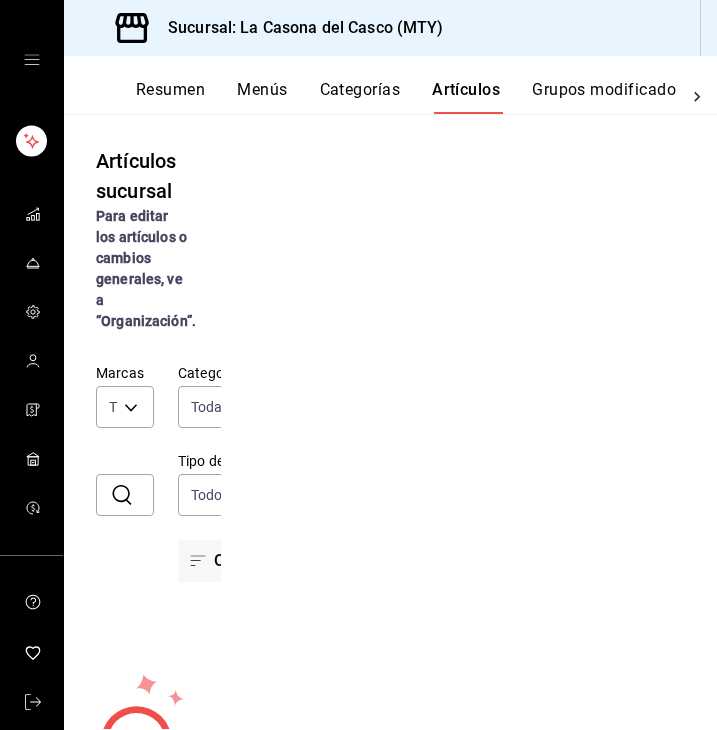 type 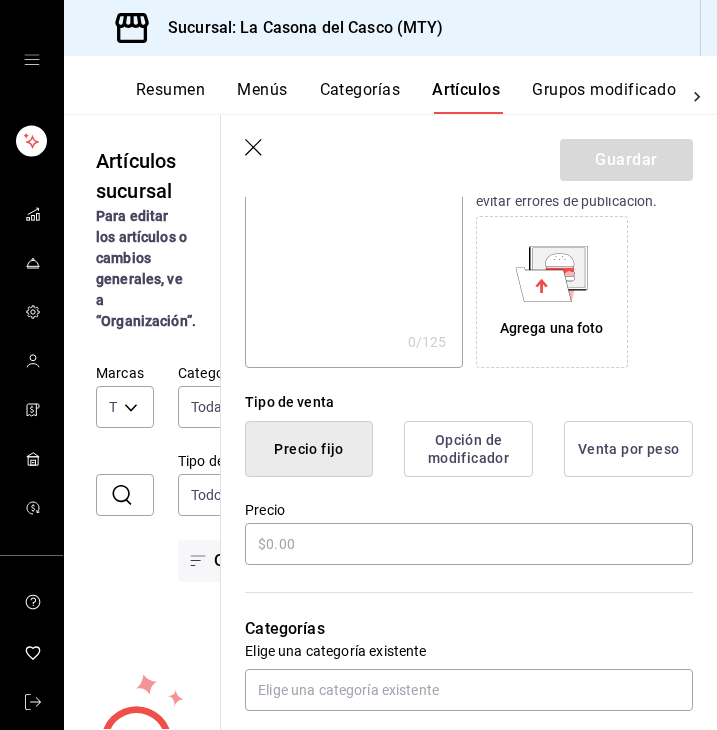 scroll, scrollTop: 448, scrollLeft: 0, axis: vertical 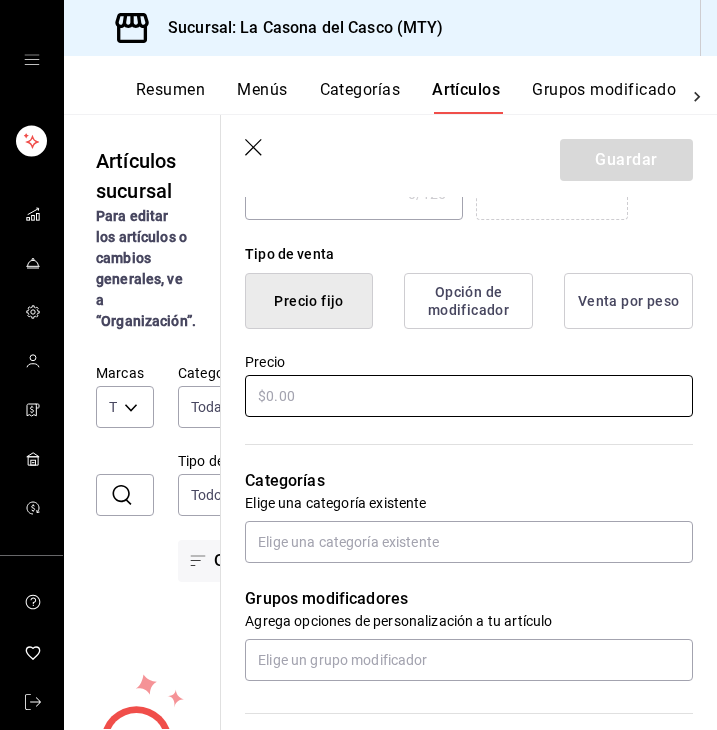 type on "Menu Restaurant Week" 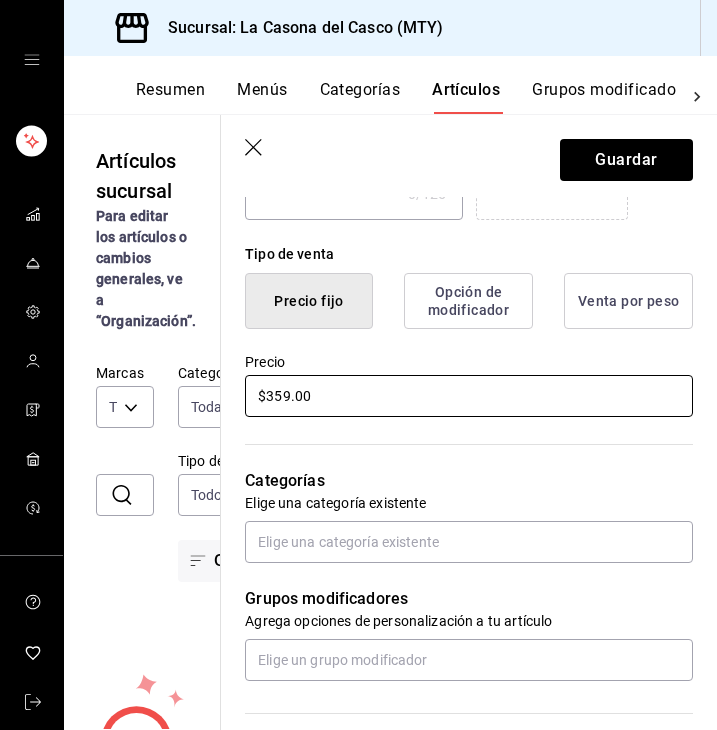 type on "$359.00" 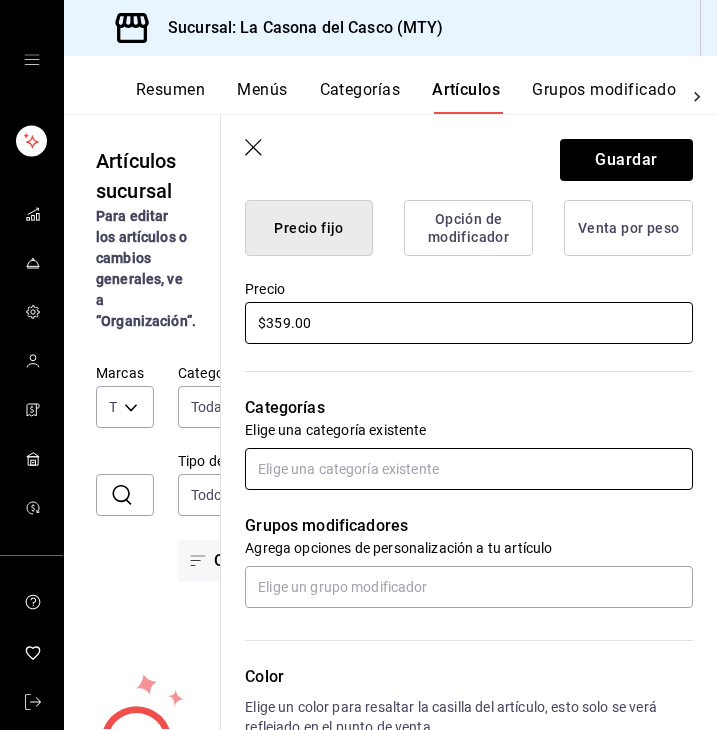 scroll, scrollTop: 522, scrollLeft: 0, axis: vertical 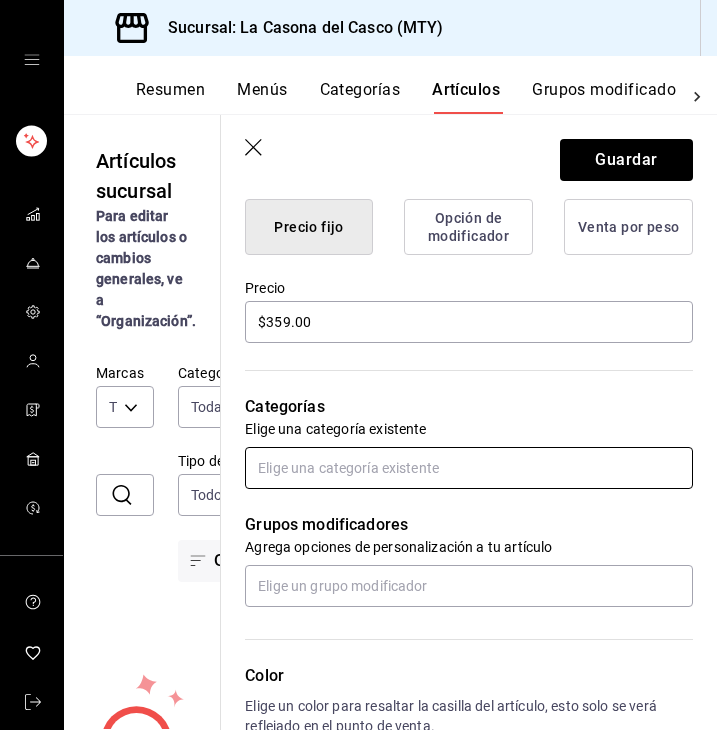click at bounding box center [469, 468] 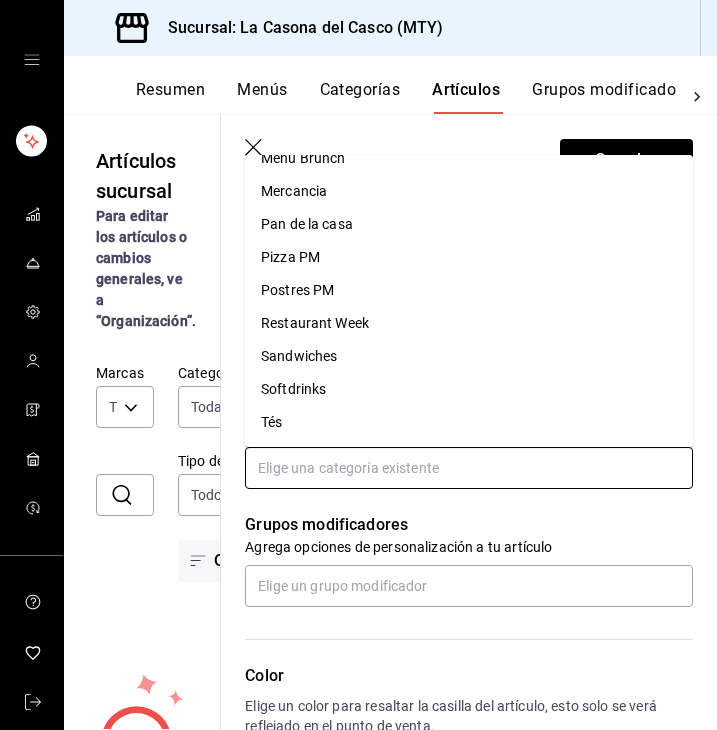 scroll, scrollTop: 384, scrollLeft: 0, axis: vertical 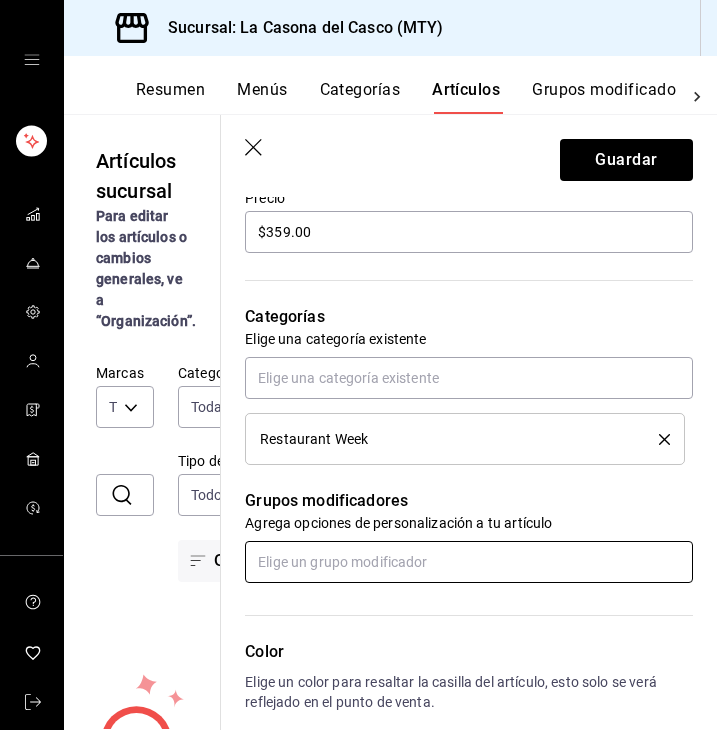 click at bounding box center (469, 562) 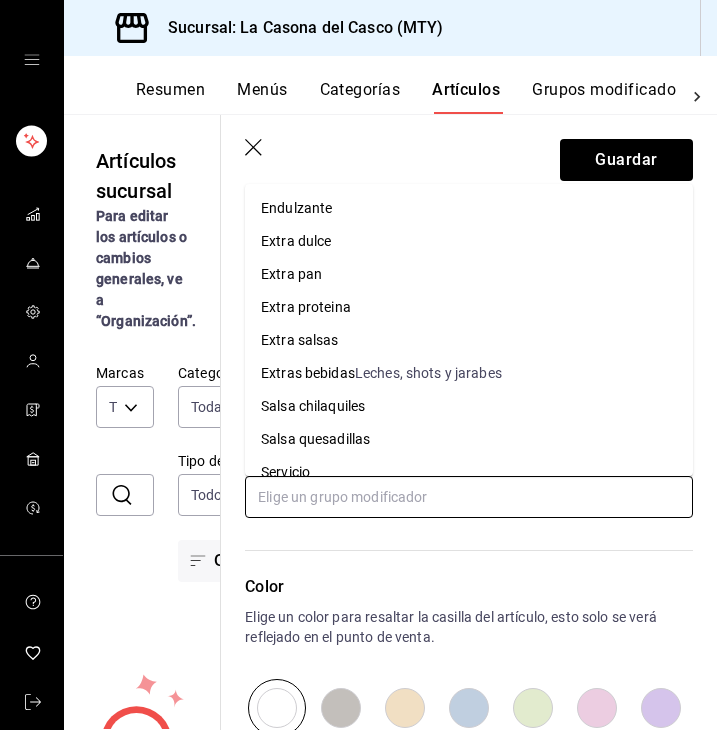 scroll, scrollTop: 676, scrollLeft: 0, axis: vertical 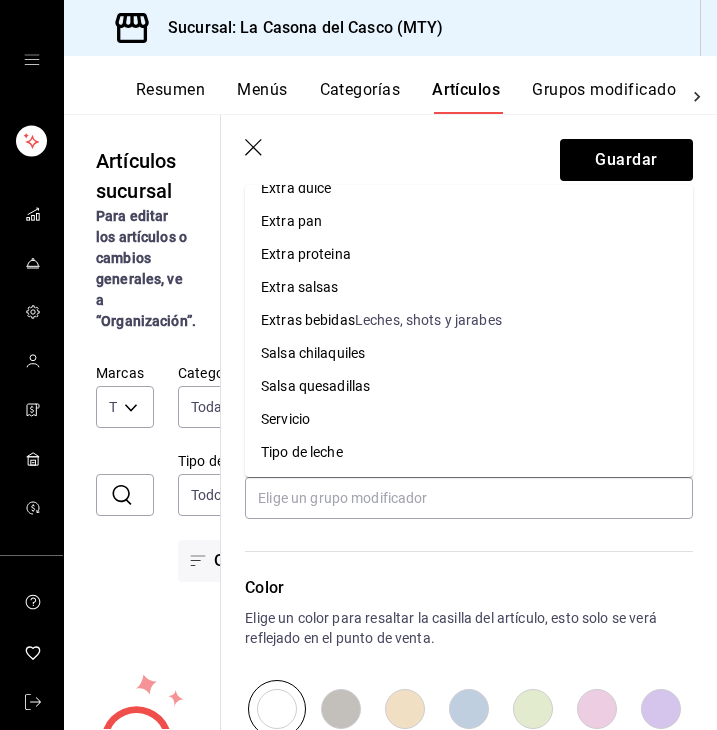 click on "Color Elige un color para resaltar la casilla del artículo, esto solo se verá reflejado en el punto de venta." at bounding box center (457, 628) 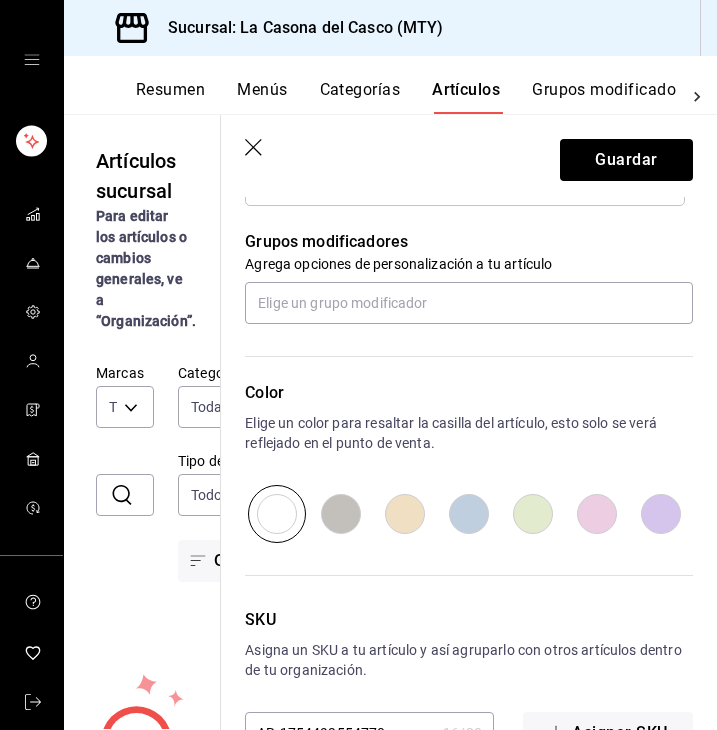 scroll, scrollTop: 870, scrollLeft: 0, axis: vertical 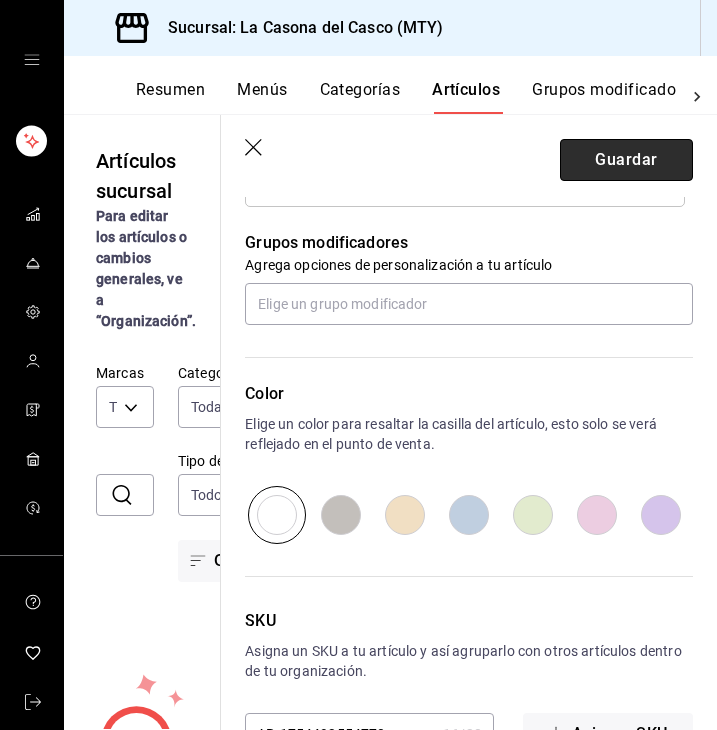 click on "Guardar" at bounding box center [626, 160] 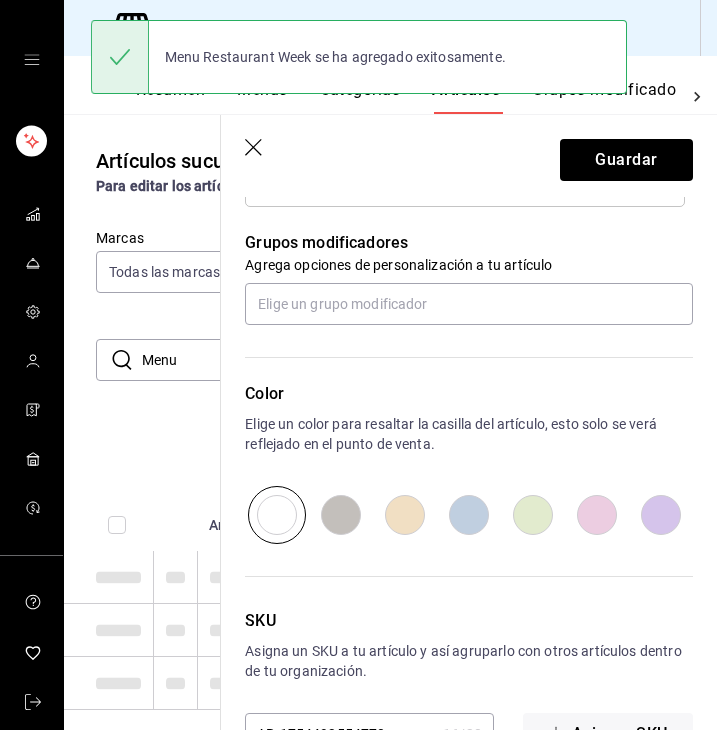 scroll, scrollTop: 0, scrollLeft: 0, axis: both 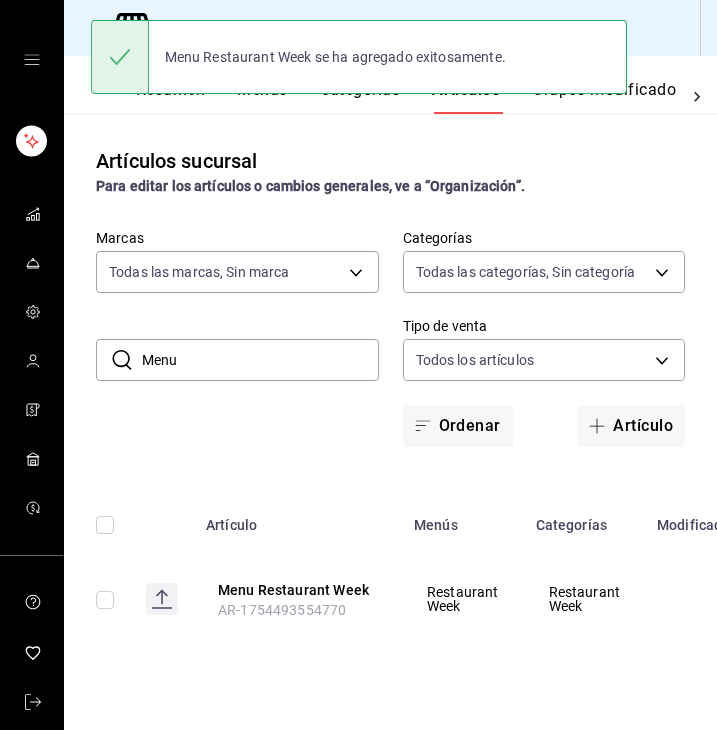 click on "Grupos modificadores" at bounding box center (615, 97) 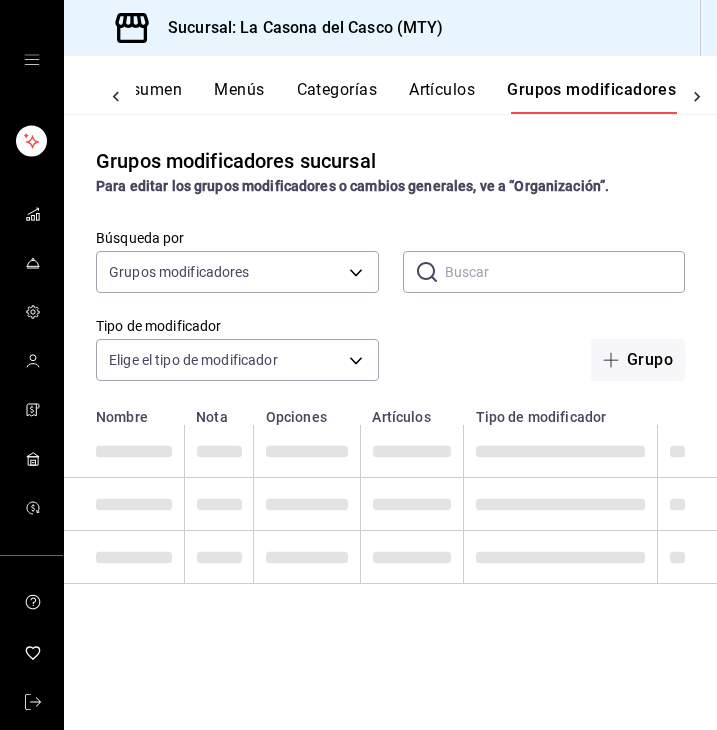 scroll, scrollTop: 0, scrollLeft: 25, axis: horizontal 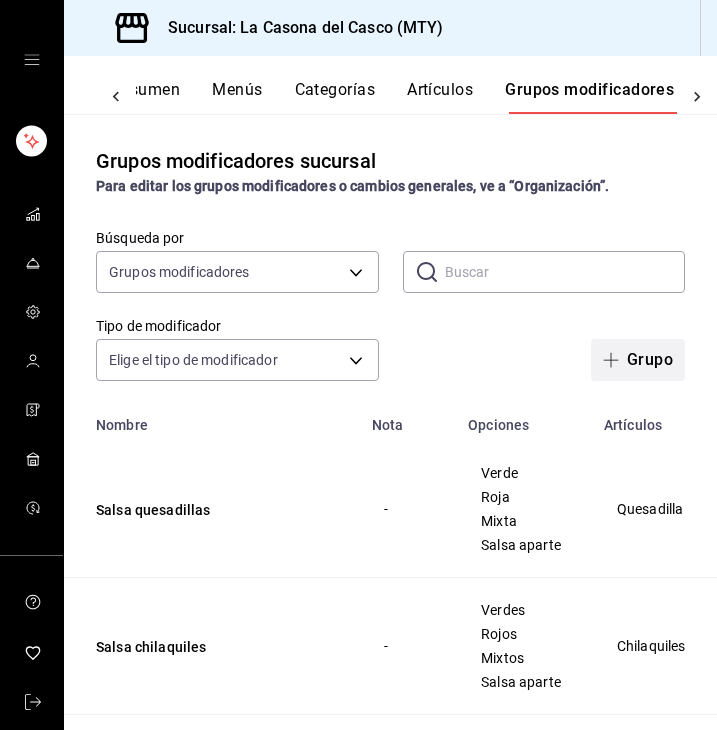 click on "Grupo" at bounding box center [638, 360] 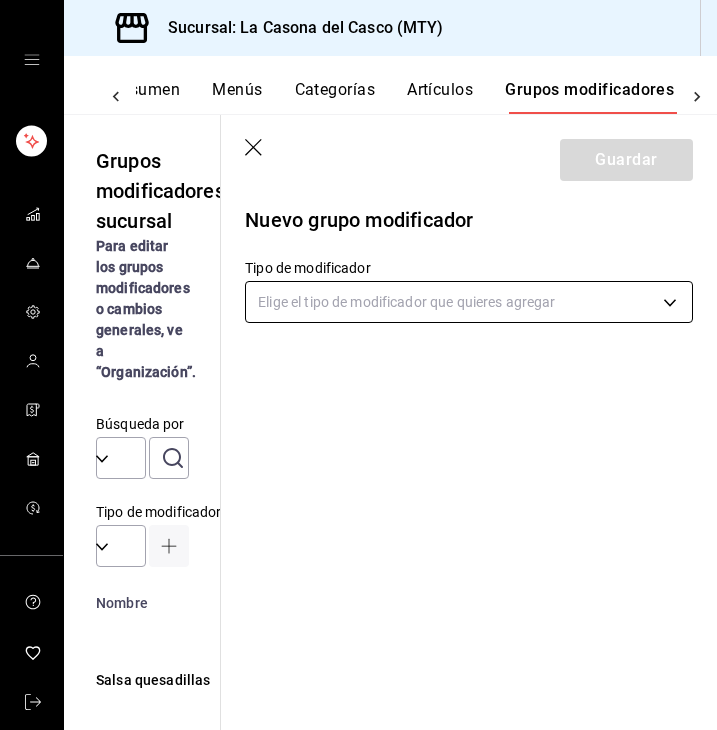 click on "Sucursal: La Casona del Casco (MTY) Resumen Menús Categorías Artículos Grupos modificadores Publicar Grupos modificadores sucursal Para editar los grupos modificadores o cambios generales, ve a “Organización”. Búsqueda por Grupos modificadores GROUP ​ ​ Tipo de modificador Elige el tipo de modificador Nombre Opciones Artículos Salsa quesadillas Verde Roja Mixta Salsa aparte Quesadilla Salsa chilaquiles Verdes Rojos Mixtos Salsa aparte Chilaquiles Endulzante Caramelo Vainilla Latte frio (12oz) Latte (12 oz) Tipo de leche Leche entera Leche deslactosada Leche de Avena Leche de Almendra Latte (12 oz) Latte frio (12oz) Mocha (12oz) Mocha Frio (12oz) Ver más... Servicio Comer aqui Llevar Green Sunrise (Matcha-Naranja) (12oz) Sunrise espresso (Naranja) (12oz) Chai (10 oz) Chai frio (10oz) Ver más... Extra salsas Extra Salsa Chorizo Extra Salsa Roja (80gr) Extra Salsa Verde (80gr) Huevos Omelette Huevos Revueltos Extra dulce Extra Mermelada (80gr) Extra Mantequilla (80gr) Extra queso crema (60gr) - -" at bounding box center (358, 365) 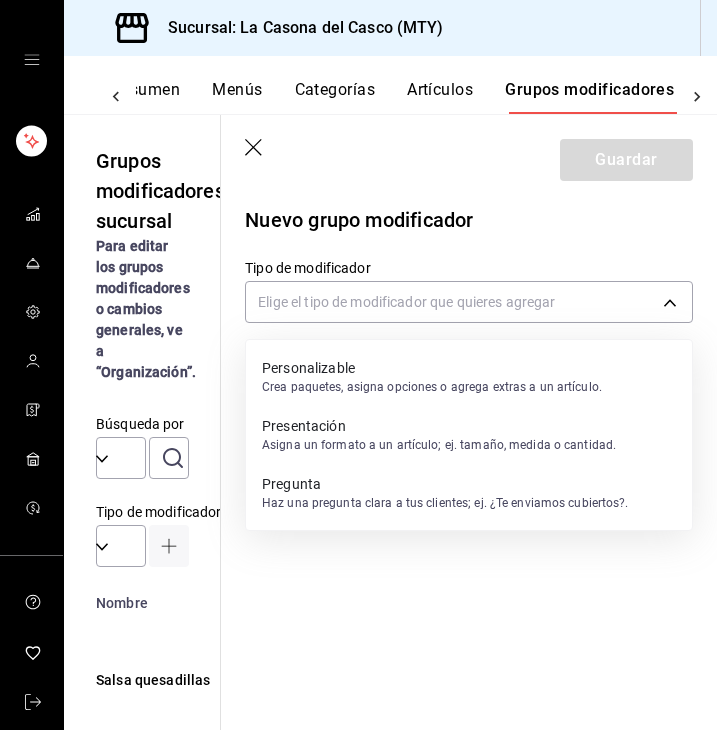 click on "Crea paquetes, asigna opciones o agrega extras a un artículo." at bounding box center (432, 387) 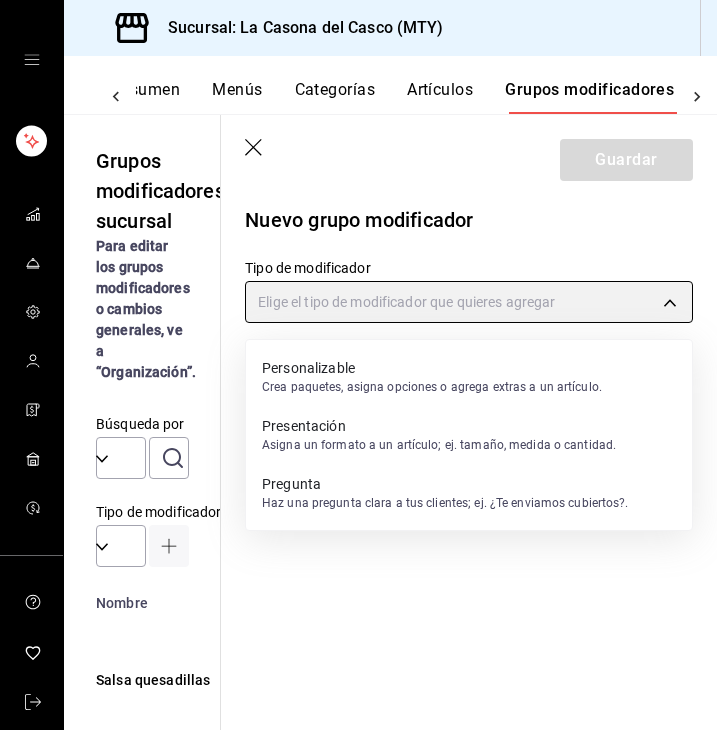 type on "CUSTOMIZABLE" 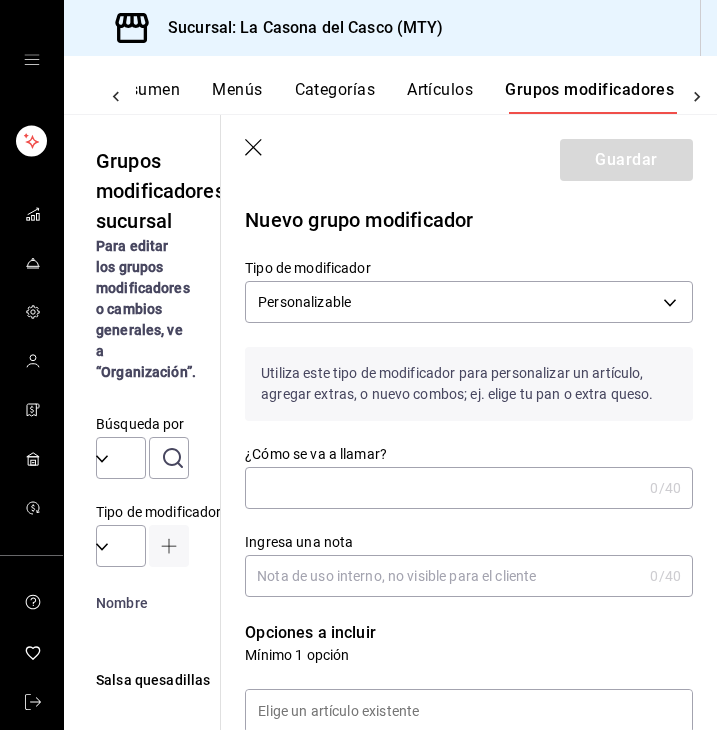 click on "¿Cómo se va a llamar?" at bounding box center (443, 488) 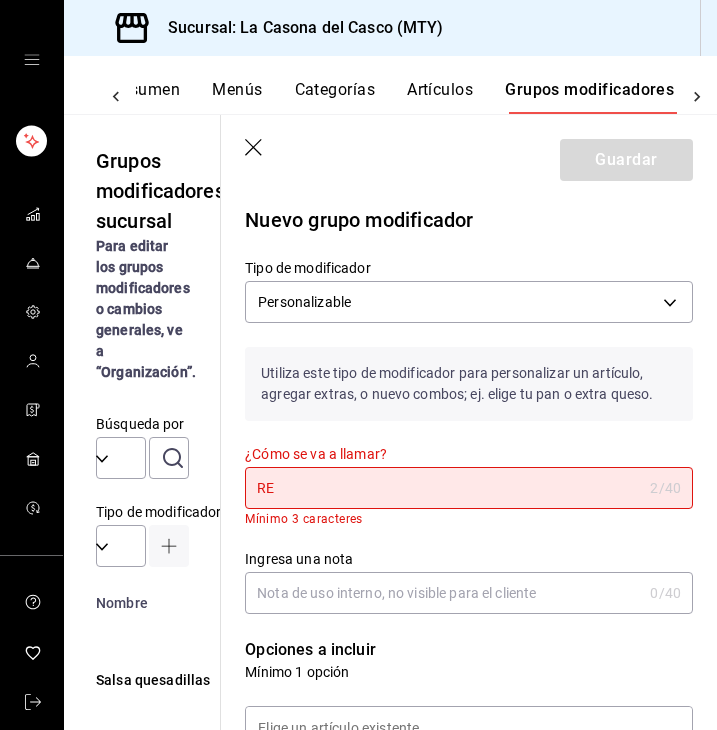 type on "R" 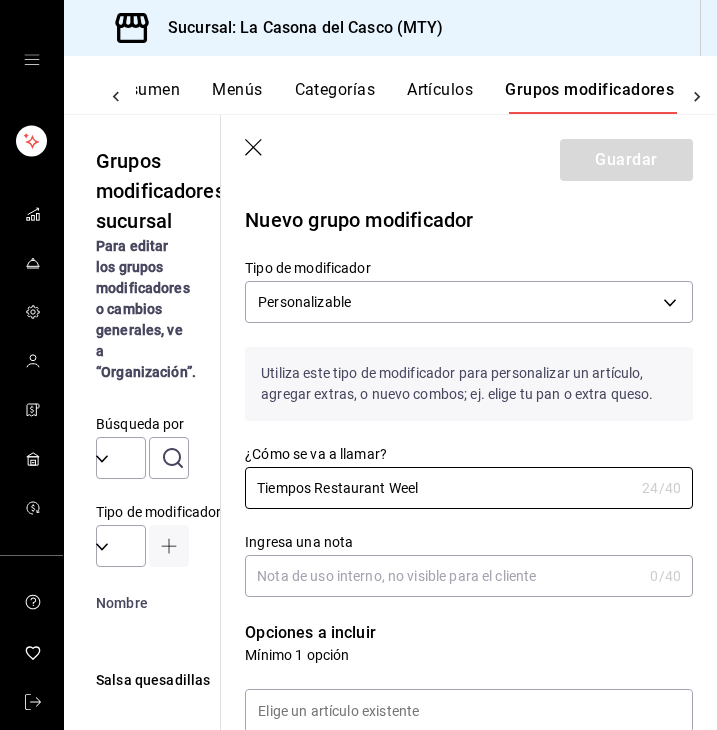 type on "Tiempos Restaurant Weel" 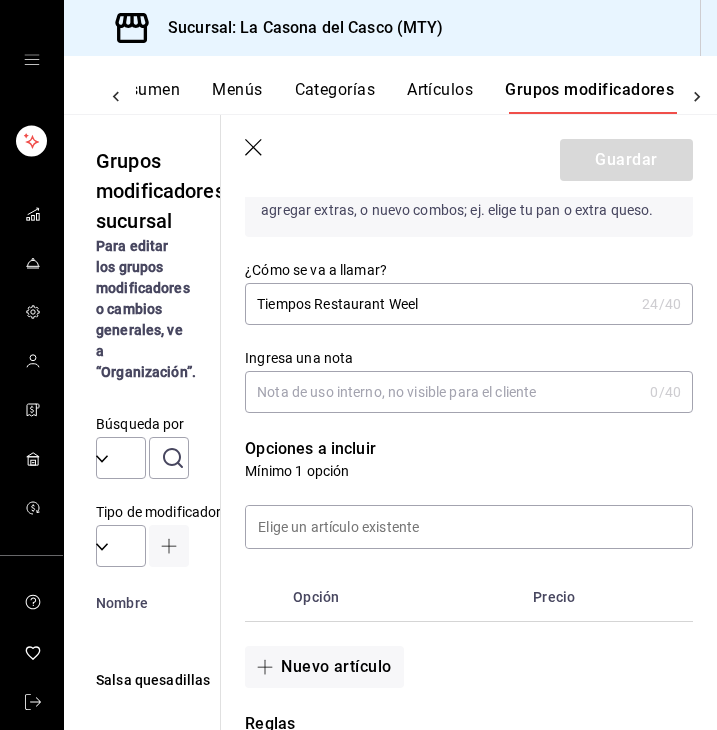 scroll, scrollTop: 206, scrollLeft: 0, axis: vertical 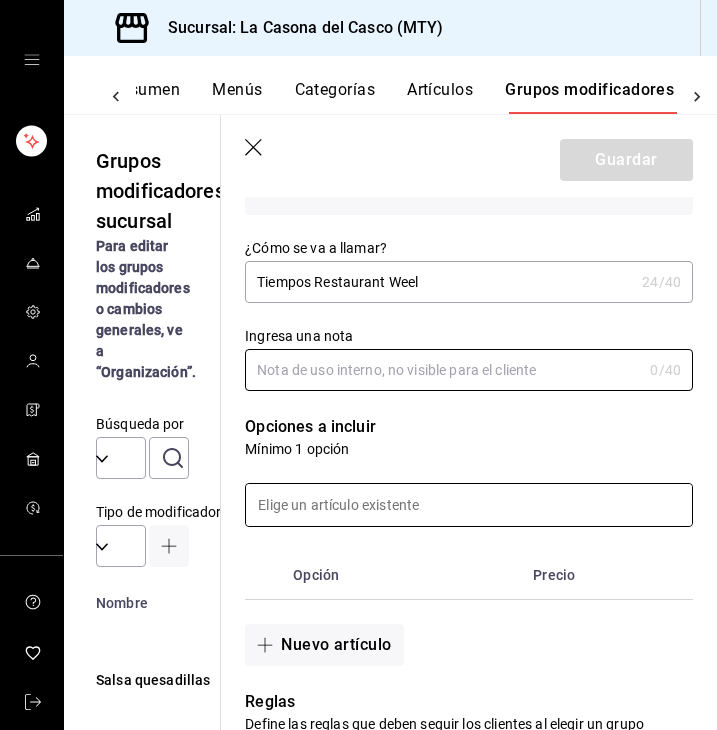 click at bounding box center (469, 505) 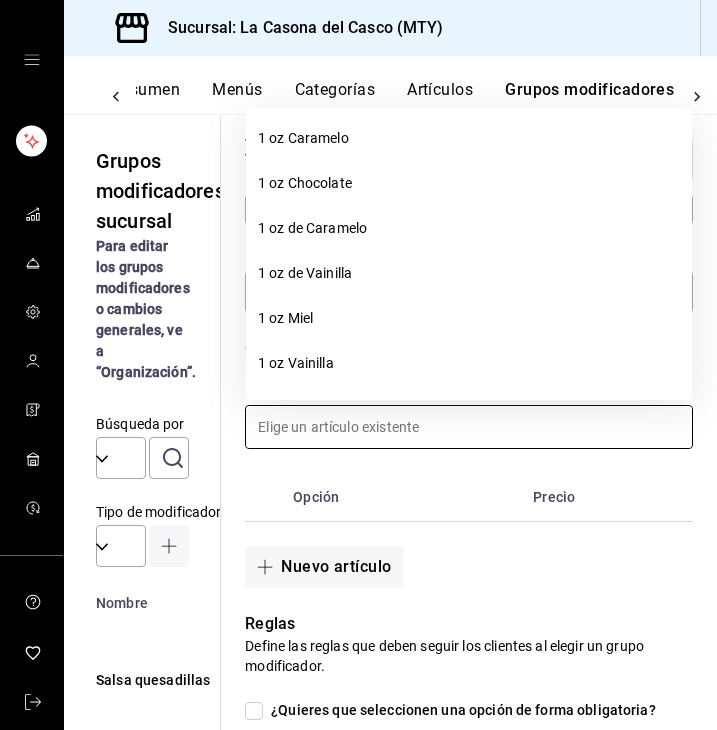 scroll, scrollTop: 334, scrollLeft: 0, axis: vertical 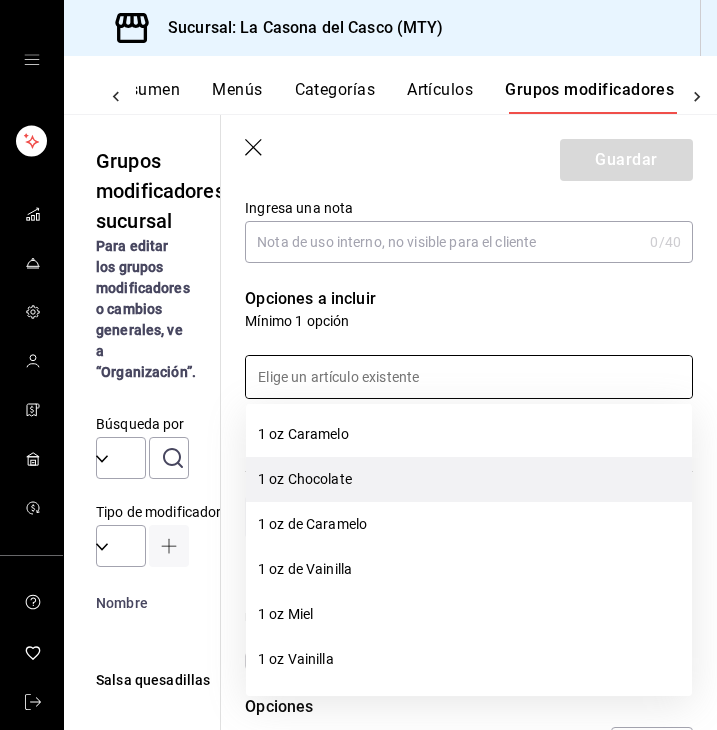 click on "1 oz Chocolate" at bounding box center [469, 479] 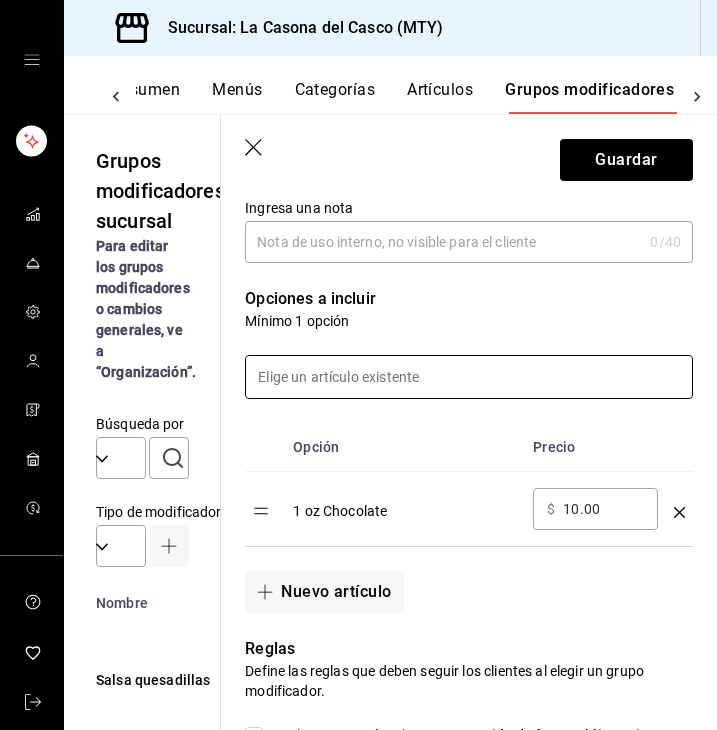 click at bounding box center [679, 509] 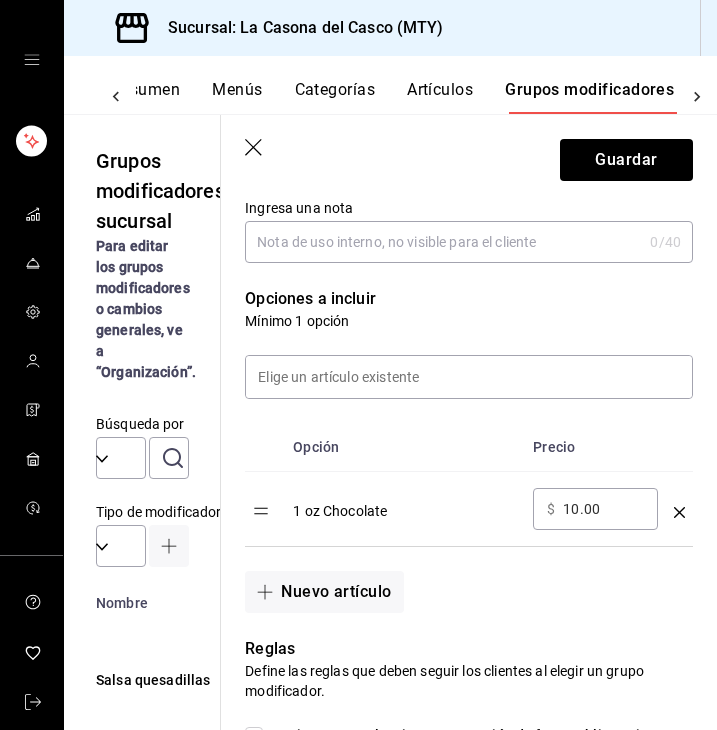 click at bounding box center [679, 509] 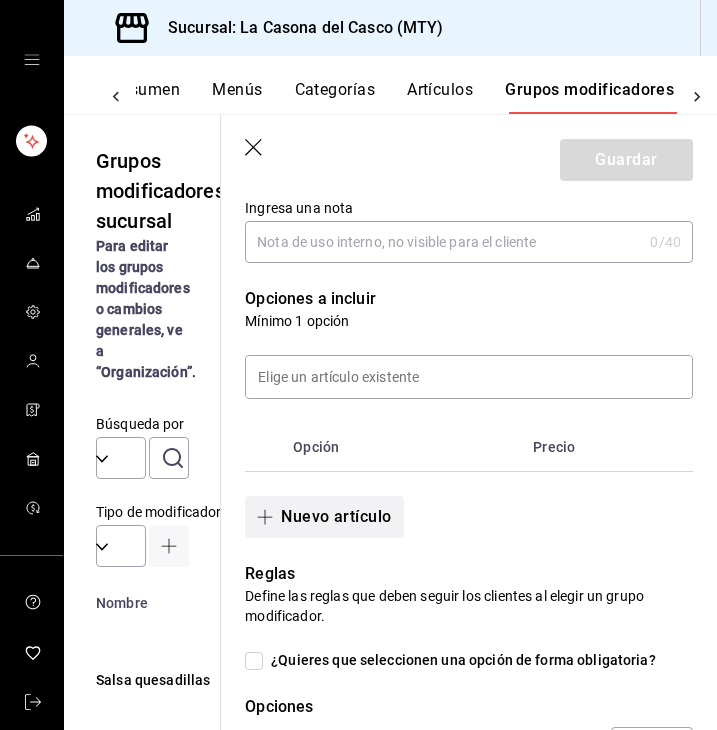 click on "Nuevo artículo" at bounding box center (324, 517) 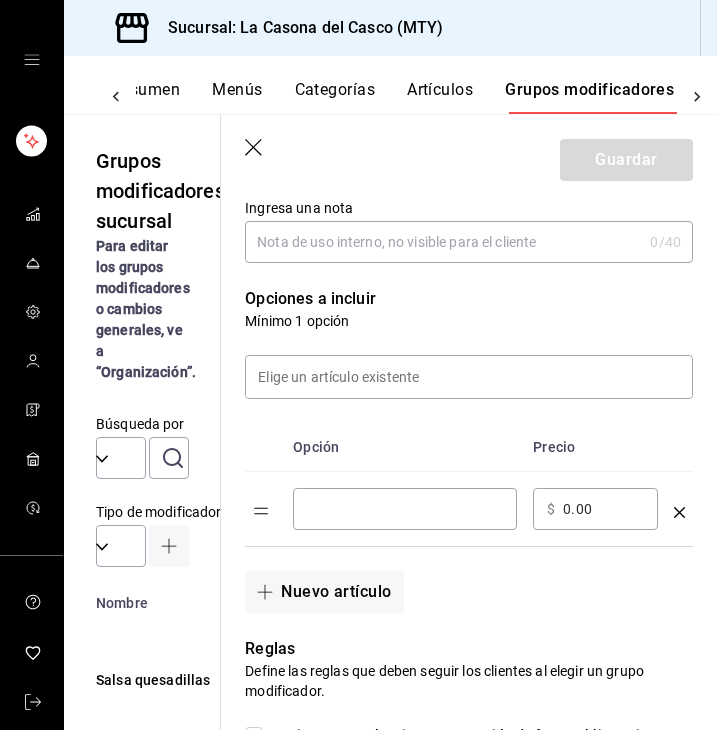 click on "​" at bounding box center [405, 509] 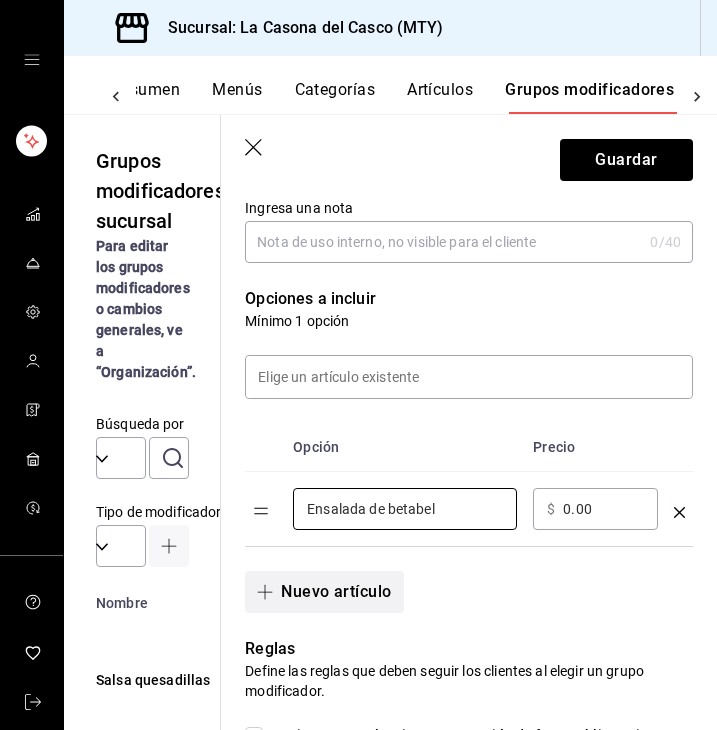 type on "Ensalada de betabel" 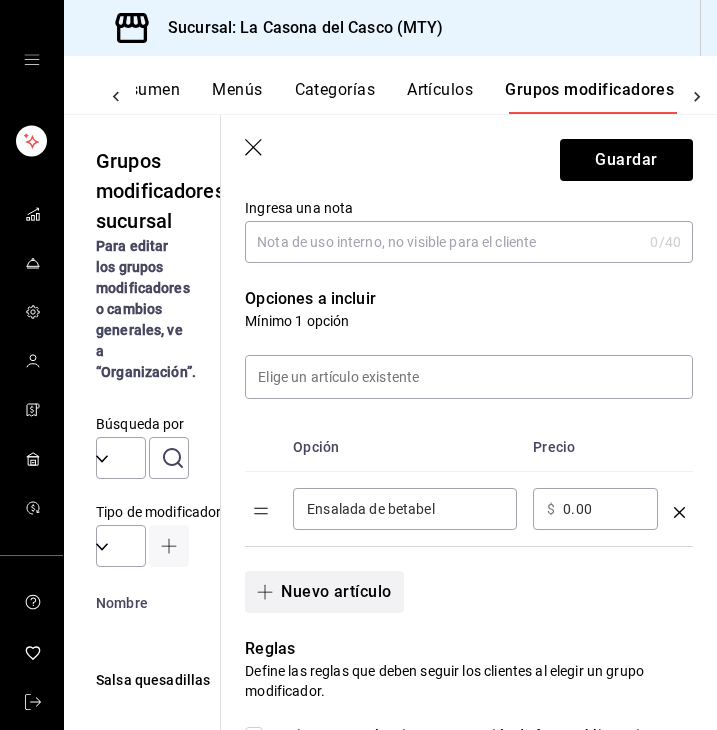 click on "Nuevo artículo" at bounding box center [324, 592] 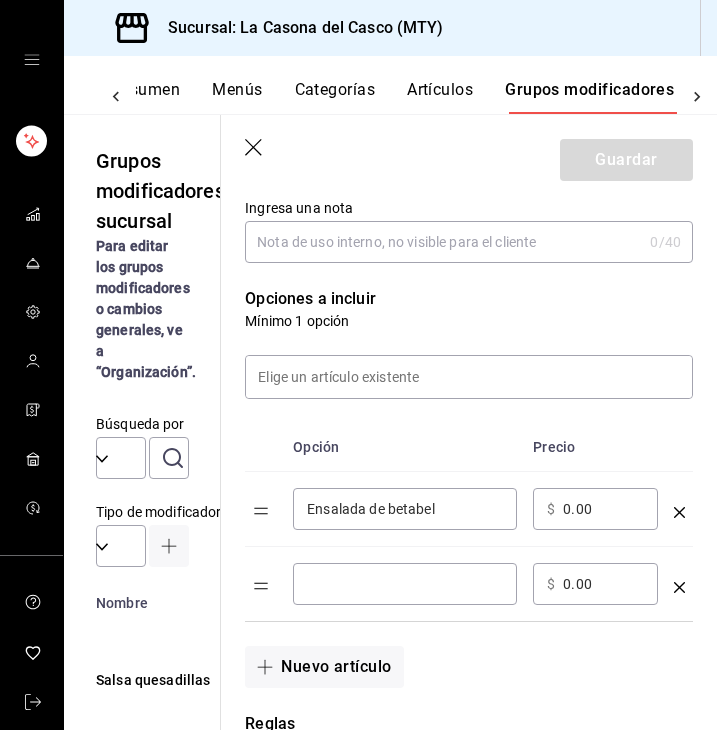 click at bounding box center (405, 584) 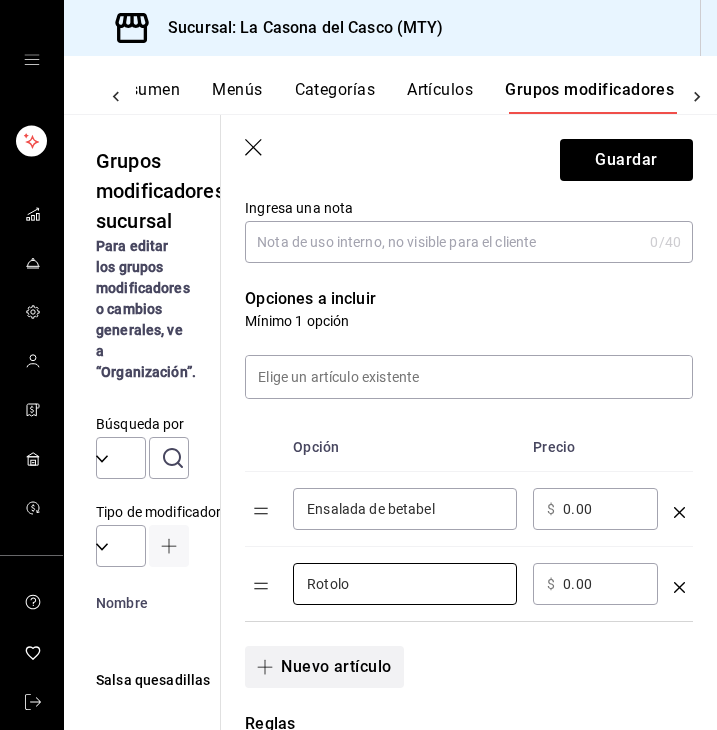 type on "Rotolo" 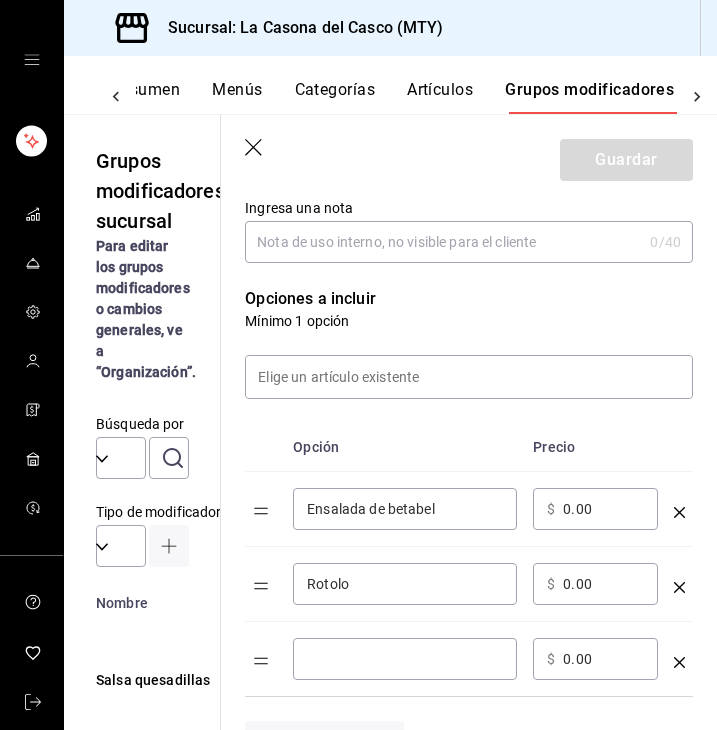 click at bounding box center [405, 659] 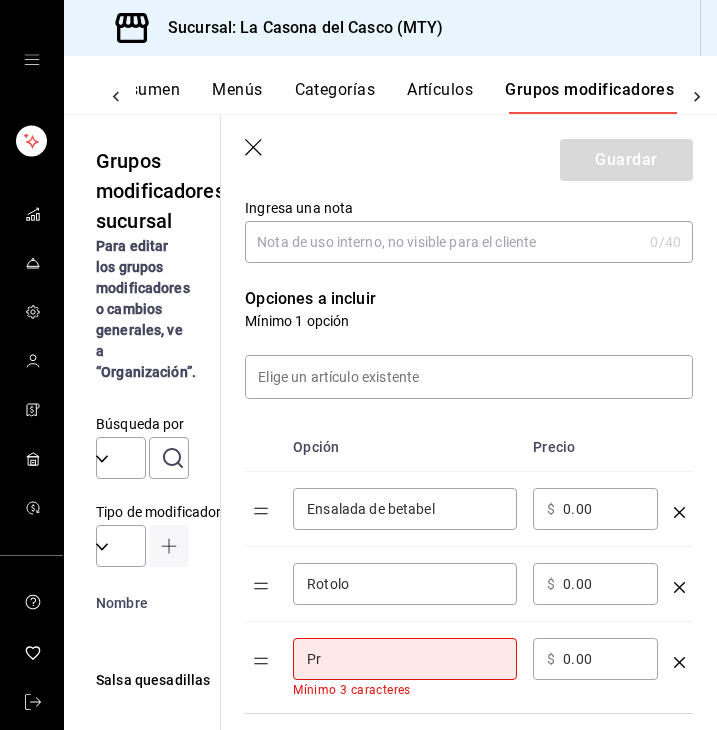 type on "P" 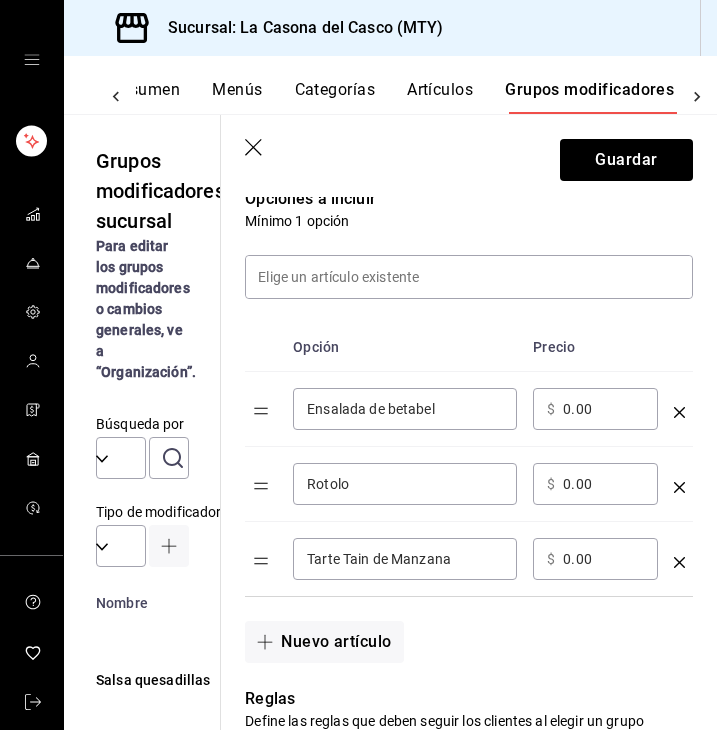scroll, scrollTop: 433, scrollLeft: 0, axis: vertical 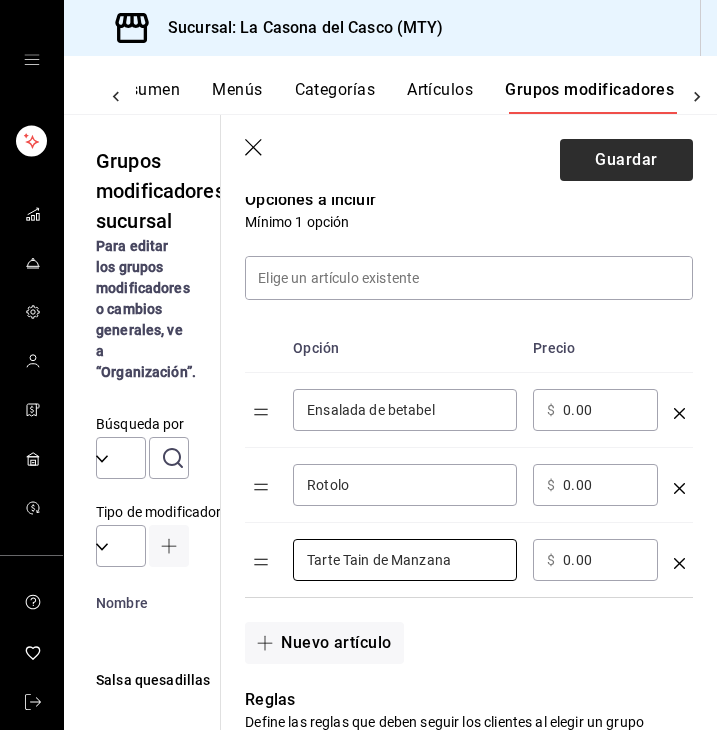 type on "Tarte Tain de Manzana" 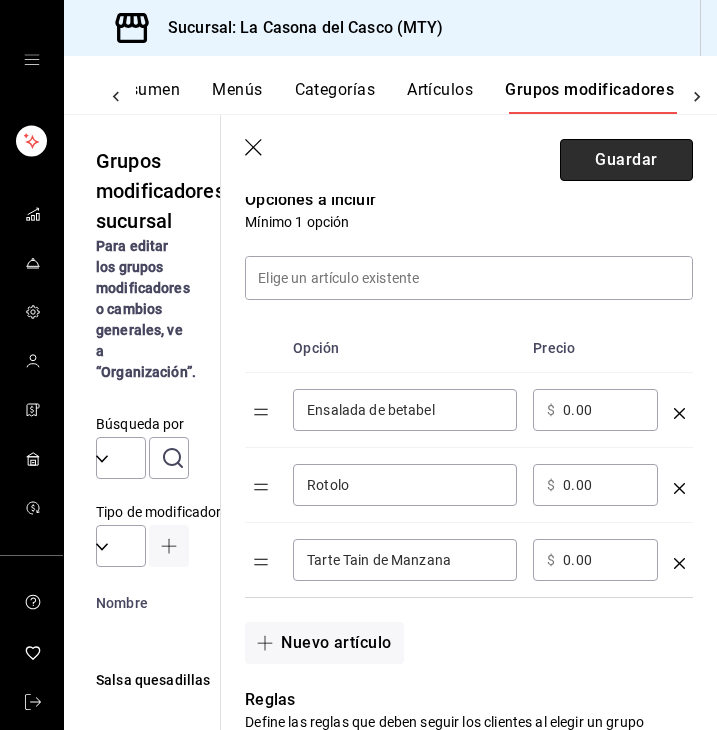 click on "Guardar" at bounding box center (626, 160) 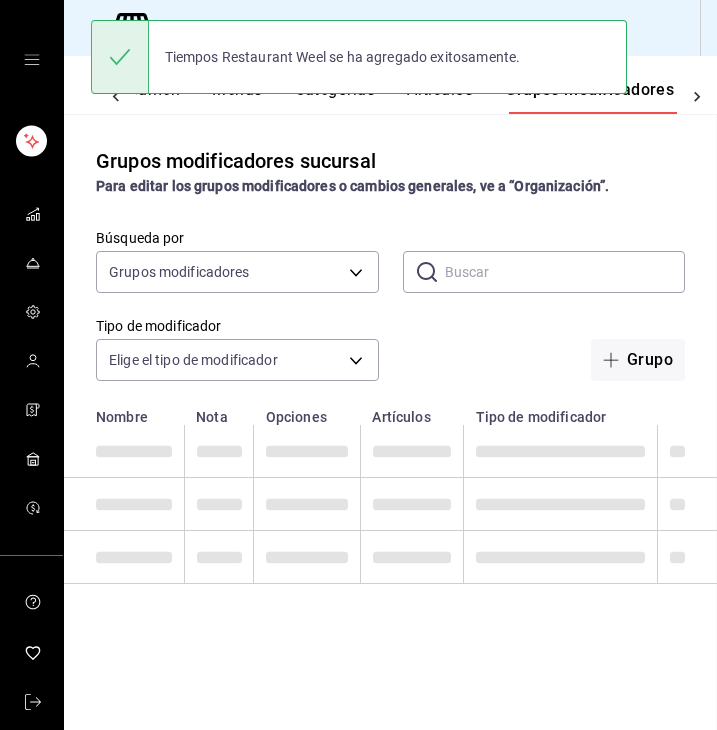 scroll, scrollTop: 0, scrollLeft: 0, axis: both 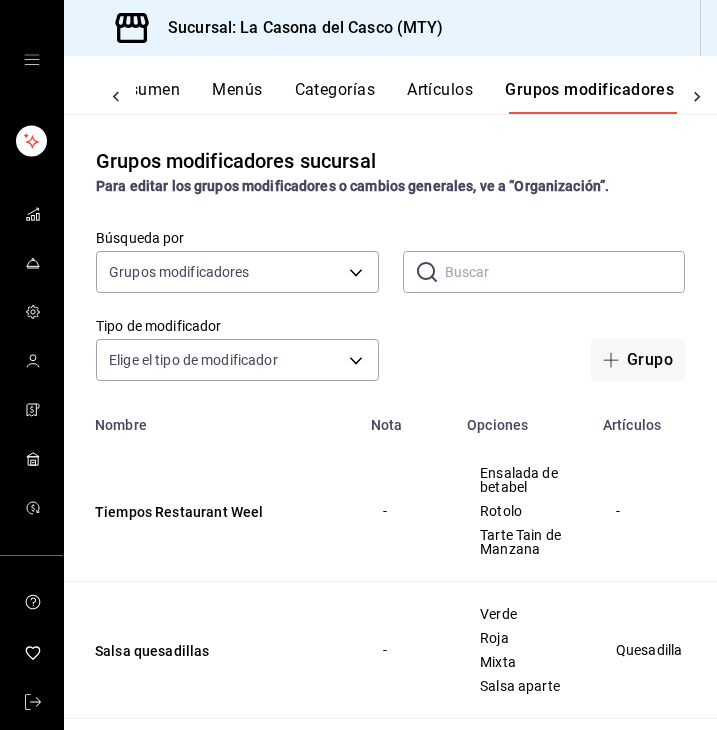 click at bounding box center (116, 97) 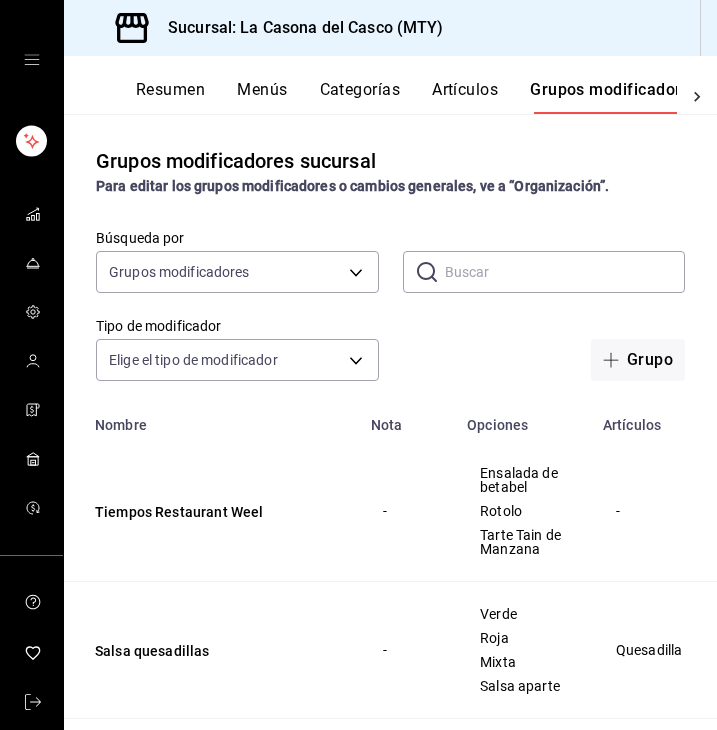 click on "Menús" at bounding box center [262, 97] 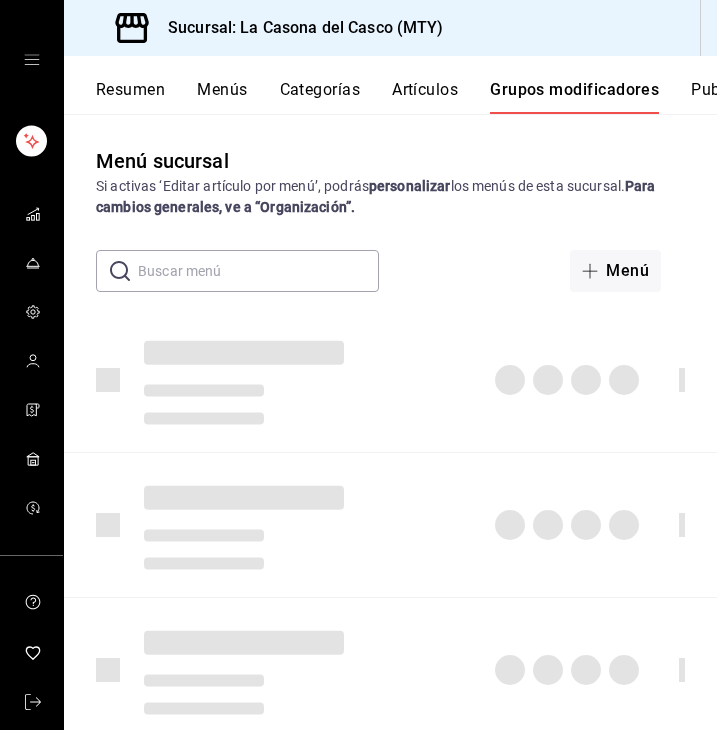 click on "Resumen Menús Categorías Artículos Grupos modificadores Publicar" at bounding box center (406, 97) 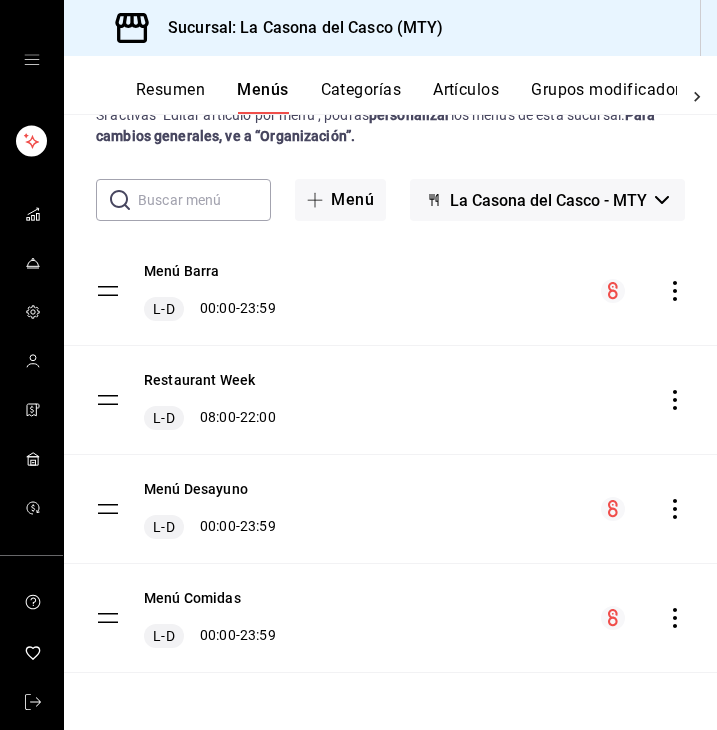 scroll, scrollTop: 71, scrollLeft: 0, axis: vertical 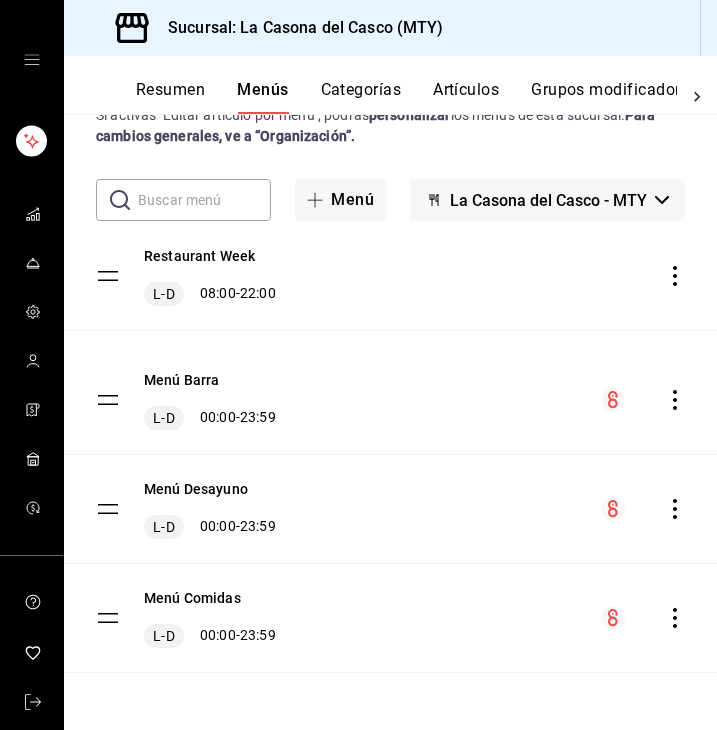 drag, startPoint x: 112, startPoint y: 403, endPoint x: 112, endPoint y: 283, distance: 120 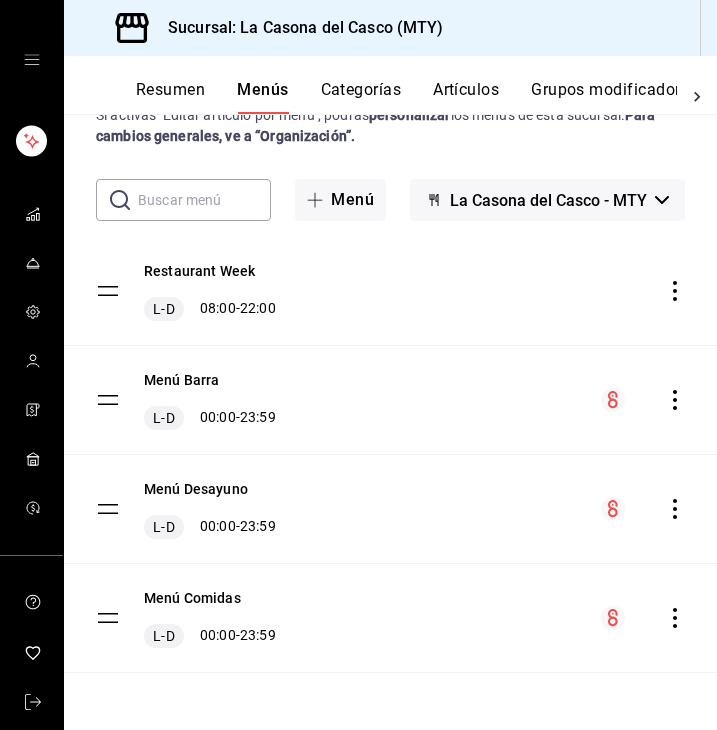 click 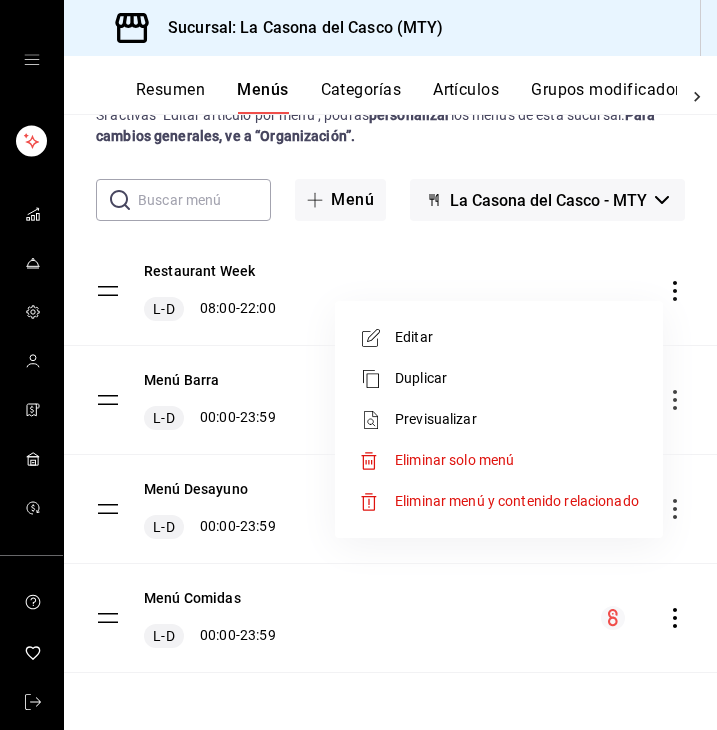 click on "Editar" at bounding box center [517, 337] 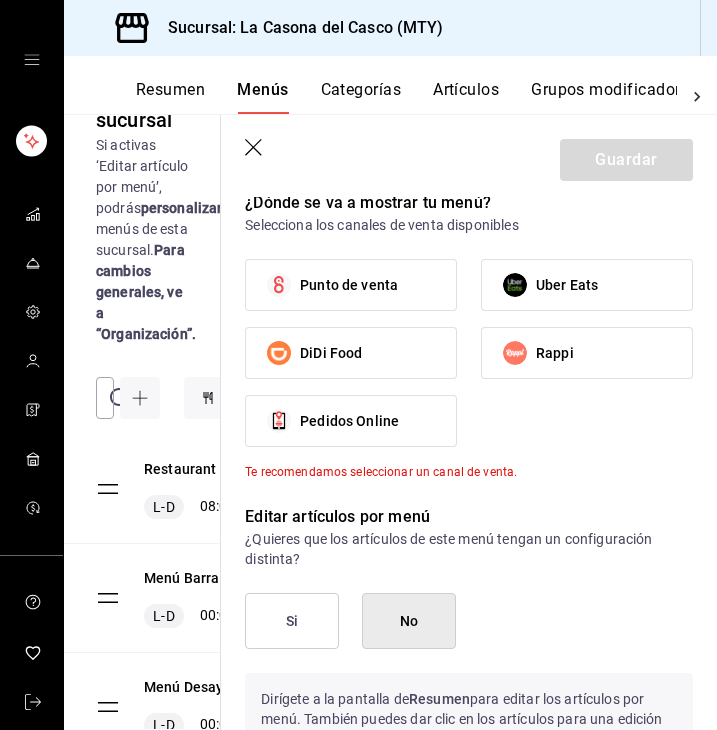 scroll, scrollTop: 796, scrollLeft: 0, axis: vertical 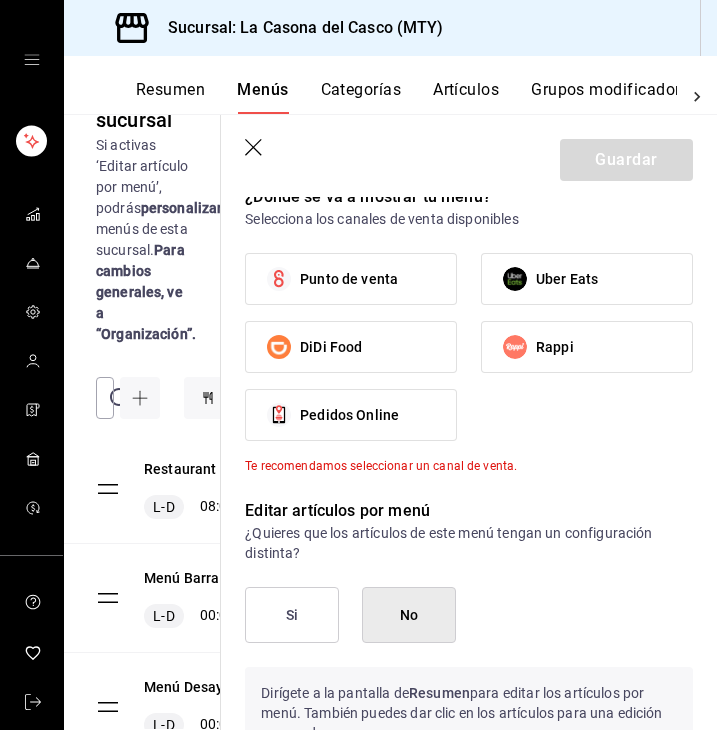 click on "Punto de venta" at bounding box center (351, 279) 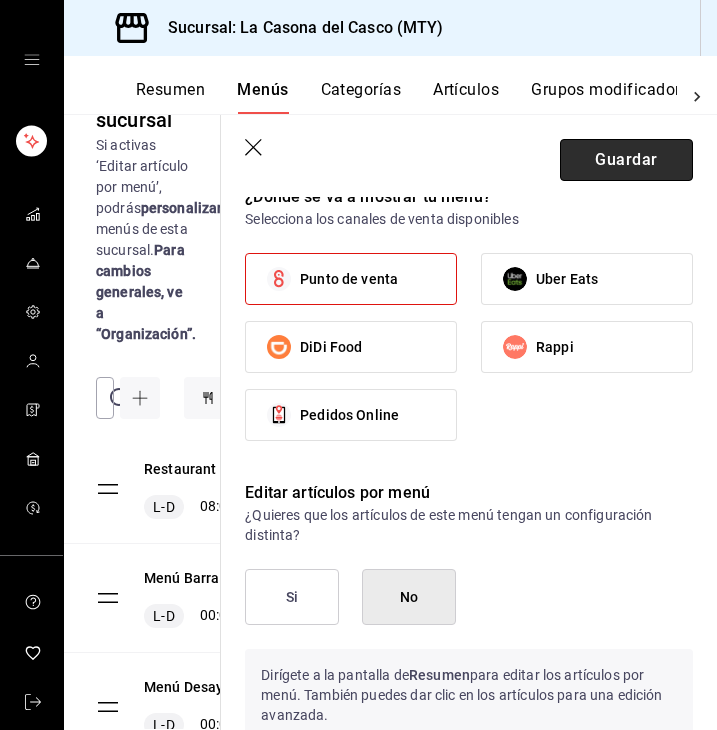 click on "Guardar" at bounding box center [626, 160] 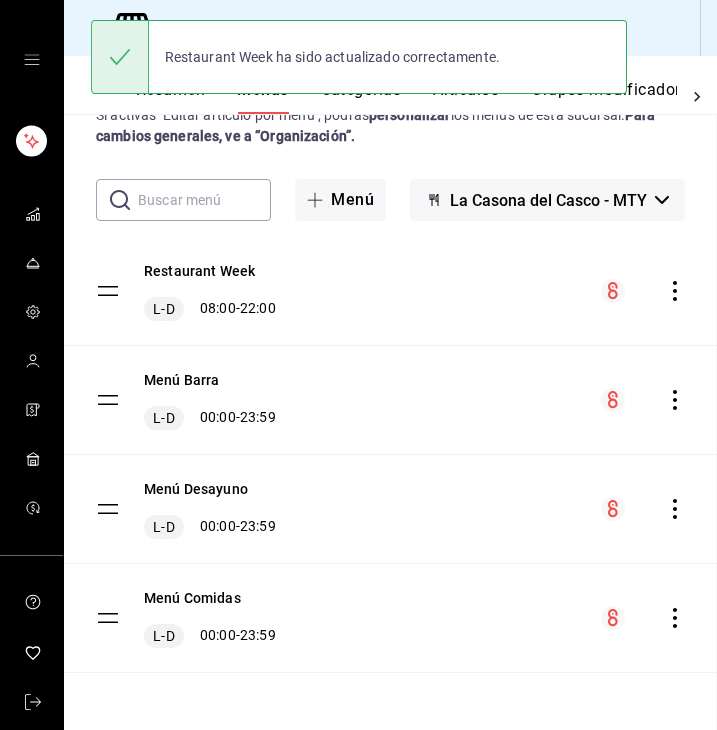 scroll, scrollTop: 0, scrollLeft: 0, axis: both 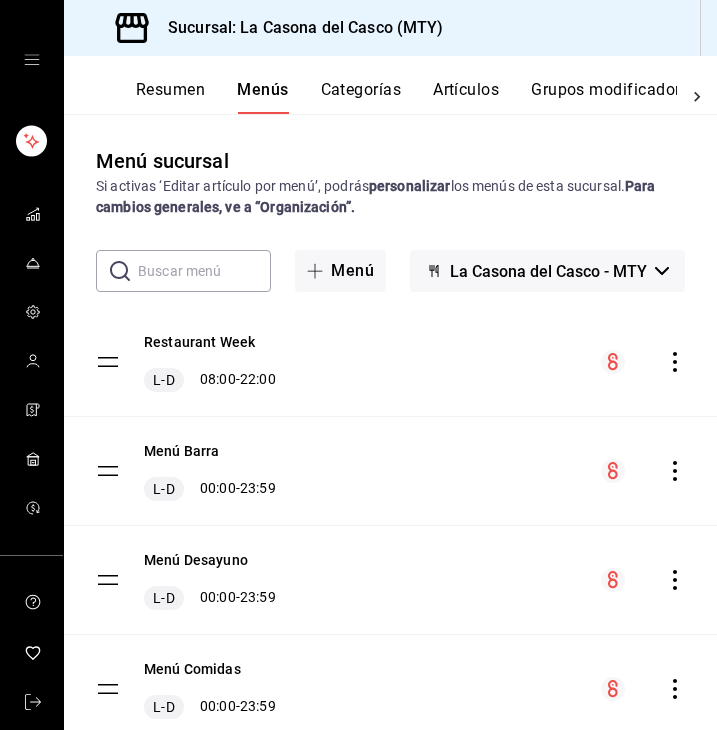 click on "Resumen" at bounding box center (170, 97) 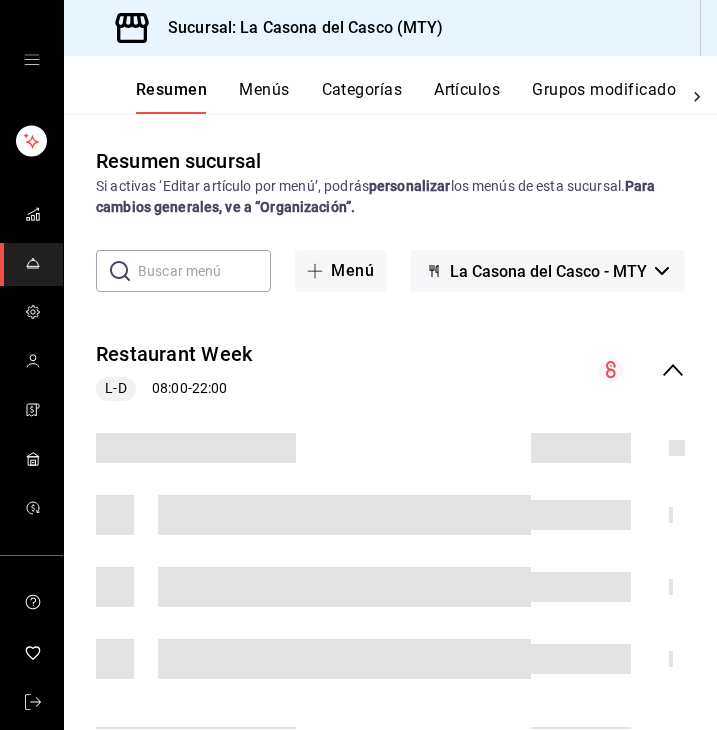 click on "Menús" at bounding box center (264, 97) 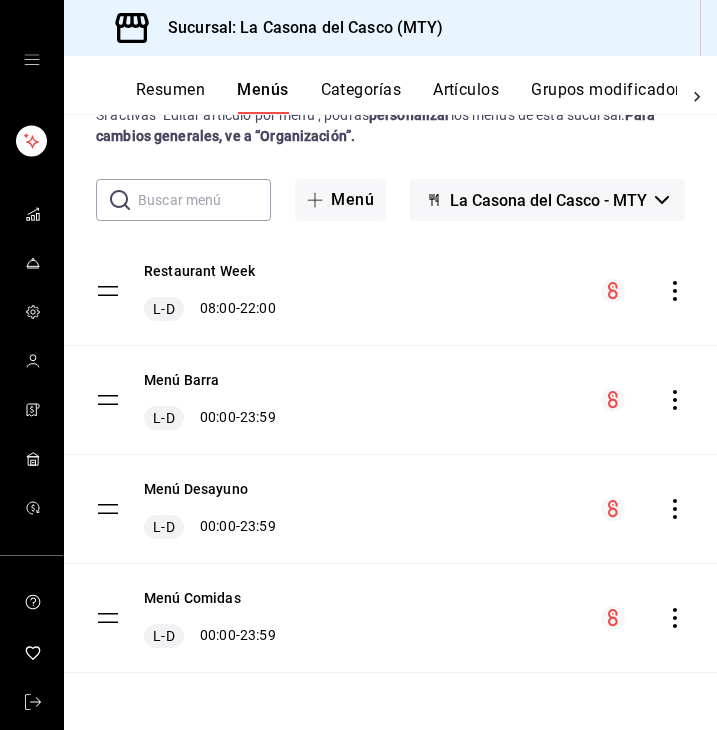 scroll, scrollTop: 71, scrollLeft: 0, axis: vertical 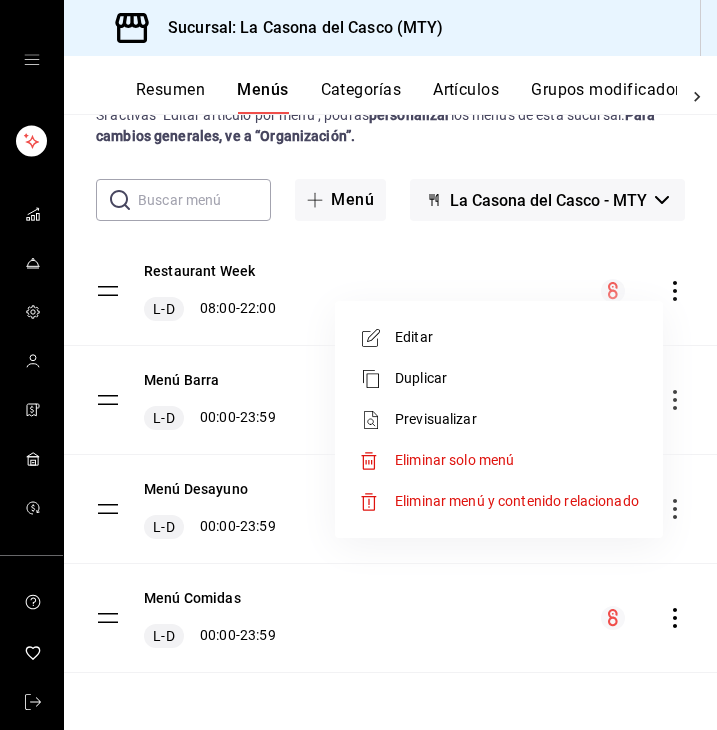 click on "Editar" at bounding box center (517, 337) 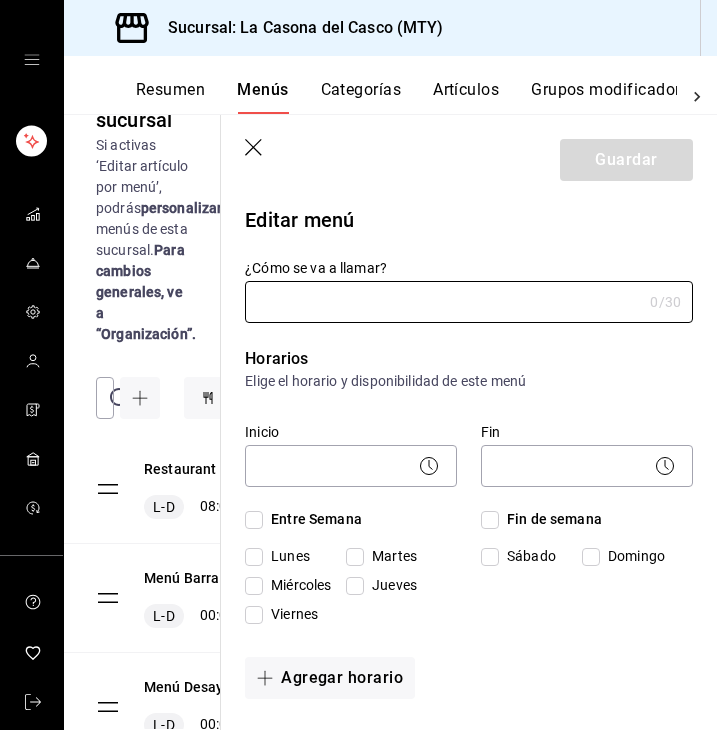 type on "Restaurant Week" 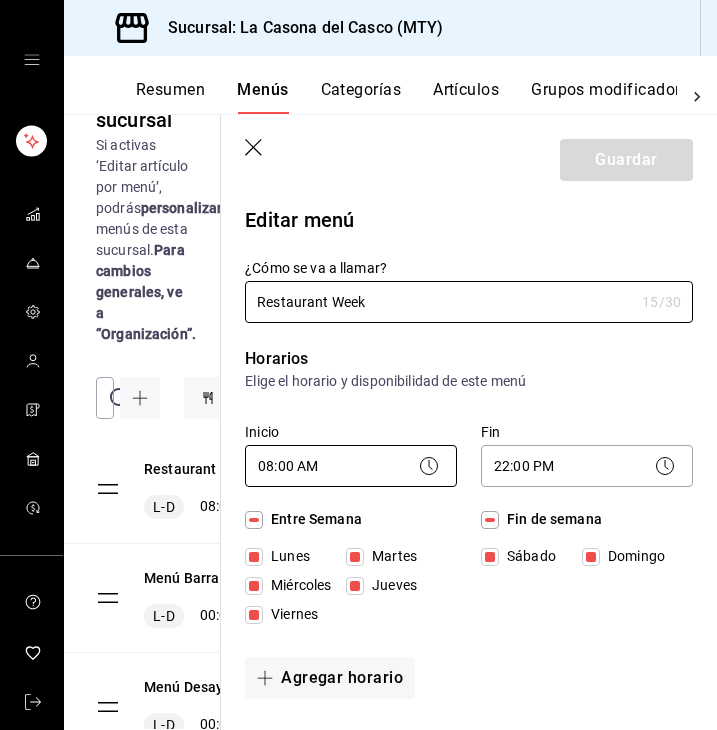 click on "Sucursal: La Casona del Casco (MTY) Resumen Menús Categorías Artículos Grupos modificadores Publicar Menú sucursal Si activas ‘Editar artículo por menú’, podrás  personalizar  los menús de esta sucursal.  Para cambios generales, ve a “Organización”. ​ ​ La Casona del Casco - MTY Restaurant Week L-D 08:00  -  22:00 Menú Barra L-D 00:00  -  23:59 Menú Desayuno L-D 00:00  -  23:59 Menú Comidas L-D 00:00  -  23:59 Guardar Editar menú ¿Cómo se va a llamar? Restaurant Week 15 /30 ¿Cómo se va a llamar? Horarios Elige el horario y disponibilidad de este menú Inicio 08:00 AM 08:00 Fin 22:00 PM 22:00 Entre Semana Lunes Martes Miércoles Jueves Viernes Fin de semana Sábado Domingo Agregar horario Categorías Selecciona una categoría existente Restaurant Week ¿Dónde se va a mostrar tu menú? Selecciona los canales de venta disponibles Punto de venta Uber Eats DiDi Food Rappi Pedidos Online Editar artículos por menú Si No Dirígete a la pantalla de  Resumen ​ Clave ME- [NUMBER] /" at bounding box center (358, 365) 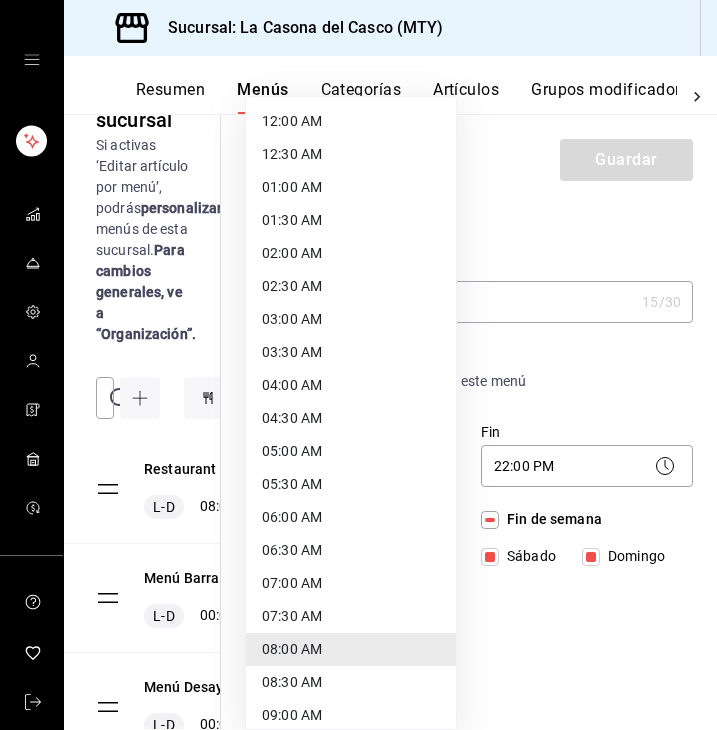 click on "12:00 AM" at bounding box center [351, 121] 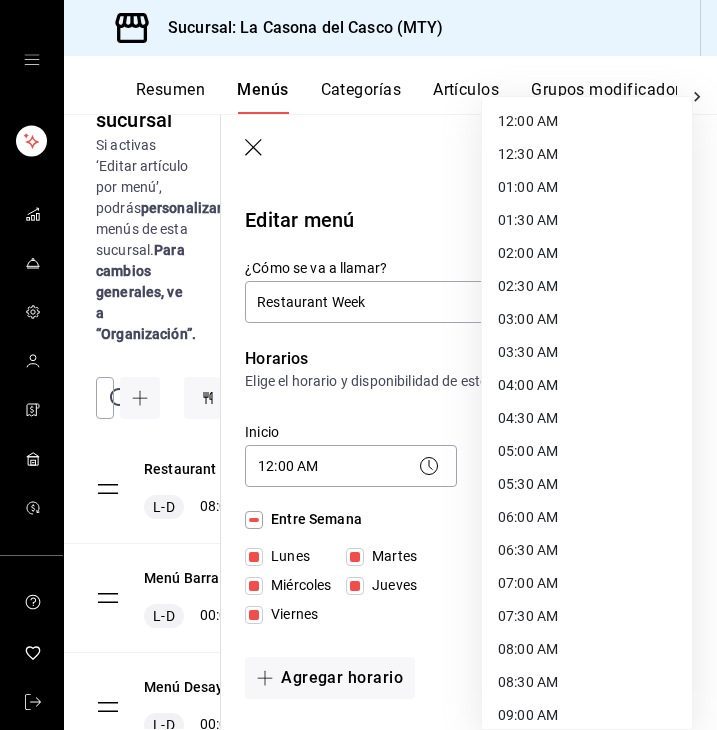 click on "Sucursal: La Casona del Casco (MTY) Resumen Menús Categorías Artículos Grupos modificadores Publicar Menú sucursal Si activas ‘Editar artículo por menú’, podrás  personalizar  los menús de esta sucursal.  Para cambios generales, ve a “Organización”. ​ ​ La Casona del Casco - MTY Restaurant Week L-D 08:00  -  22:00 Menú Barra L-D 00:00  -  23:59 Menú Desayuno L-D 00:00  -  23:59 Menú Comidas L-D 00:00  -  23:59 Guardar Editar menú ¿Cómo se va a llamar? Restaurant Week 15 /30 ¿Cómo se va a llamar? Horarios Elige el horario y disponibilidad de este menú Inicio 12:00 AM 00:00 Fin 22:00 PM 22:00 Entre Semana Lunes Martes Miércoles Jueves Viernes Fin de semana Sábado Domingo Agregar horario Categorías Selecciona una categoría existente Restaurant Week ¿Dónde se va a mostrar tu menú? Selecciona los canales de venta disponibles Punto de venta Uber Eats DiDi Food Rappi Pedidos Online Editar artículos por menú Si No Dirígete a la pantalla de  Resumen ​ Clave ME- [NUMBER] /" at bounding box center (358, 365) 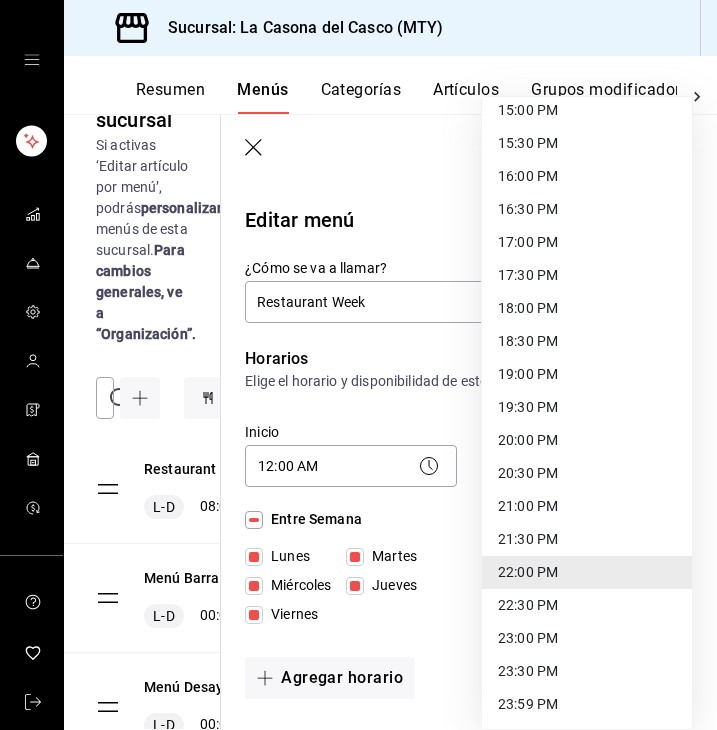 click at bounding box center (358, 365) 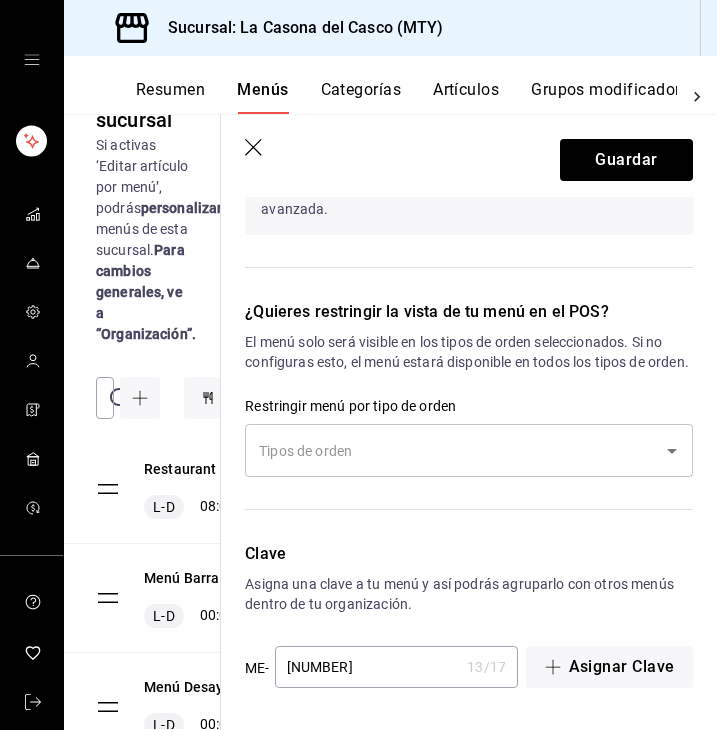 scroll, scrollTop: 1322, scrollLeft: 0, axis: vertical 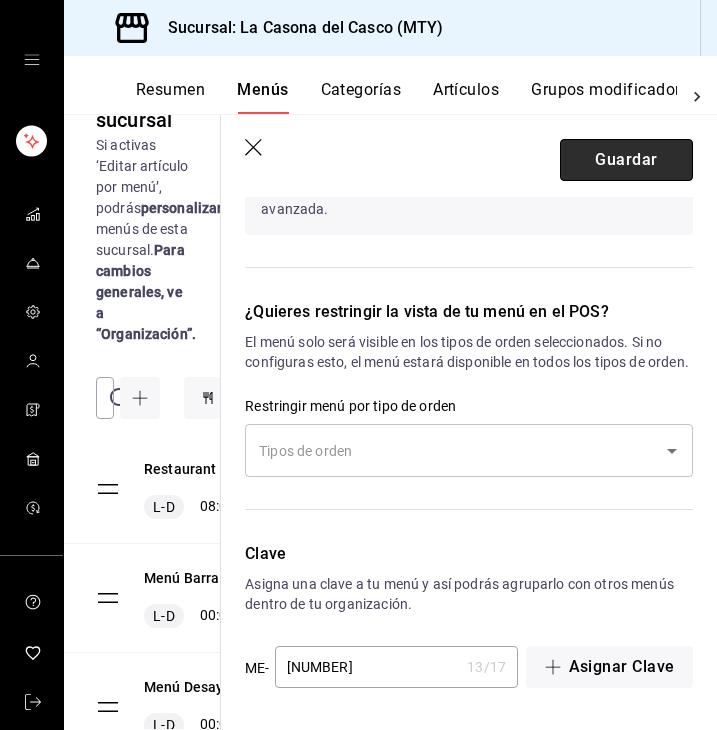 click on "Guardar" at bounding box center (626, 160) 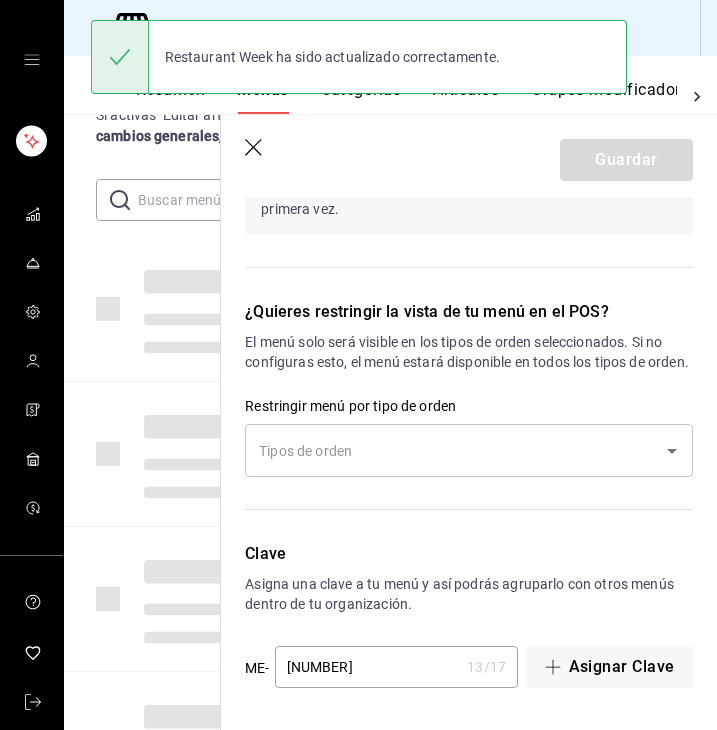 scroll, scrollTop: 0, scrollLeft: 0, axis: both 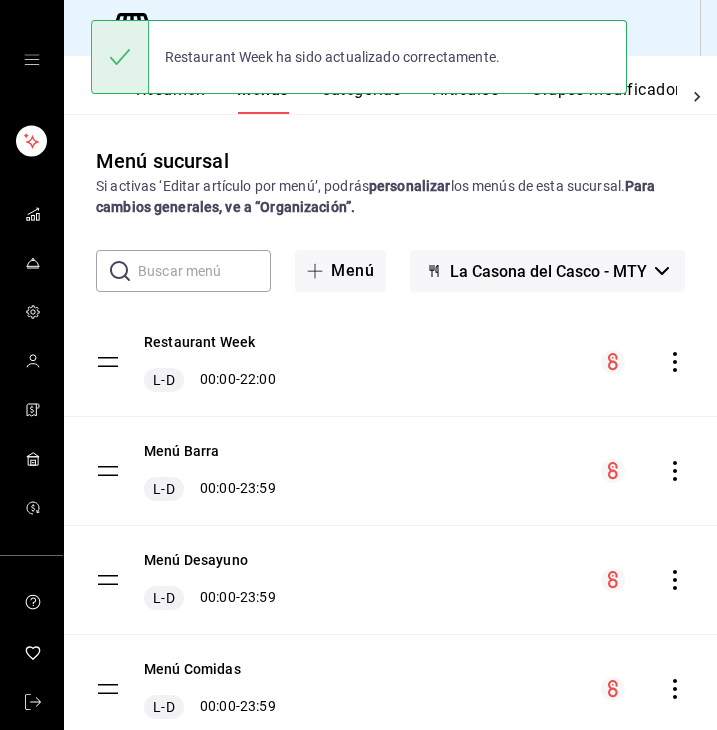 click on "Categorías" at bounding box center (361, 97) 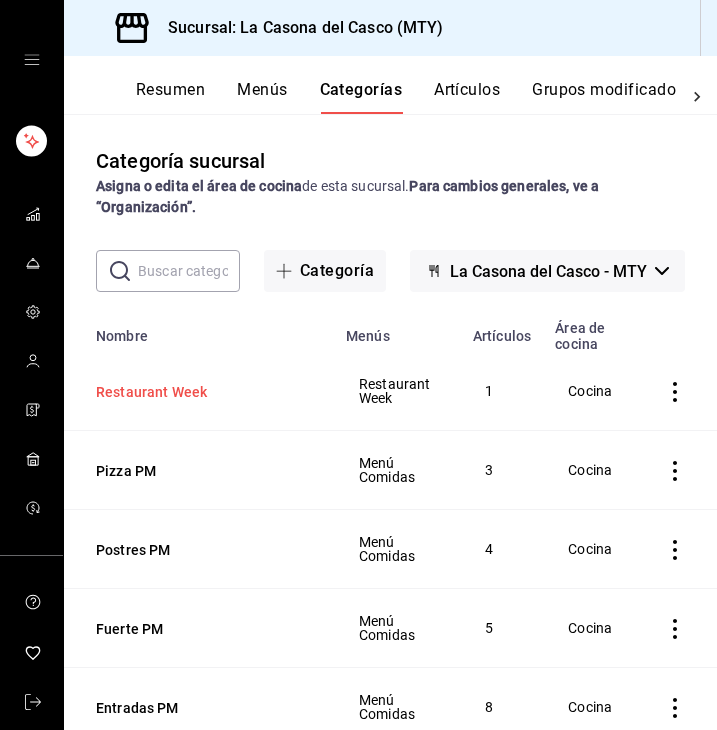 click on "Restaurant Week" at bounding box center (196, 392) 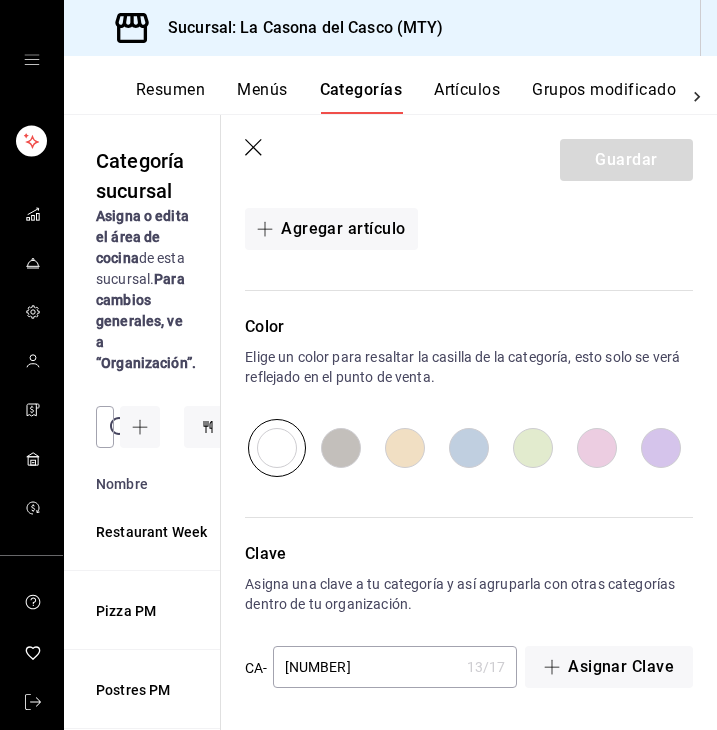 scroll, scrollTop: 717, scrollLeft: 0, axis: vertical 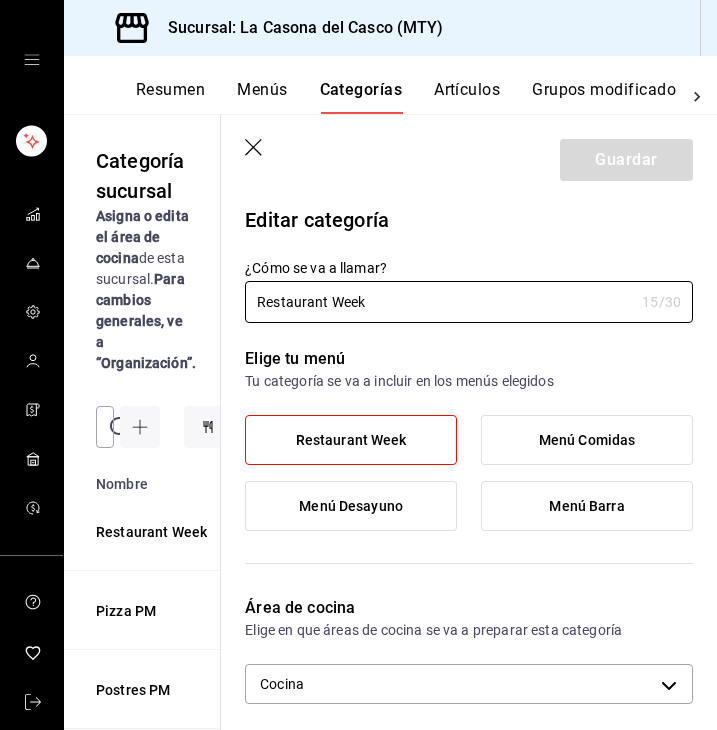click on "Resumen Menús Categorías Artículos Grupos modificadores Publicar" at bounding box center [390, 85] 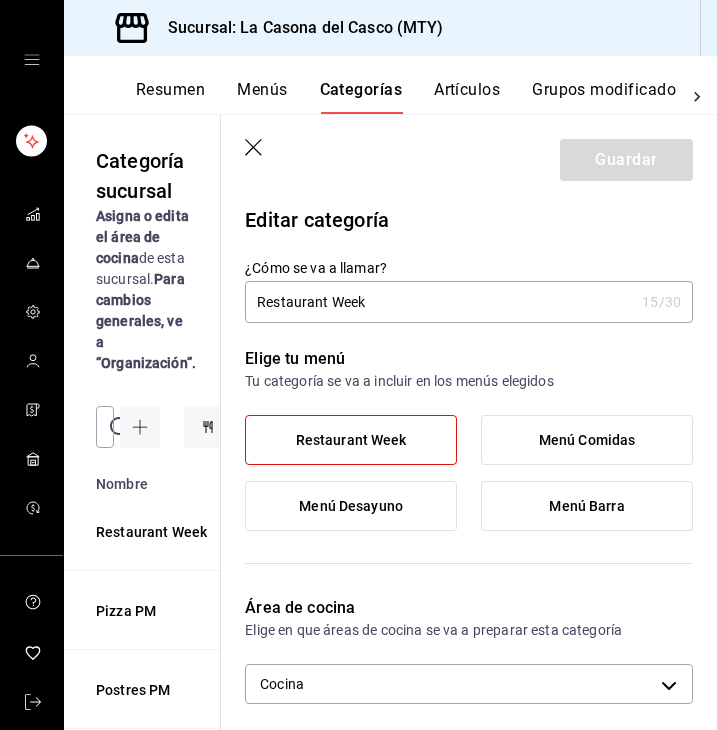 click on "Resumen Menús Categorías Artículos Grupos modificadores Publicar" at bounding box center [390, 85] 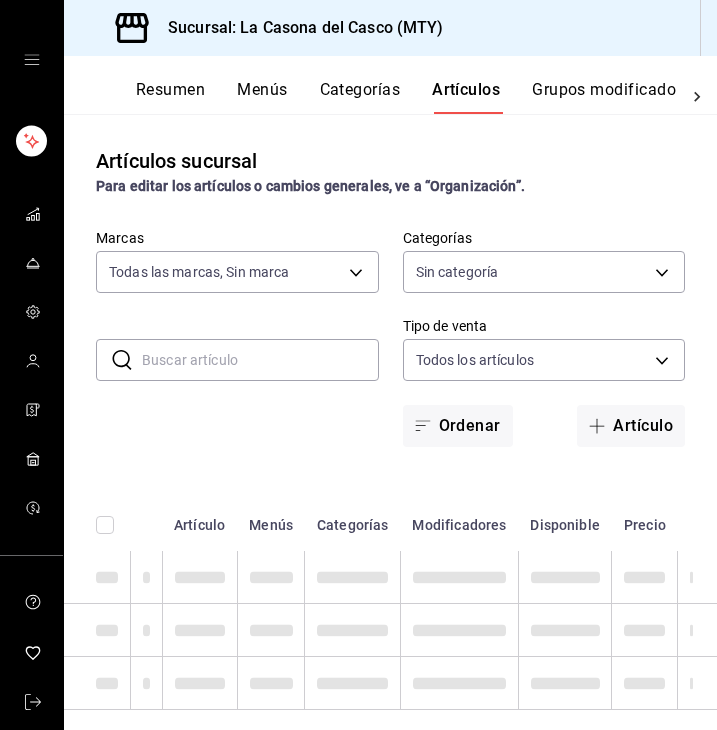 type on "7e4e7643-bc2c-442b-8a2a-9b04da6139a5" 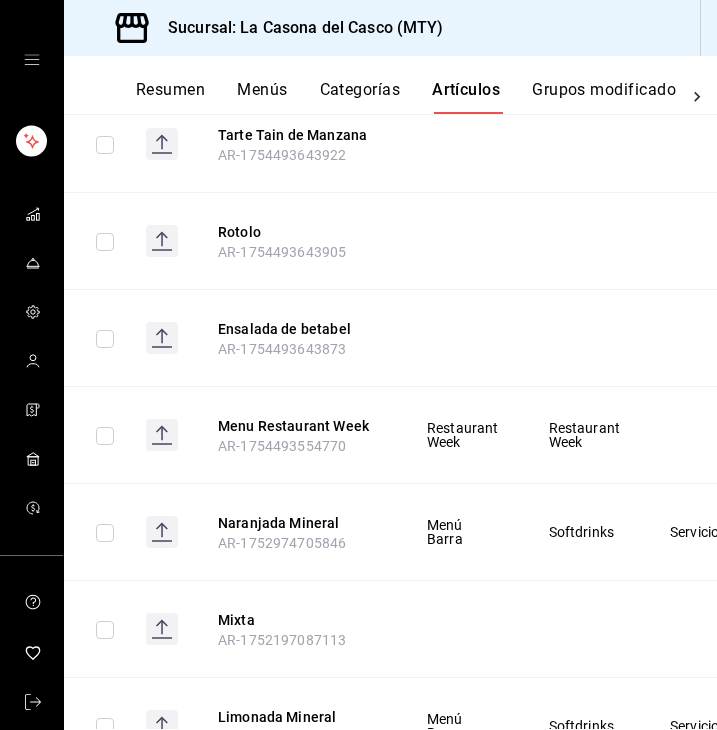 scroll, scrollTop: 465, scrollLeft: 0, axis: vertical 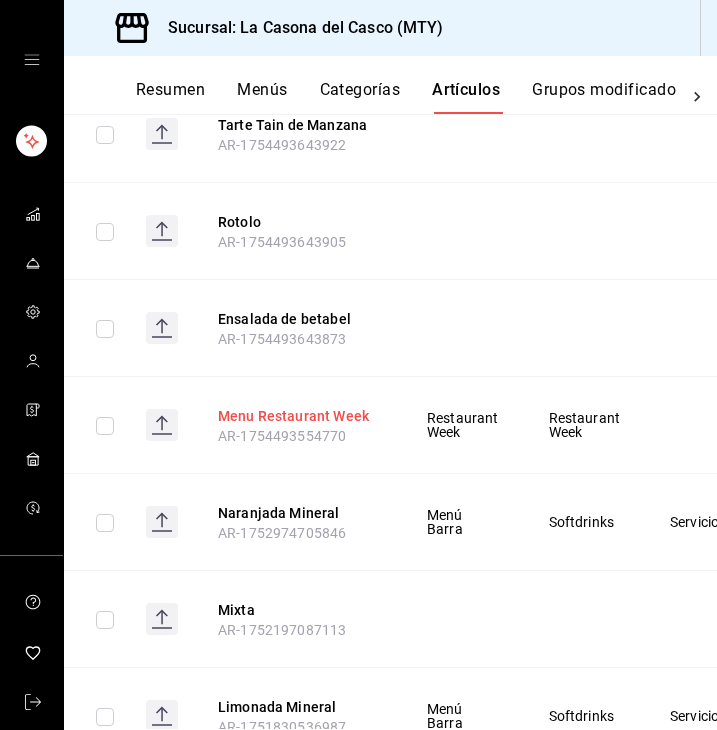 click on "Menu Restaurant Week" at bounding box center [298, 416] 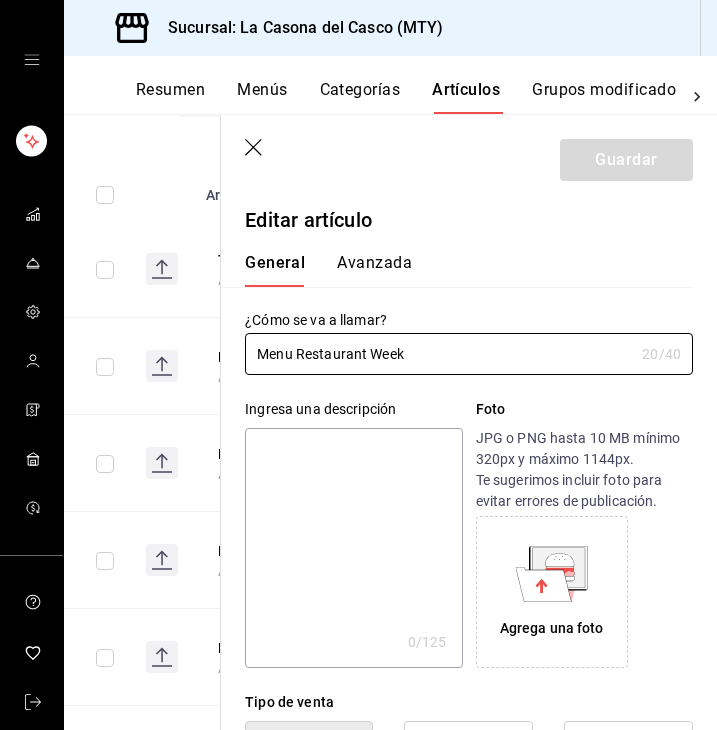 type on "$359.00" 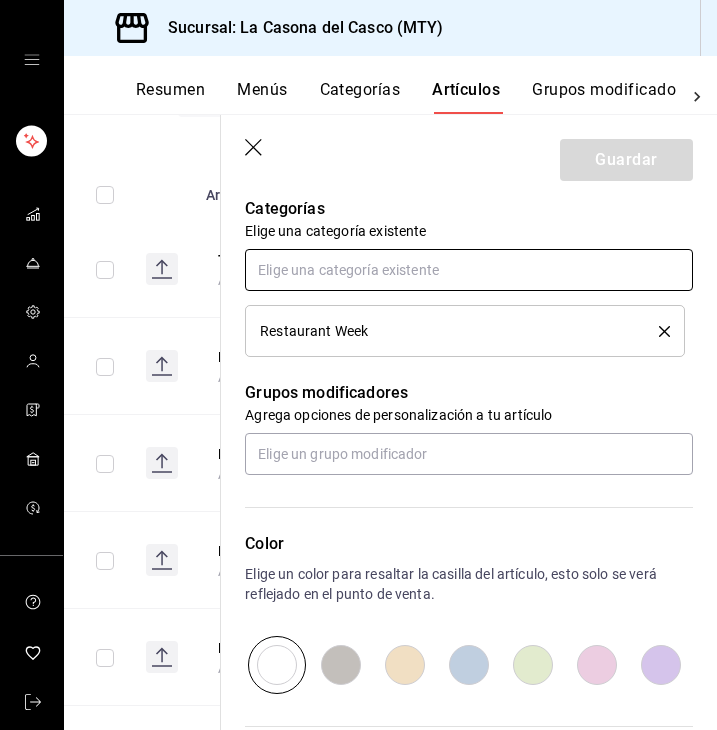 scroll, scrollTop: 769, scrollLeft: 0, axis: vertical 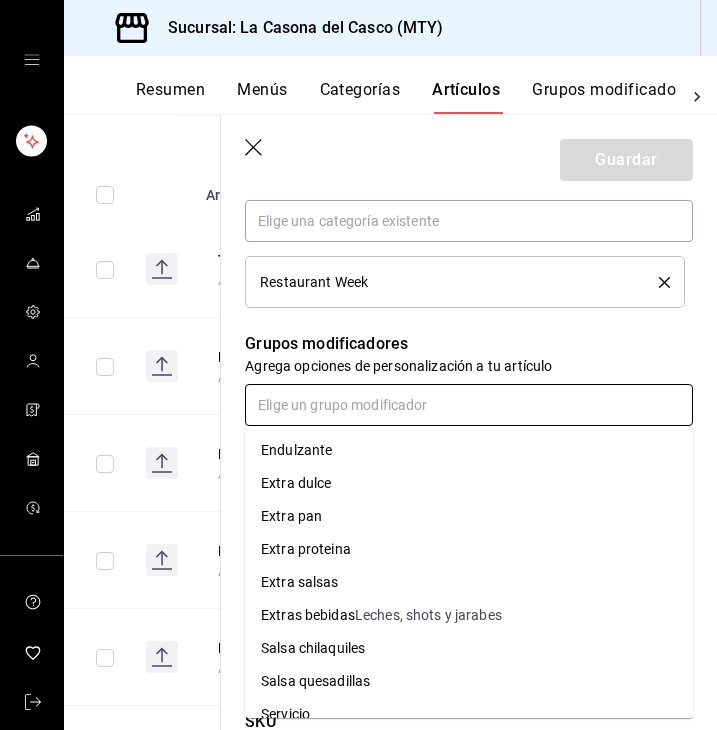 click at bounding box center (469, 405) 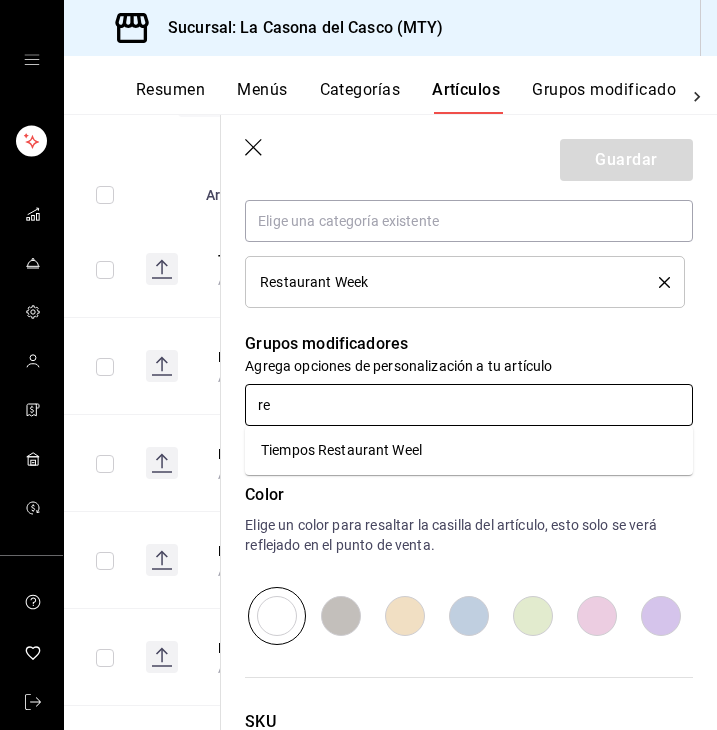 type on "res" 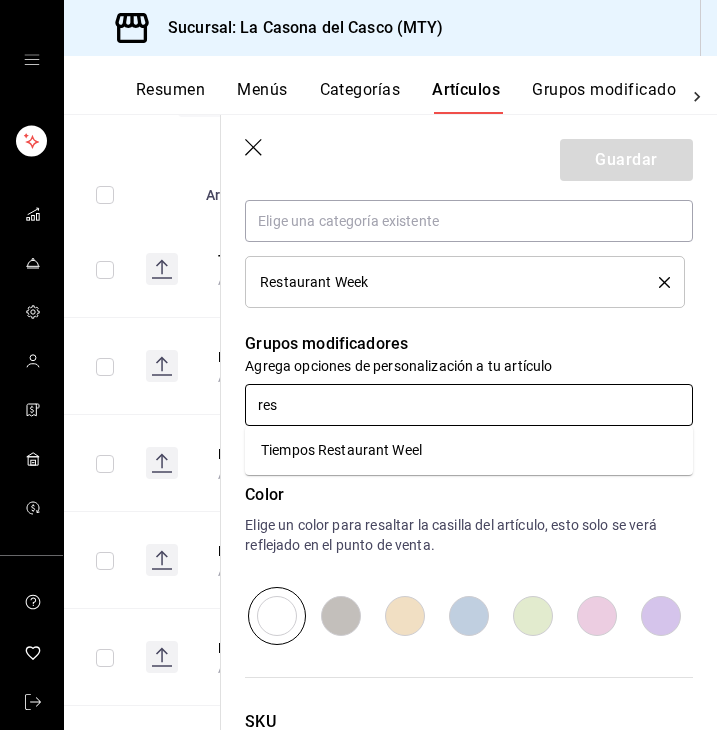click on "Tiempos Restaurant Weel" at bounding box center [341, 450] 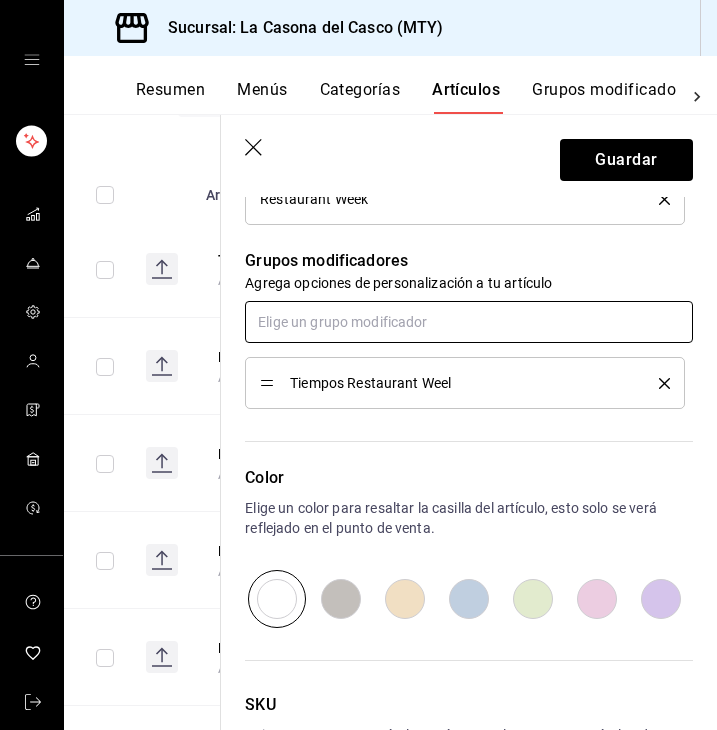 scroll, scrollTop: 231, scrollLeft: 0, axis: vertical 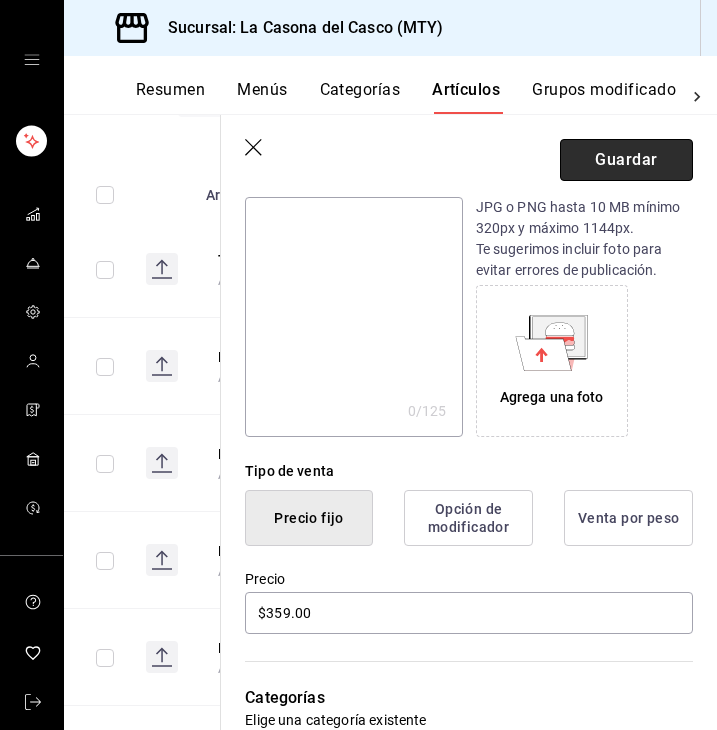 click on "Guardar" at bounding box center (626, 160) 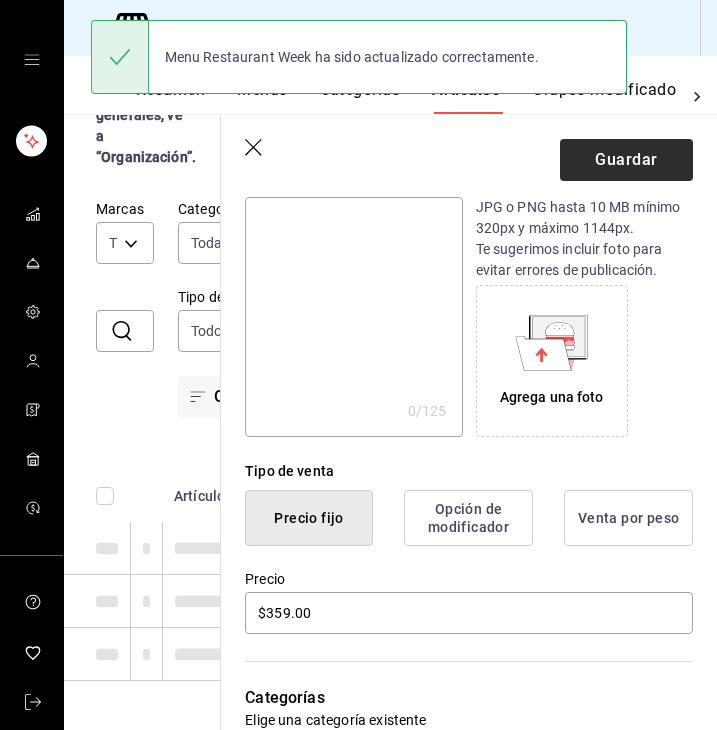 scroll, scrollTop: 29, scrollLeft: 0, axis: vertical 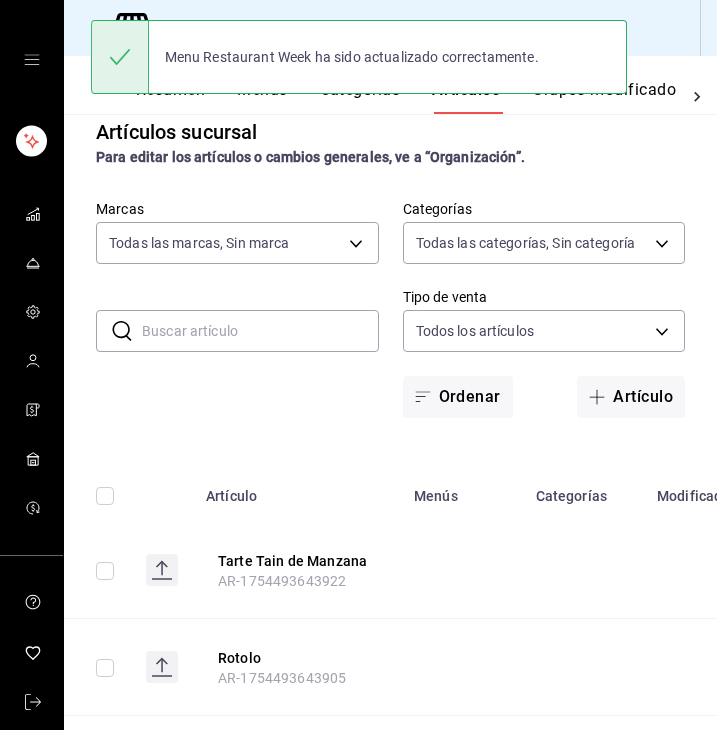 click on "Menu Restaurant Week ha sido actualizado correctamente." at bounding box center [359, 57] 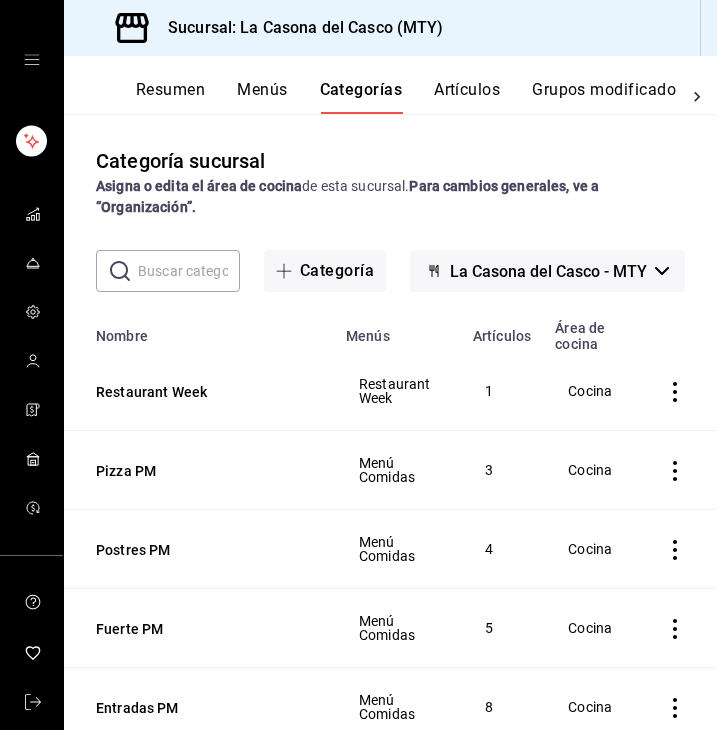 click at bounding box center [189, 271] 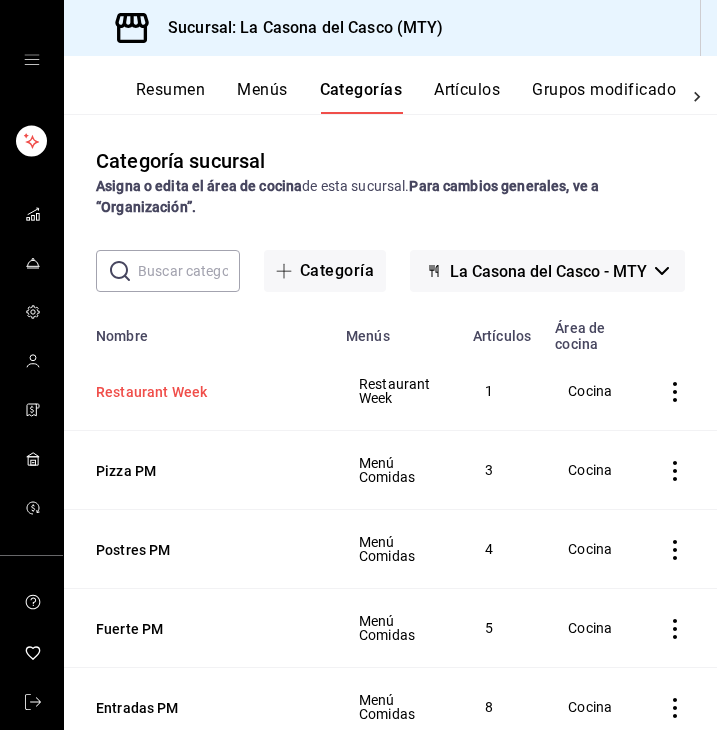click on "Restaurant Week" at bounding box center (196, 392) 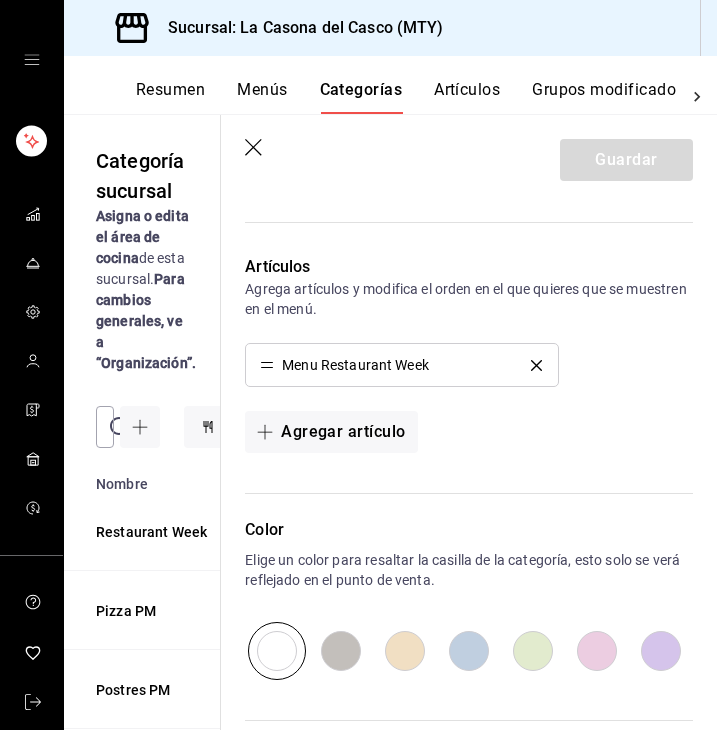scroll, scrollTop: 374, scrollLeft: 0, axis: vertical 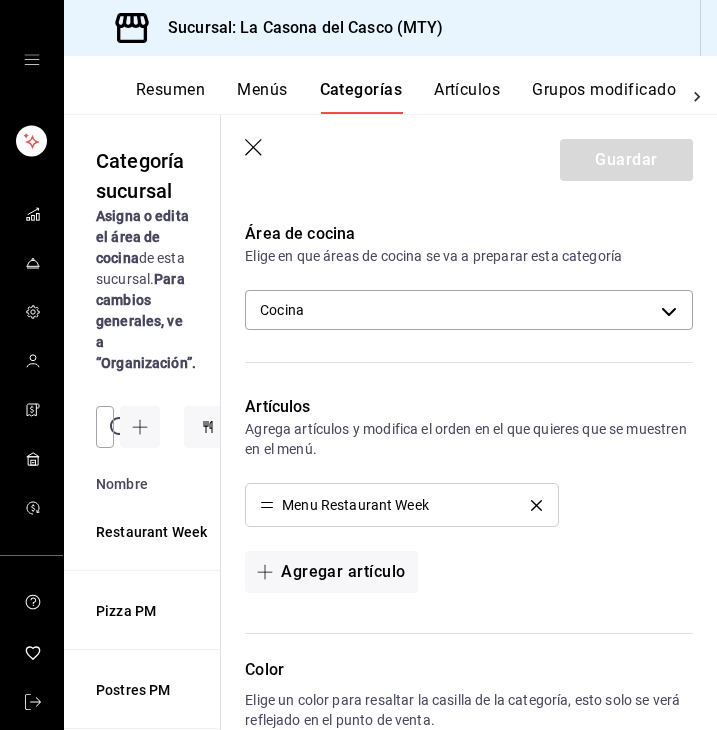 click on "Artículos" at bounding box center [467, 97] 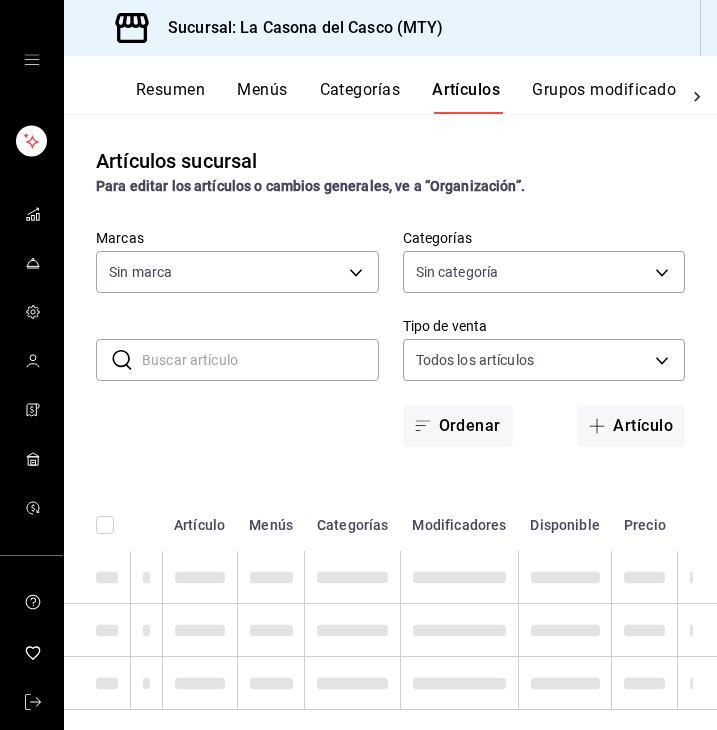 click on "Resumen Menús Categorías Artículos Grupos modificadores Publicar" at bounding box center [390, 85] 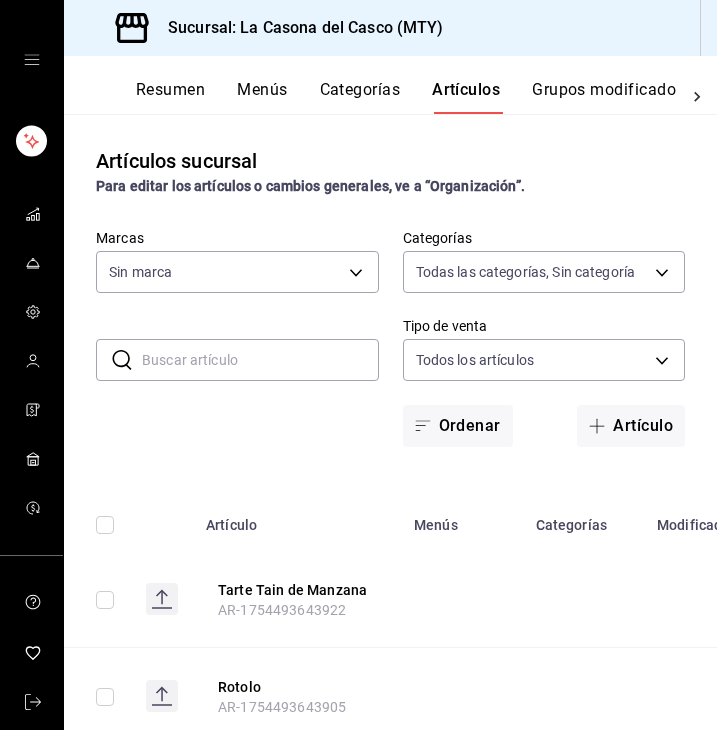 click on "Grupos modificadores" at bounding box center (615, 97) 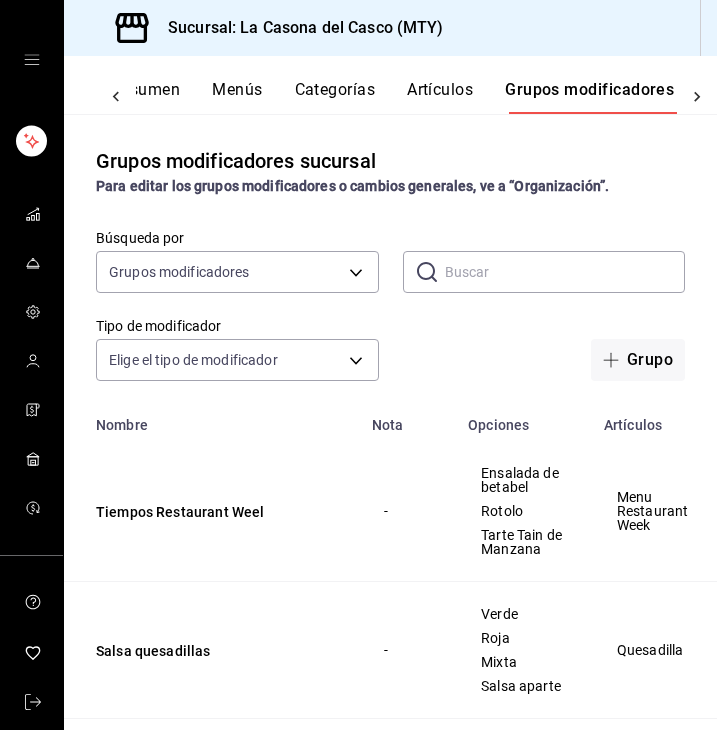 scroll, scrollTop: 0, scrollLeft: 25, axis: horizontal 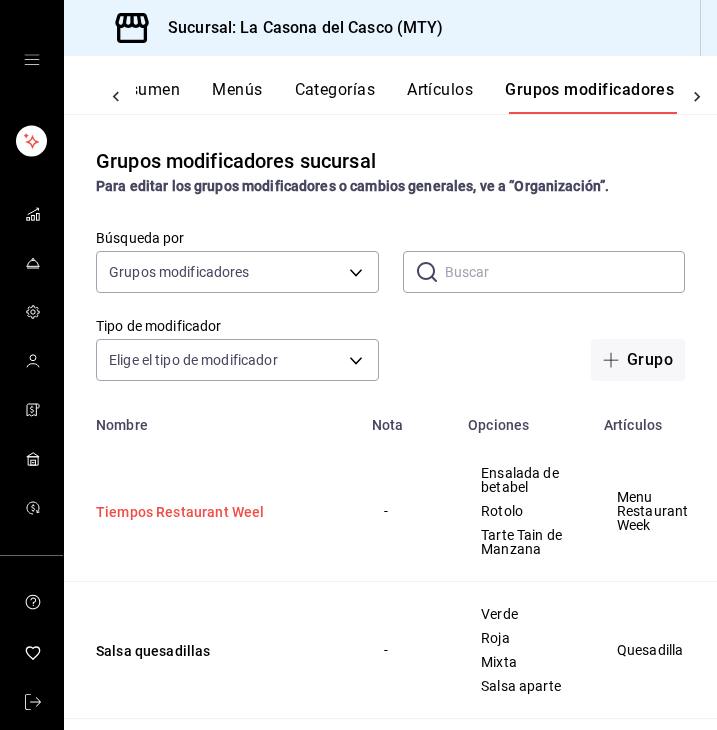 click on "Tiempos Restaurant Weel" at bounding box center [216, 512] 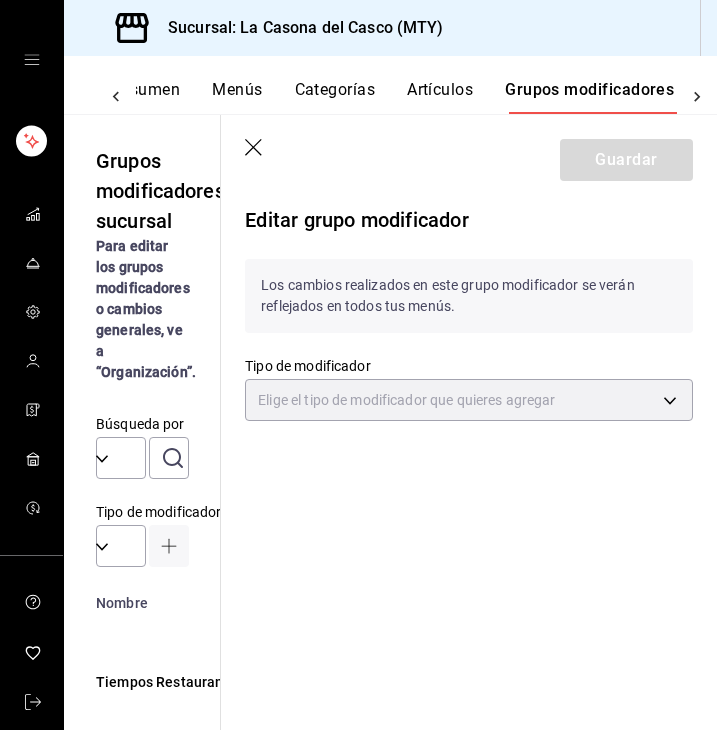 type on "CUSTOMIZABLE" 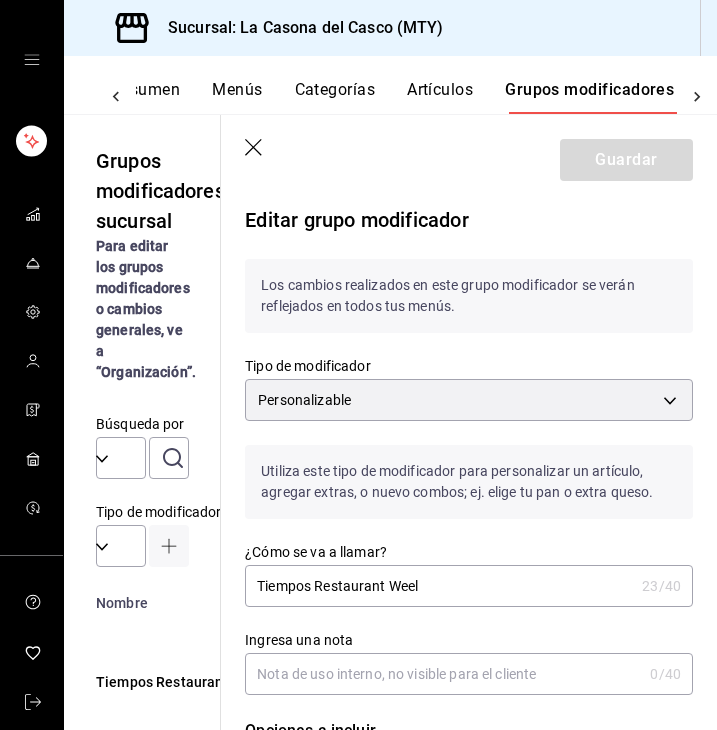 click on "Tiempos Restaurant Weel" at bounding box center [439, 586] 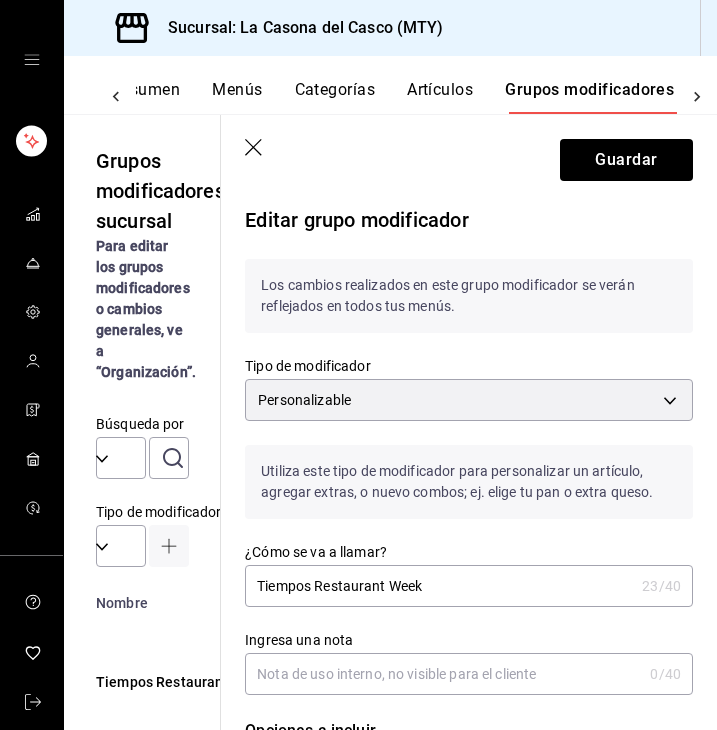 type on "Tiempos Restaurant Week" 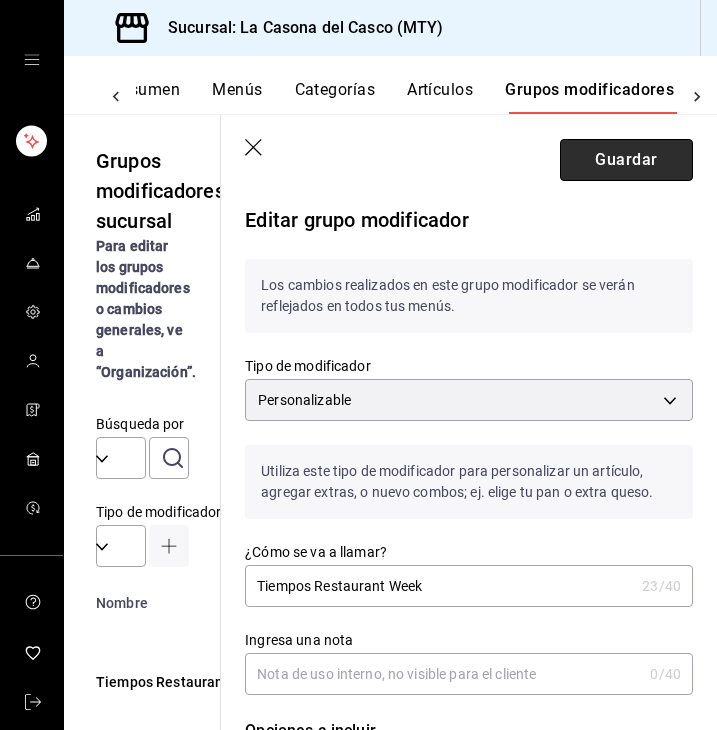 click on "Guardar" at bounding box center (626, 160) 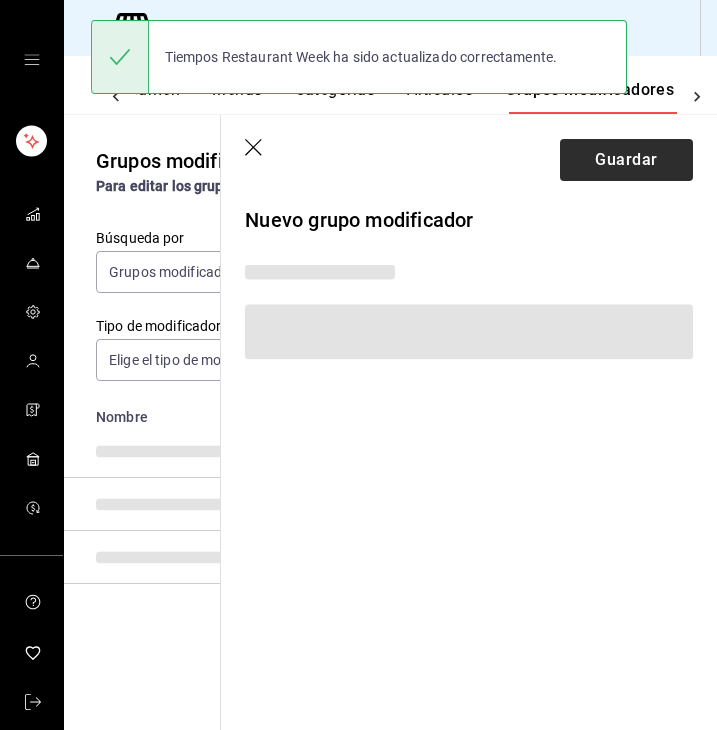 scroll, scrollTop: 0, scrollLeft: 0, axis: both 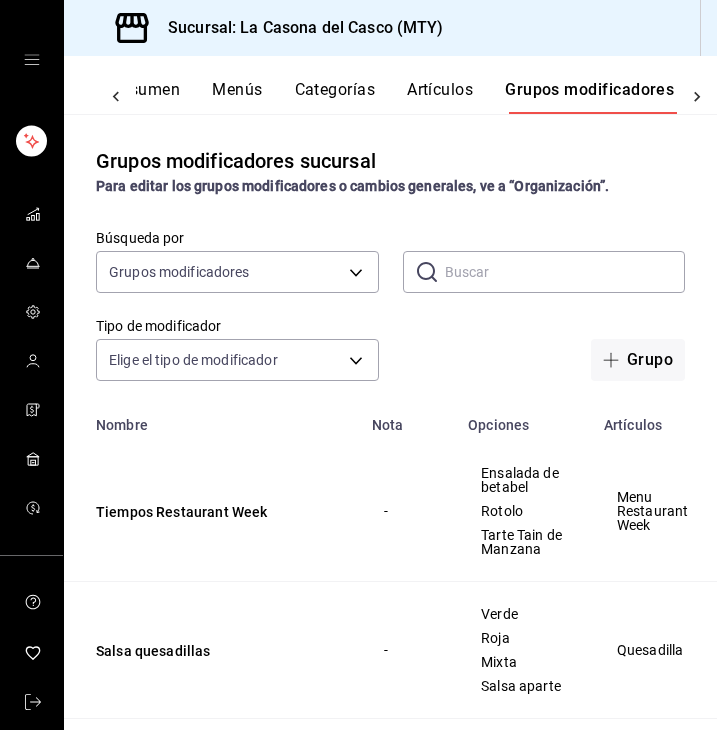 click 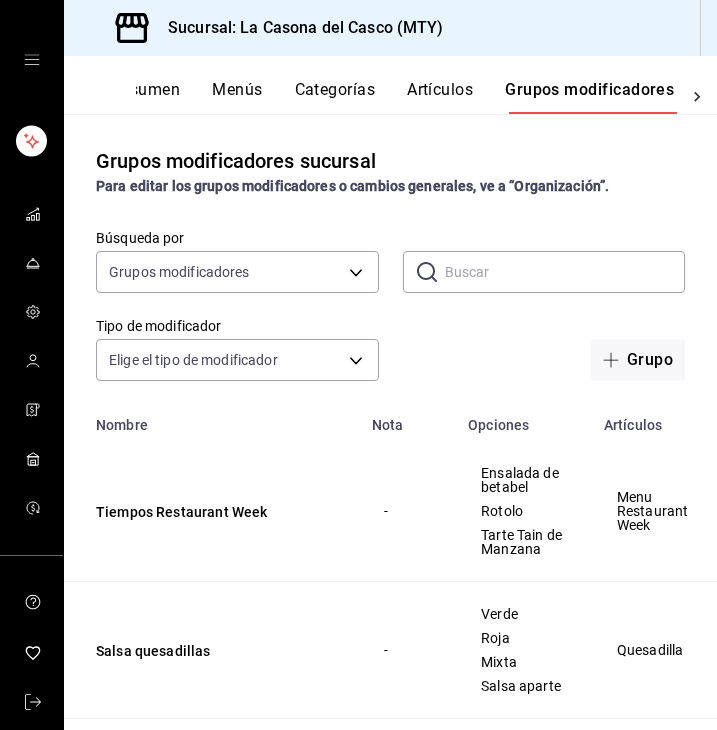 scroll, scrollTop: 0, scrollLeft: 0, axis: both 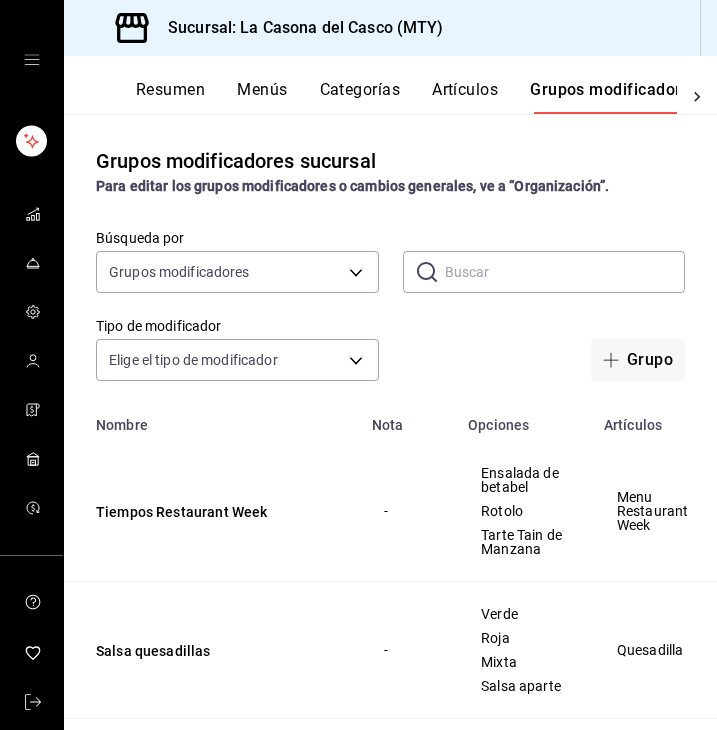 click on "Resumen" at bounding box center (170, 97) 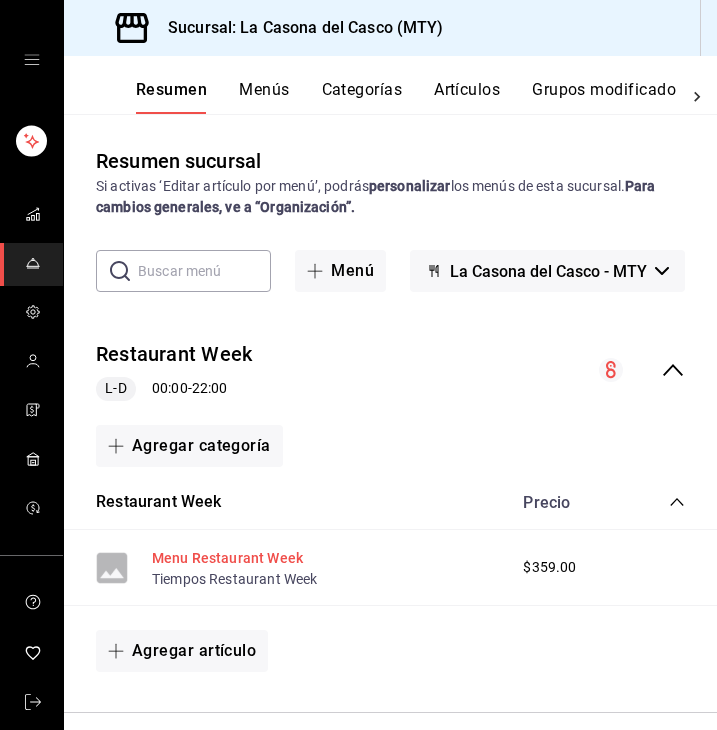 click on "Menu Restaurant Week" at bounding box center (227, 558) 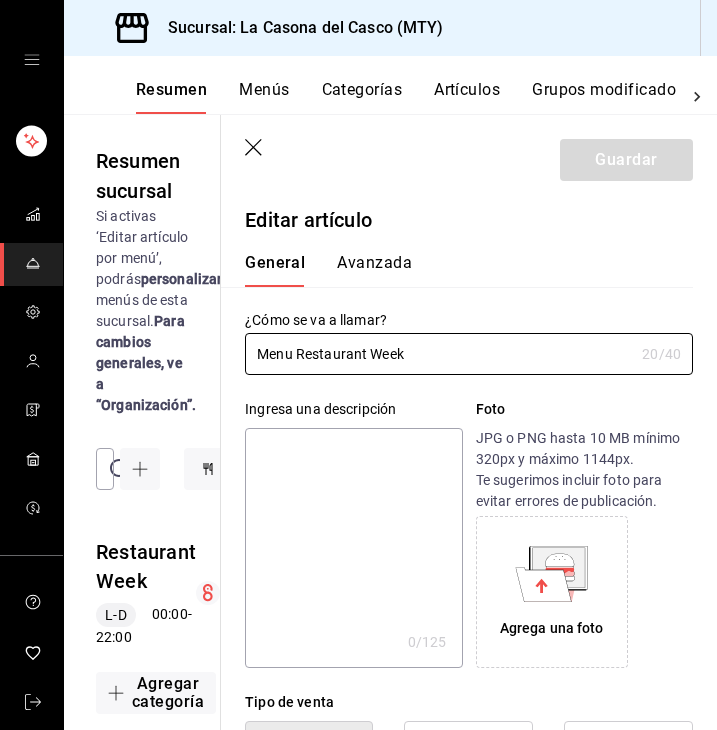 type on "$359.00" 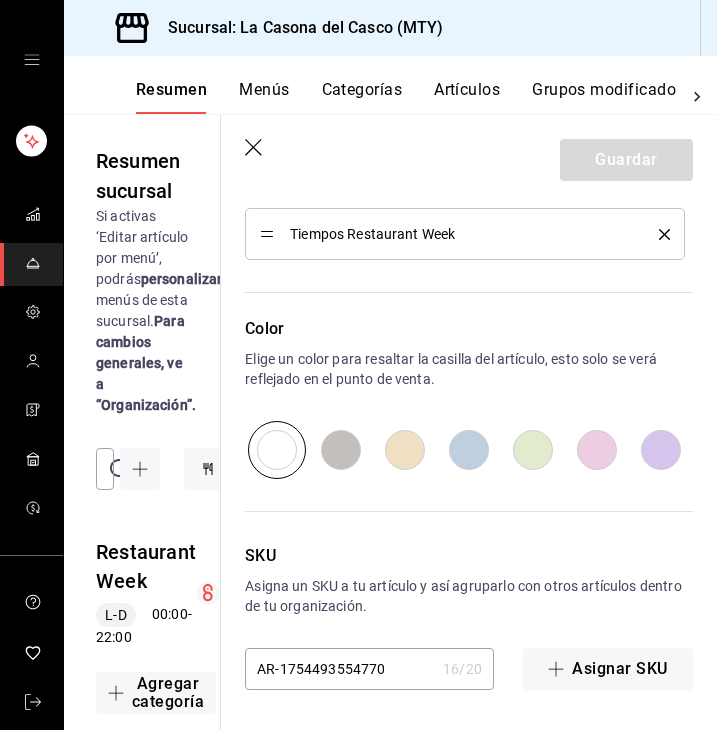 scroll, scrollTop: 1001, scrollLeft: 0, axis: vertical 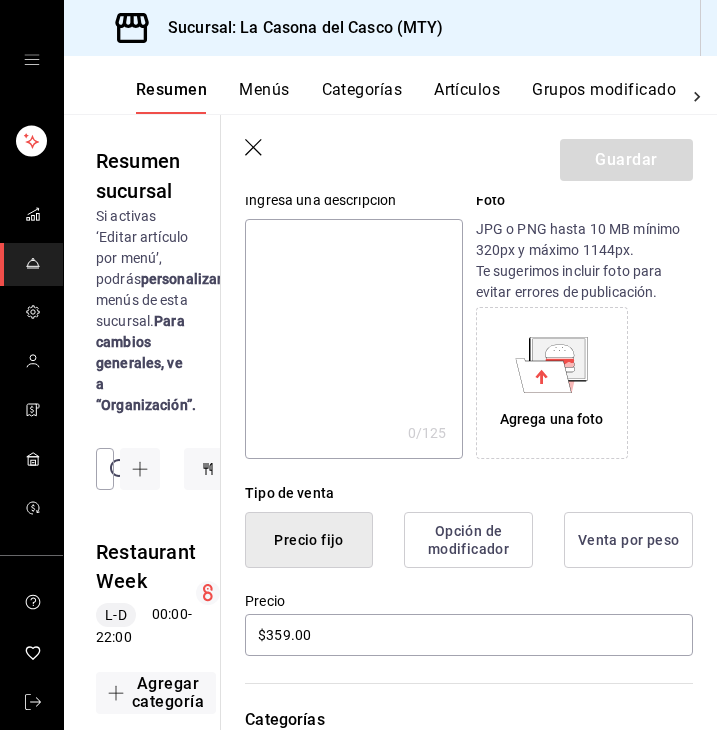 click on "Grupos modificadores" at bounding box center (615, 97) 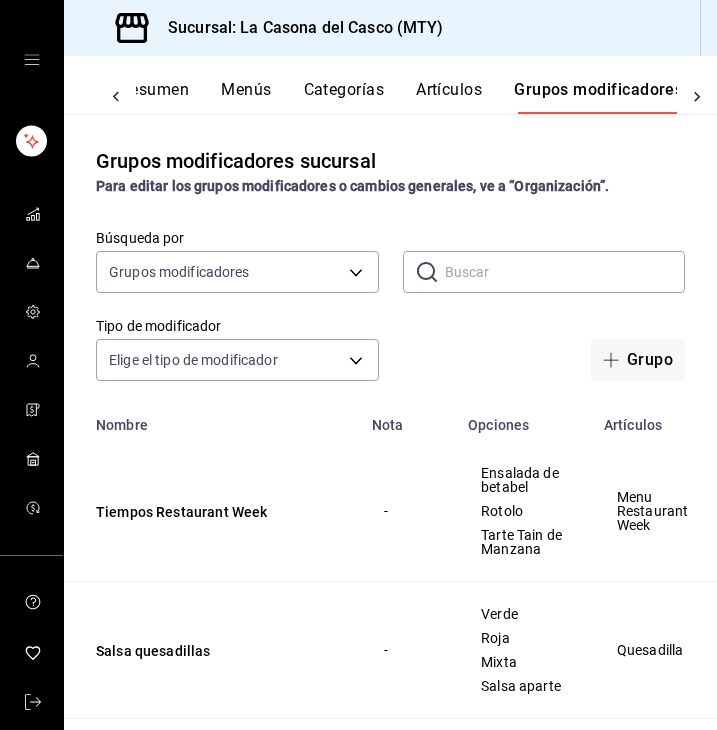 scroll, scrollTop: 0, scrollLeft: 25, axis: horizontal 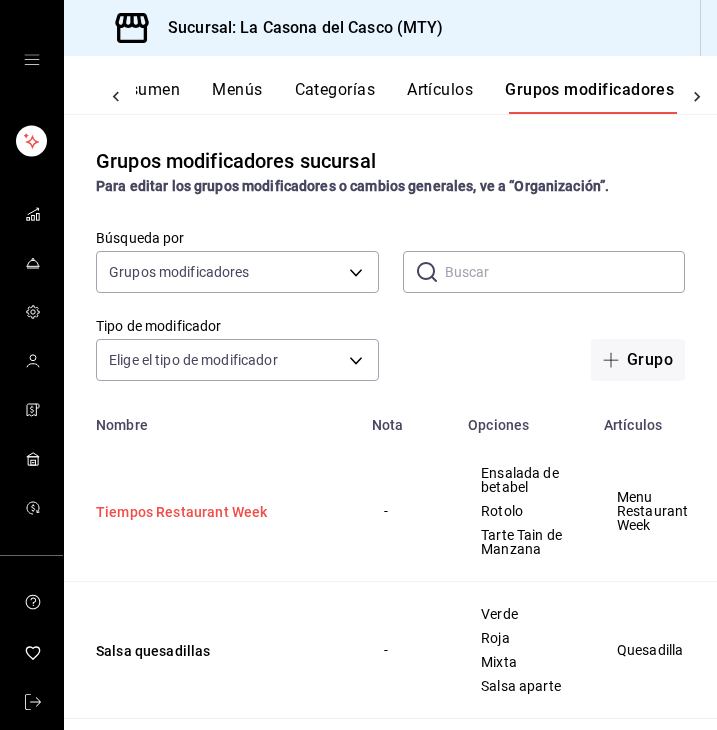 click on "Tiempos Restaurant Week" at bounding box center (216, 512) 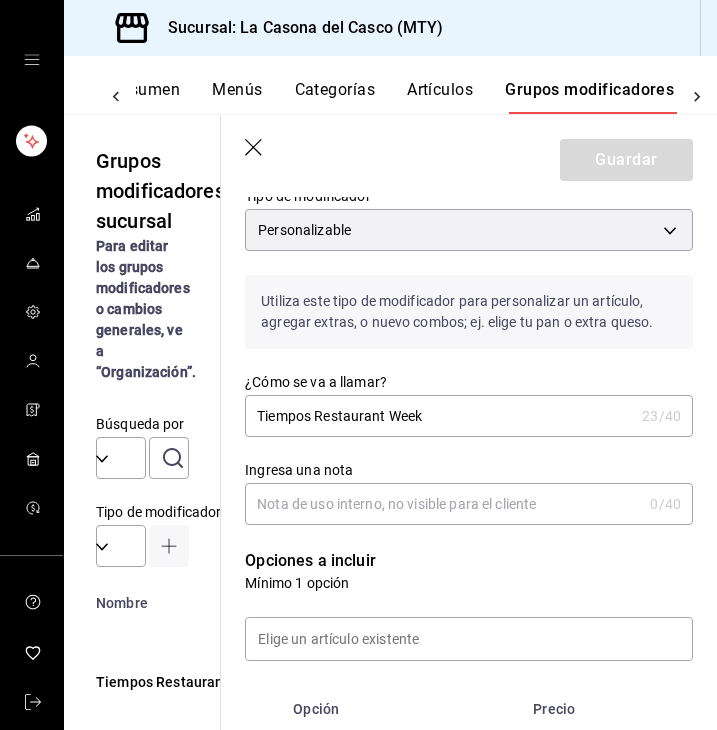 scroll, scrollTop: 171, scrollLeft: 0, axis: vertical 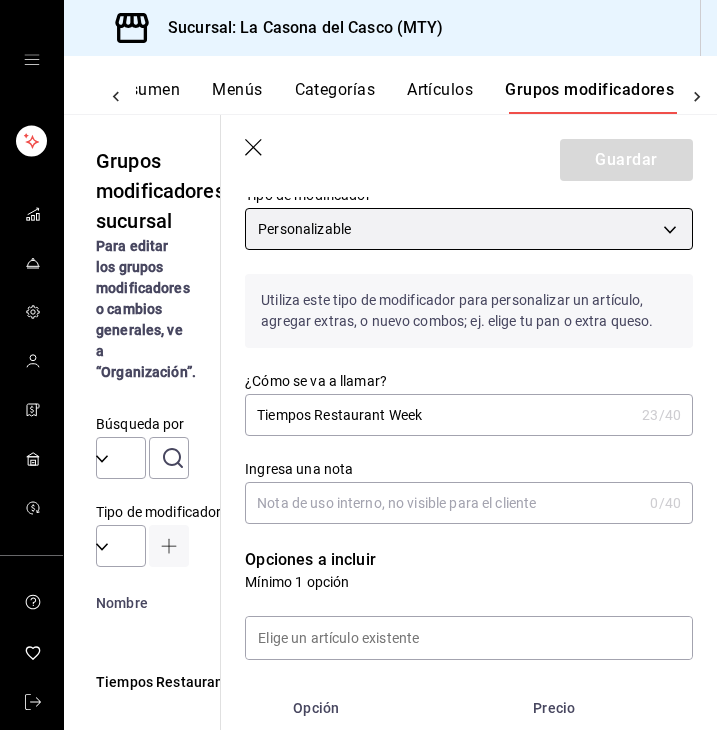 click on "Sucursal: La Casona del Casco (MTY) Resumen Menús Categorías Artículos Grupos modificadores Publicar Grupos modificadores sucursal Para editar los grupos modificadores o cambios generales, ve a “Organización”. Búsqueda por Grupos modificadores GROUP ​ ​ Tipo de modificador Elige el tipo de modificador Nombre Opciones Artículos Tiempos Restaurant Week Ensalada de betabel Rotolo Tarte Tain de Manzana Menu Restaurant Week Salsa quesadillas Verde Roja Mixta Salsa aparte Quesadilla Salsa chilaquiles Verdes Rojos Mixtos Salsa aparte Chilaquiles Endulzante Caramelo Vainilla Latte frio (12oz) Latte (12 oz) Tipo de leche Leche entera Leche deslactosada Leche de Avena Leche de Almendra Latte (12 oz) Latte frio (12oz) Mocha (12oz) Mocha Frio (12oz) Ver más... Servicio Comer aqui Llevar Green Sunrise (Matcha-Naranja) (12oz) Sunrise espresso (Naranja) (12oz) Chai (10 oz) Chai frio (10oz) Ver más... Extra salsas Extra Salsa Chorizo Extra Salsa Roja (80gr) Extra Salsa Verde (80gr) Huevos Omelette Extra dulce" at bounding box center [358, 365] 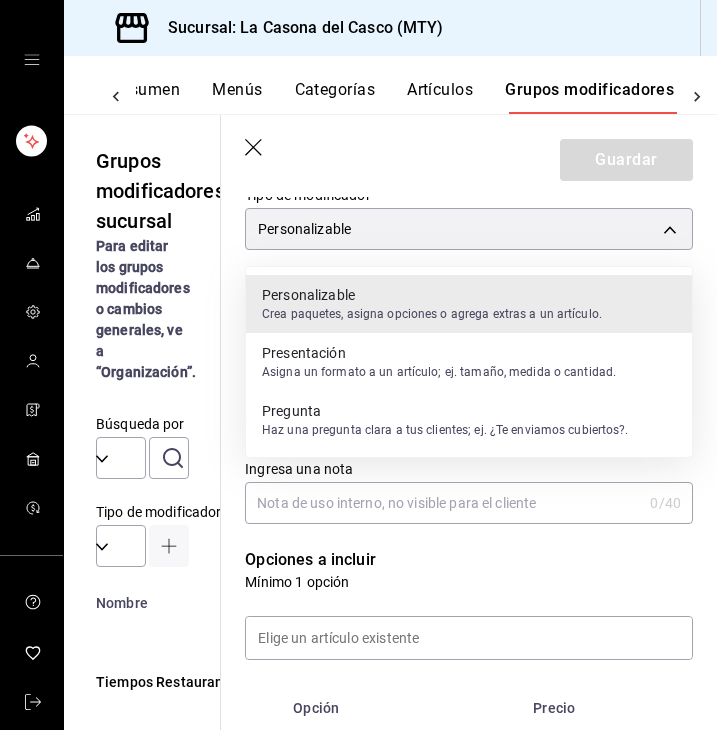 click at bounding box center (358, 365) 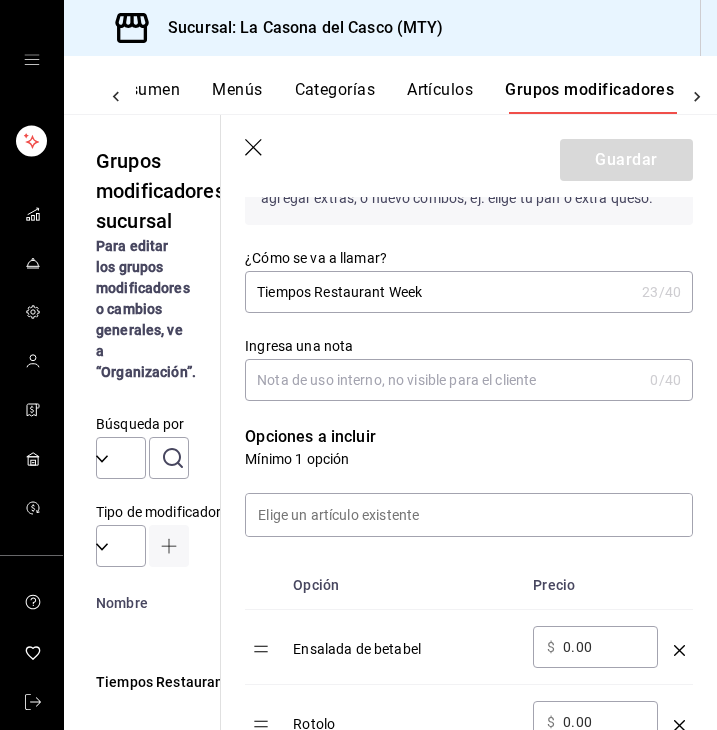 scroll, scrollTop: 376, scrollLeft: 0, axis: vertical 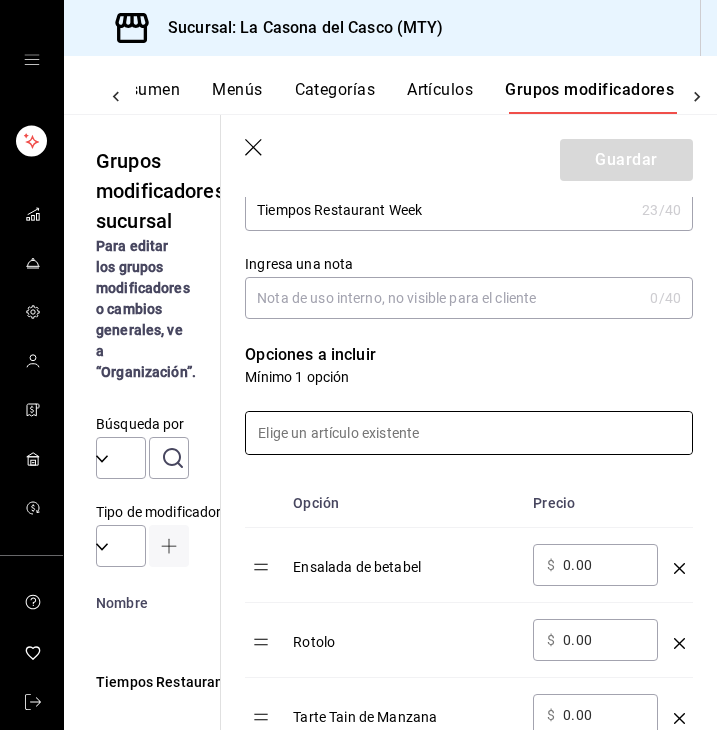 click at bounding box center (469, 433) 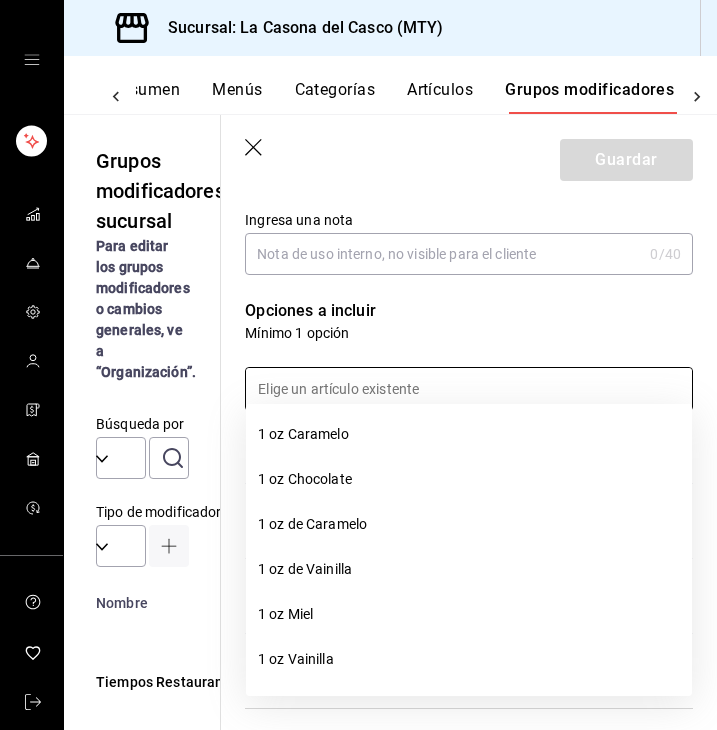 scroll, scrollTop: 434, scrollLeft: 0, axis: vertical 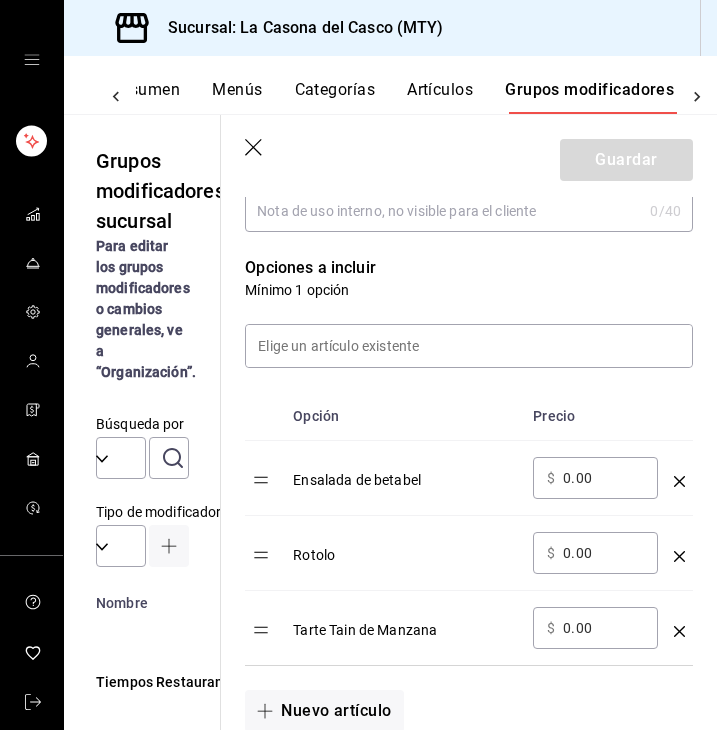 click at bounding box center [457, 334] 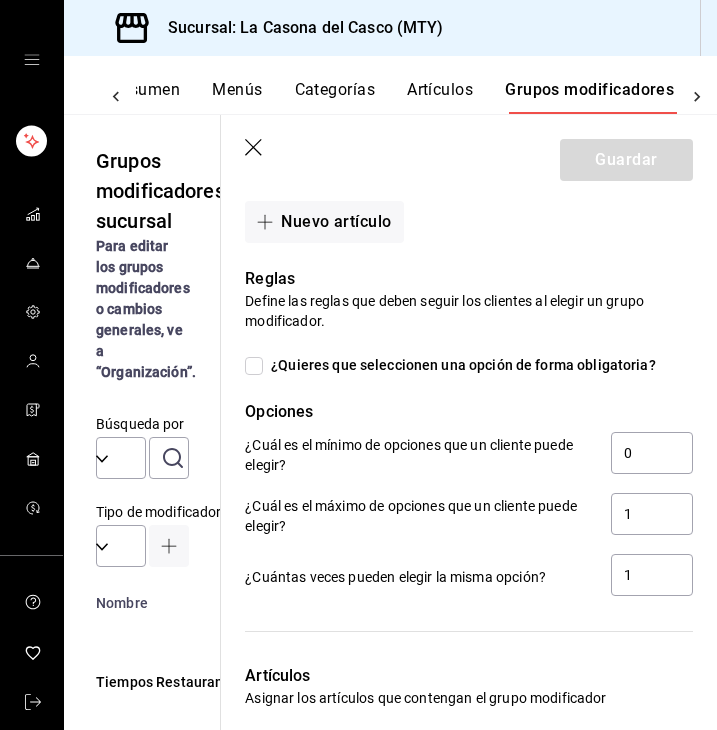 scroll, scrollTop: 959, scrollLeft: 0, axis: vertical 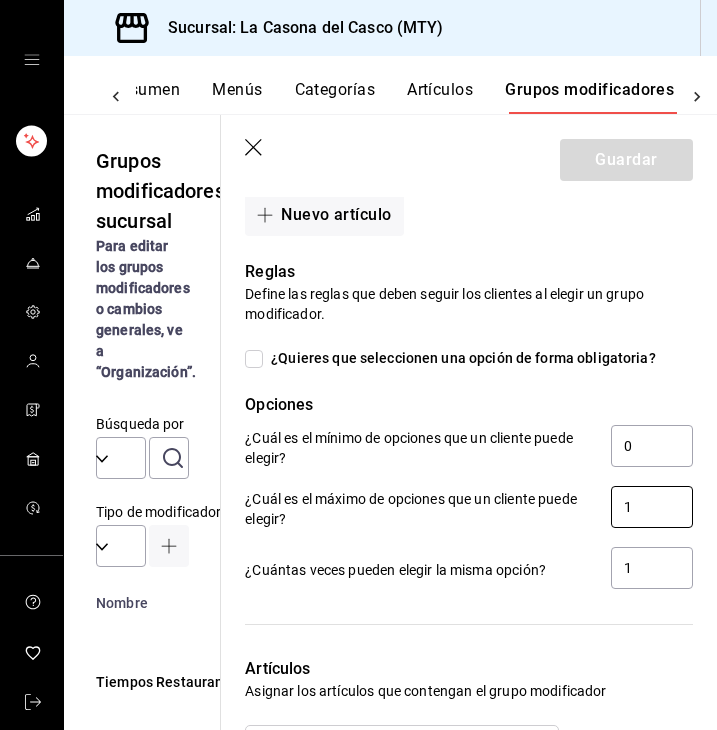 click on "1" at bounding box center (652, 507) 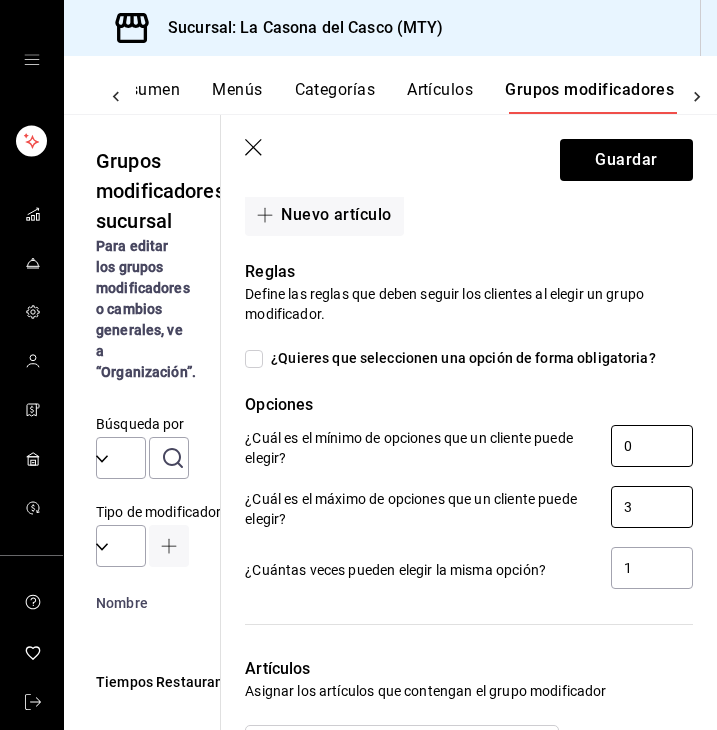 type on "3" 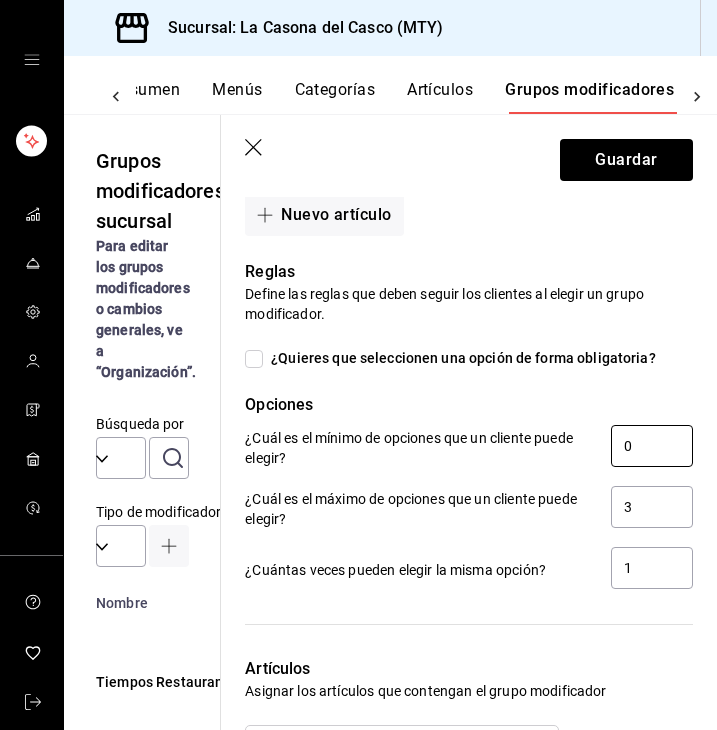 click on "0" at bounding box center (652, 446) 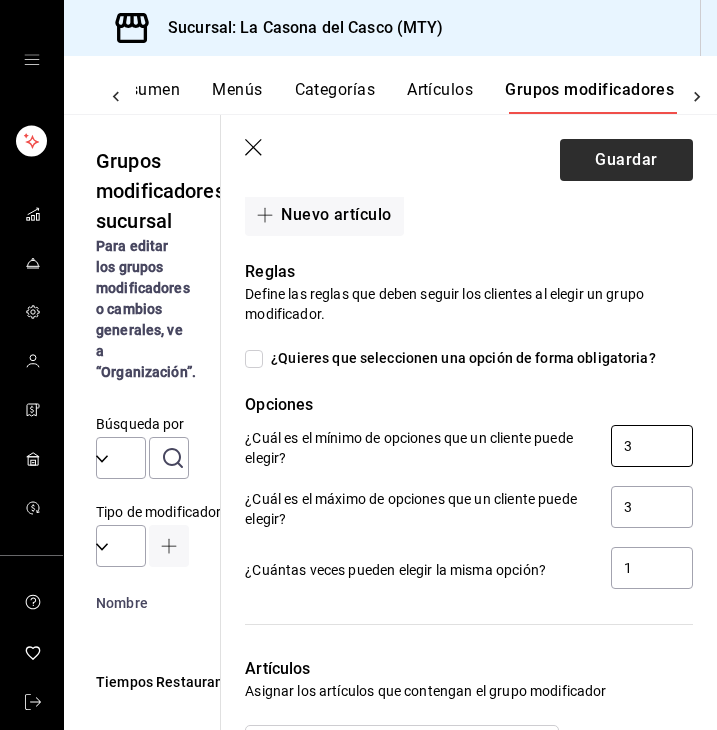 type on "3" 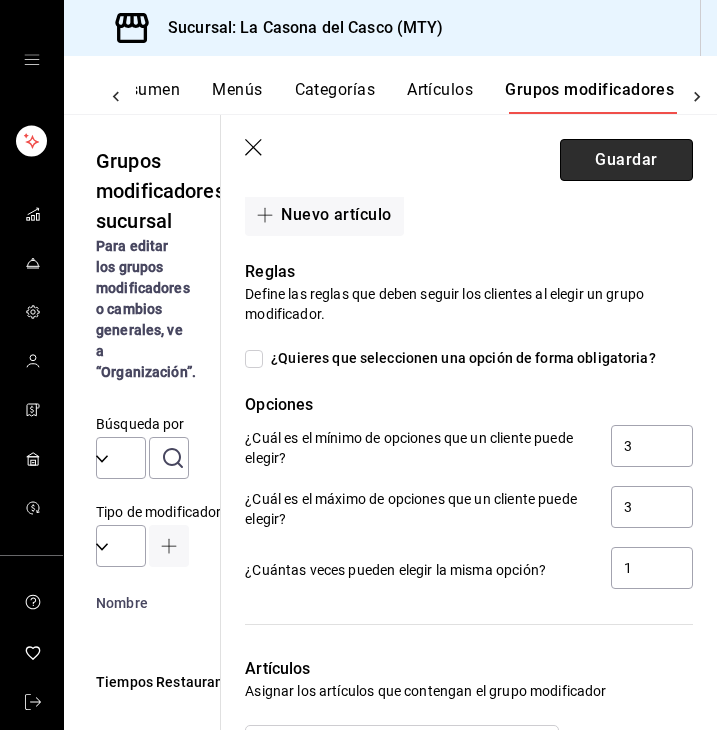 click on "Guardar" at bounding box center (626, 160) 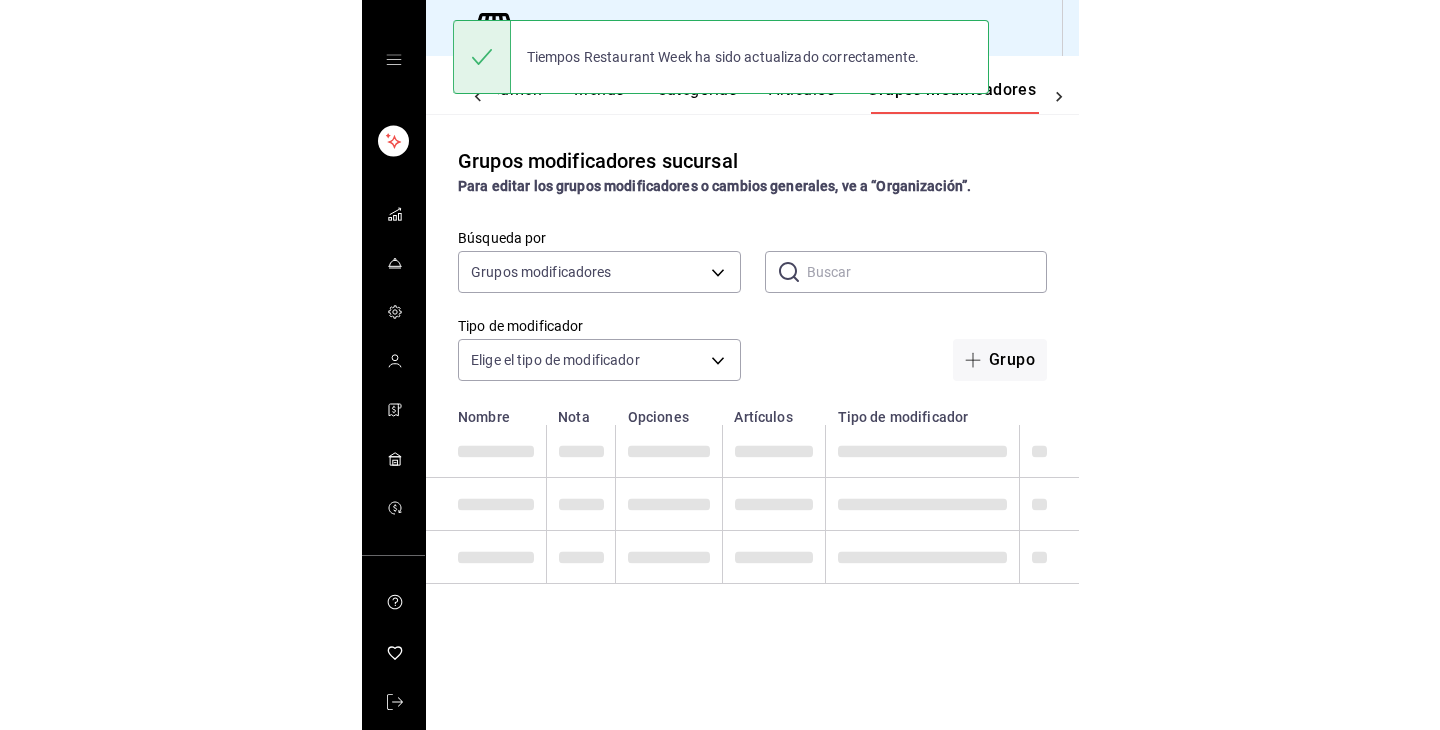 scroll, scrollTop: 0, scrollLeft: 0, axis: both 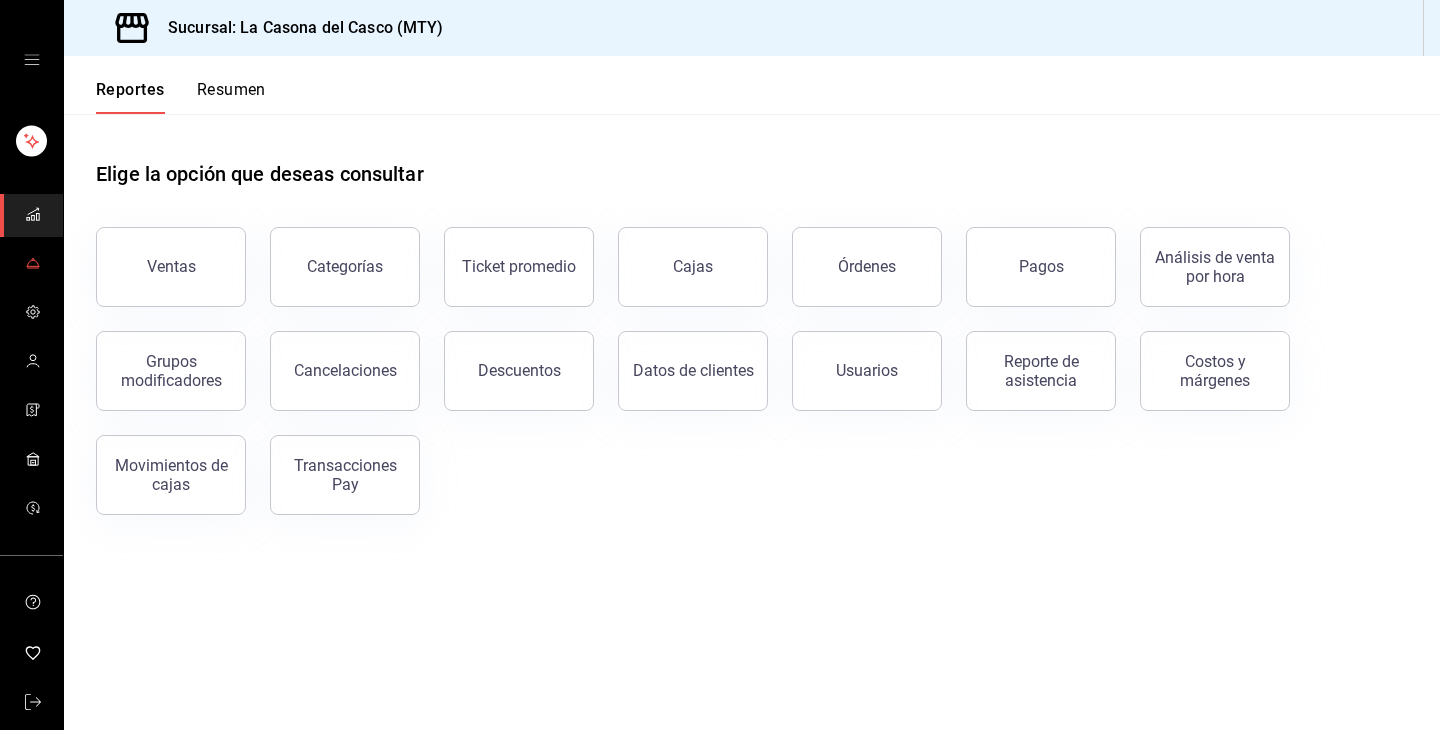 click at bounding box center [31, 264] 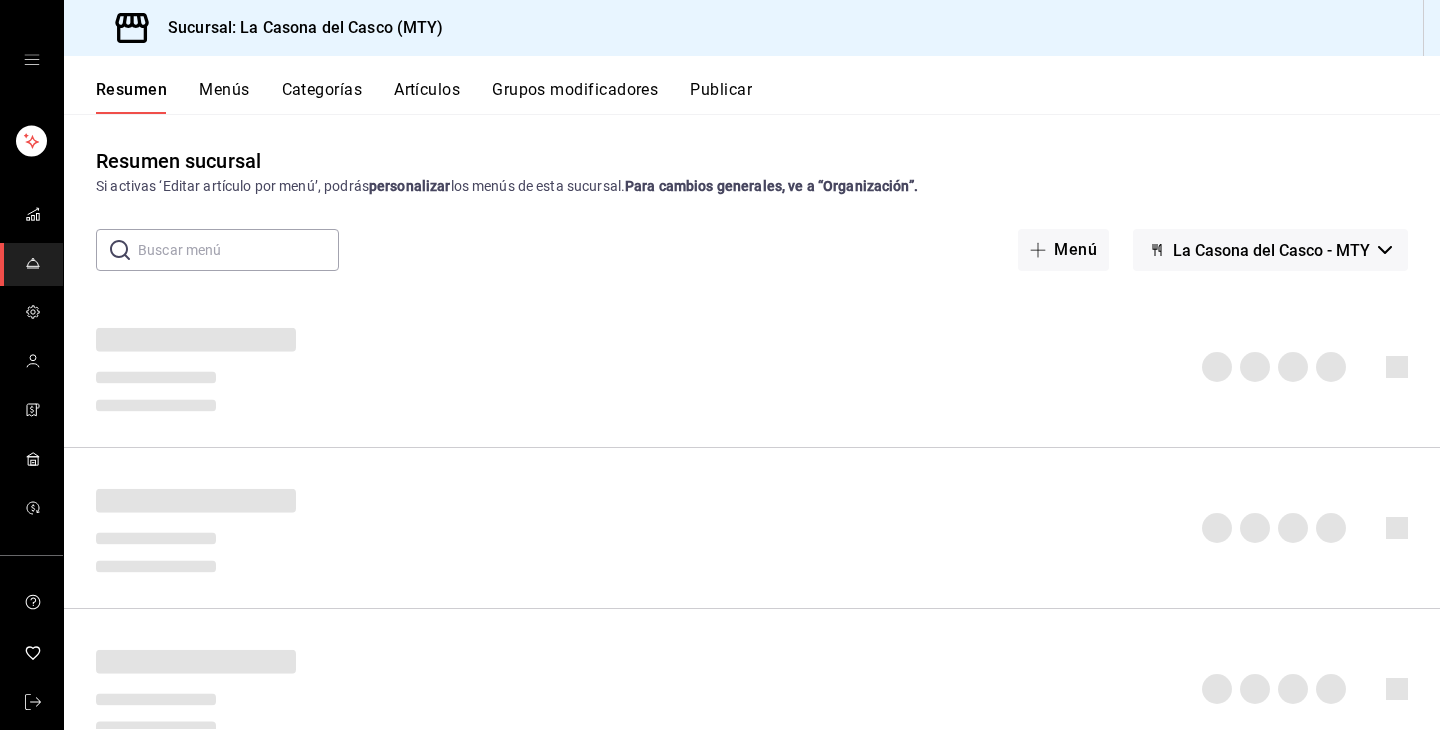 click on "Artículos" at bounding box center [427, 97] 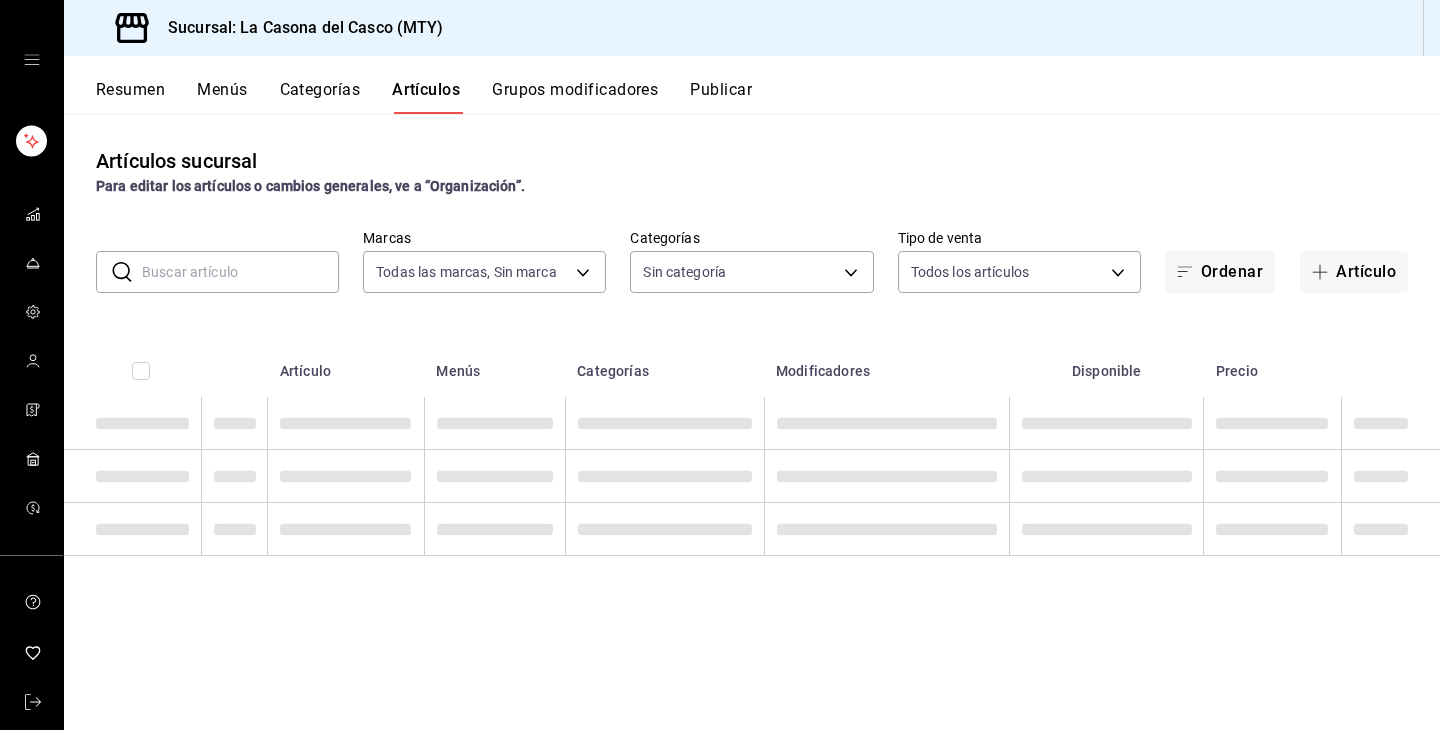 type on "7e4e7643-bc2c-442b-8a2a-9b04da6139a5" 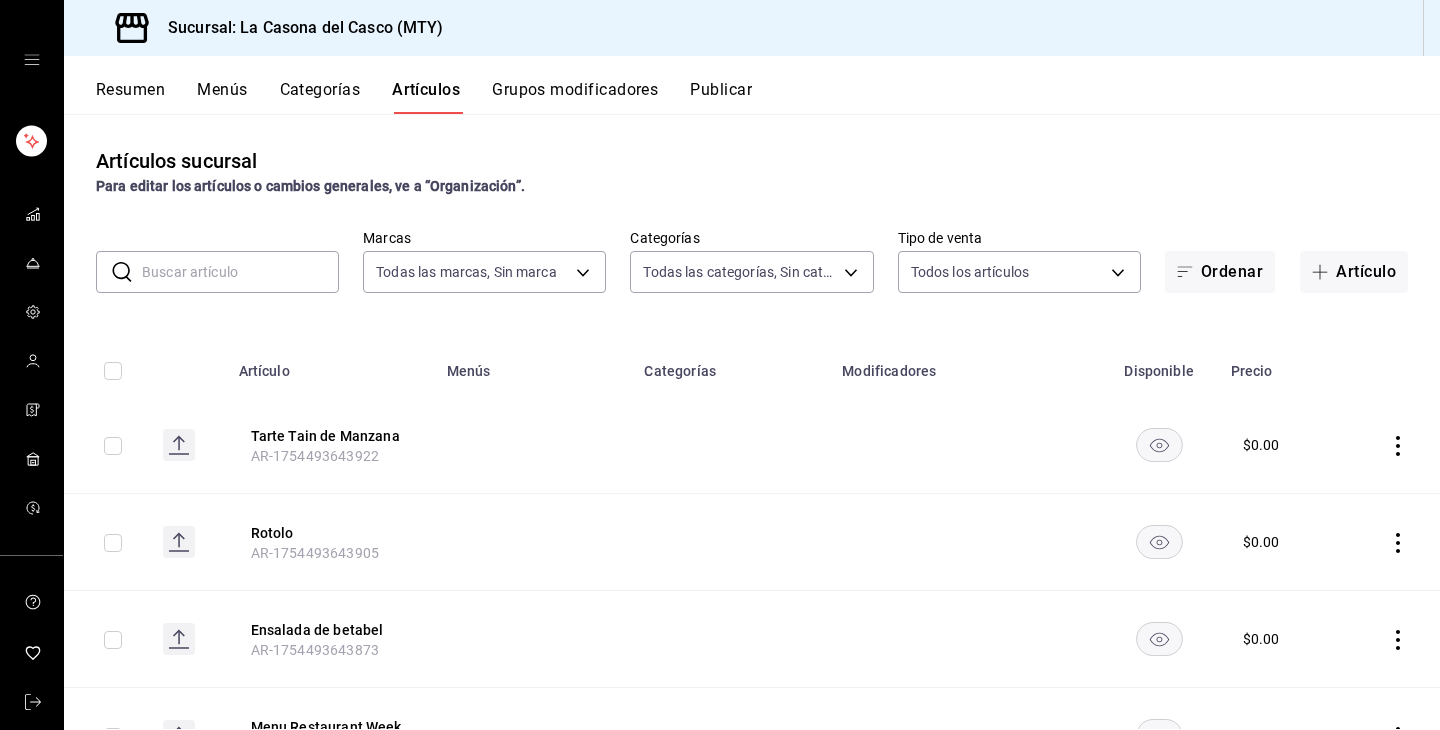 click at bounding box center [240, 272] 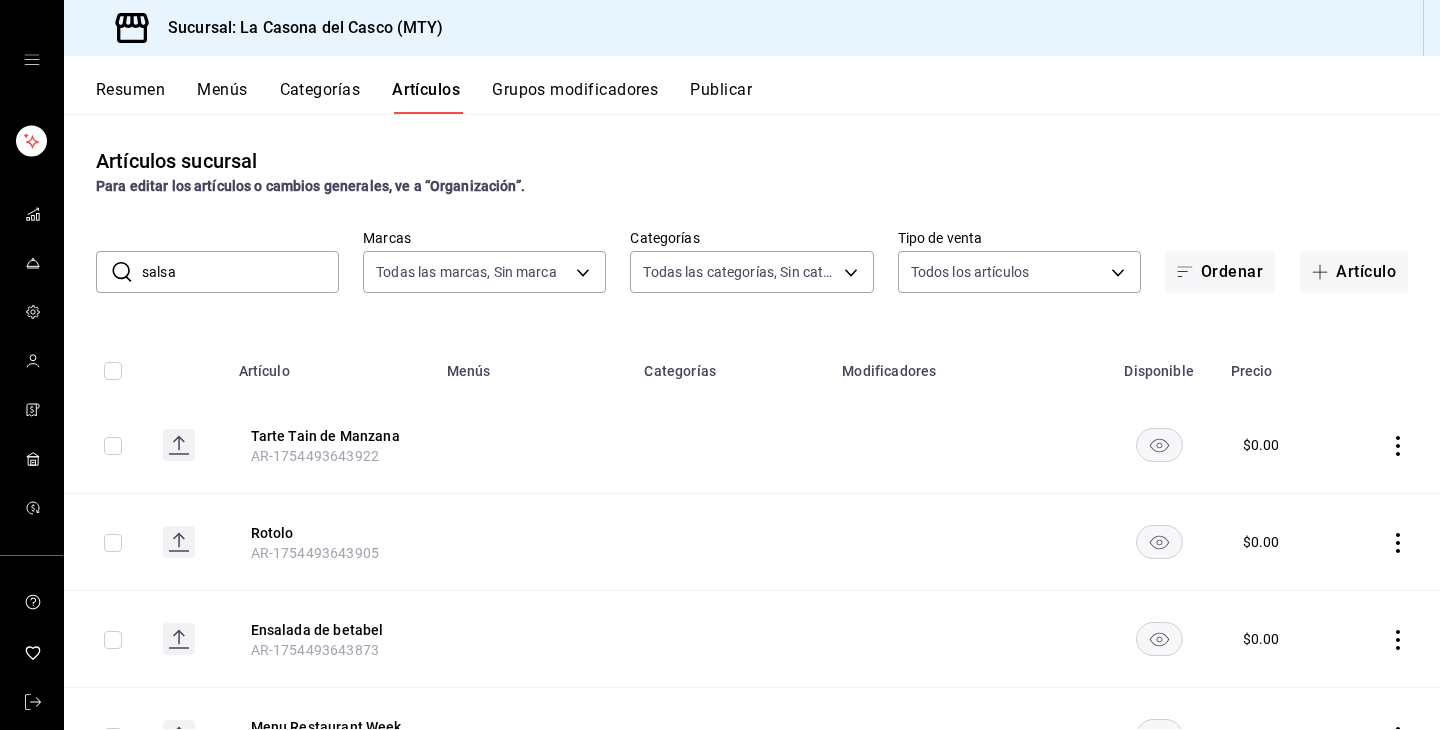type on "salsa" 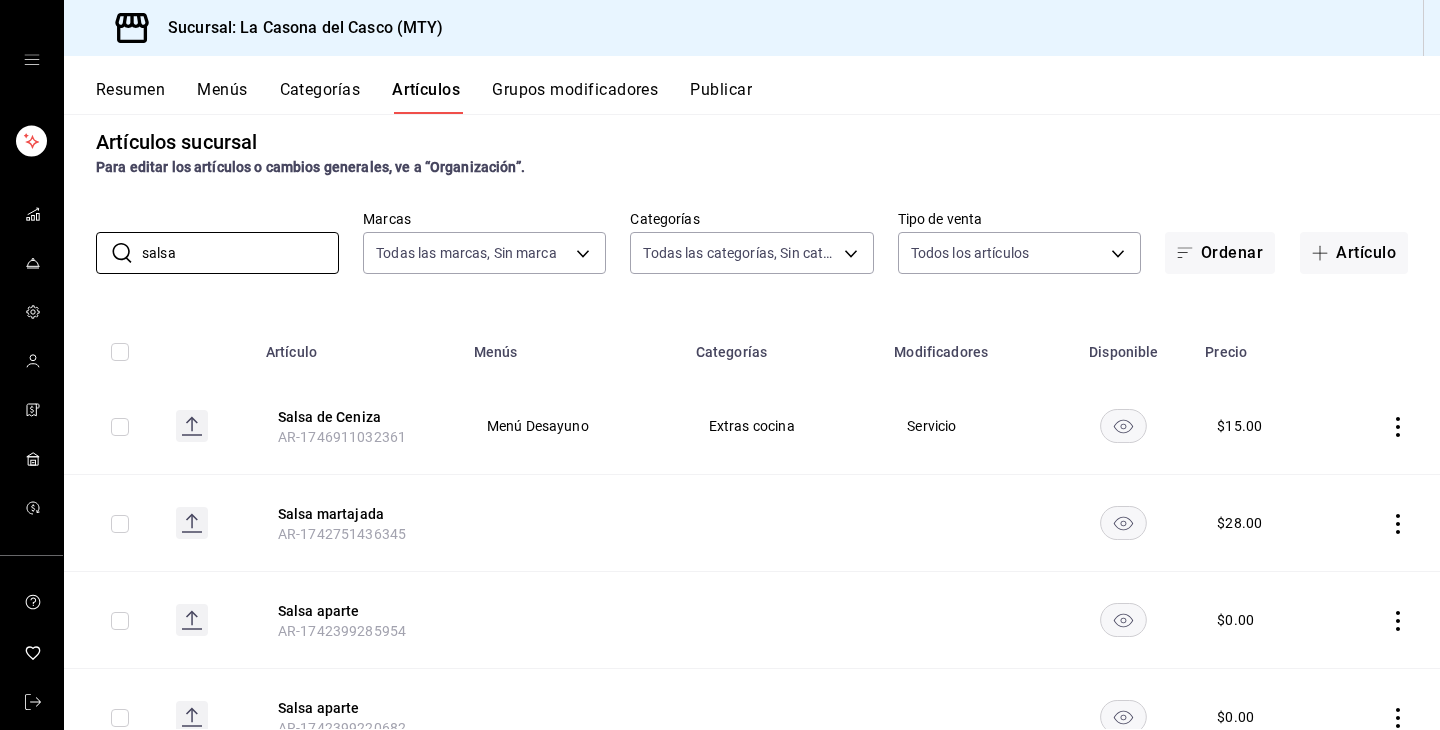 scroll, scrollTop: 24, scrollLeft: 0, axis: vertical 